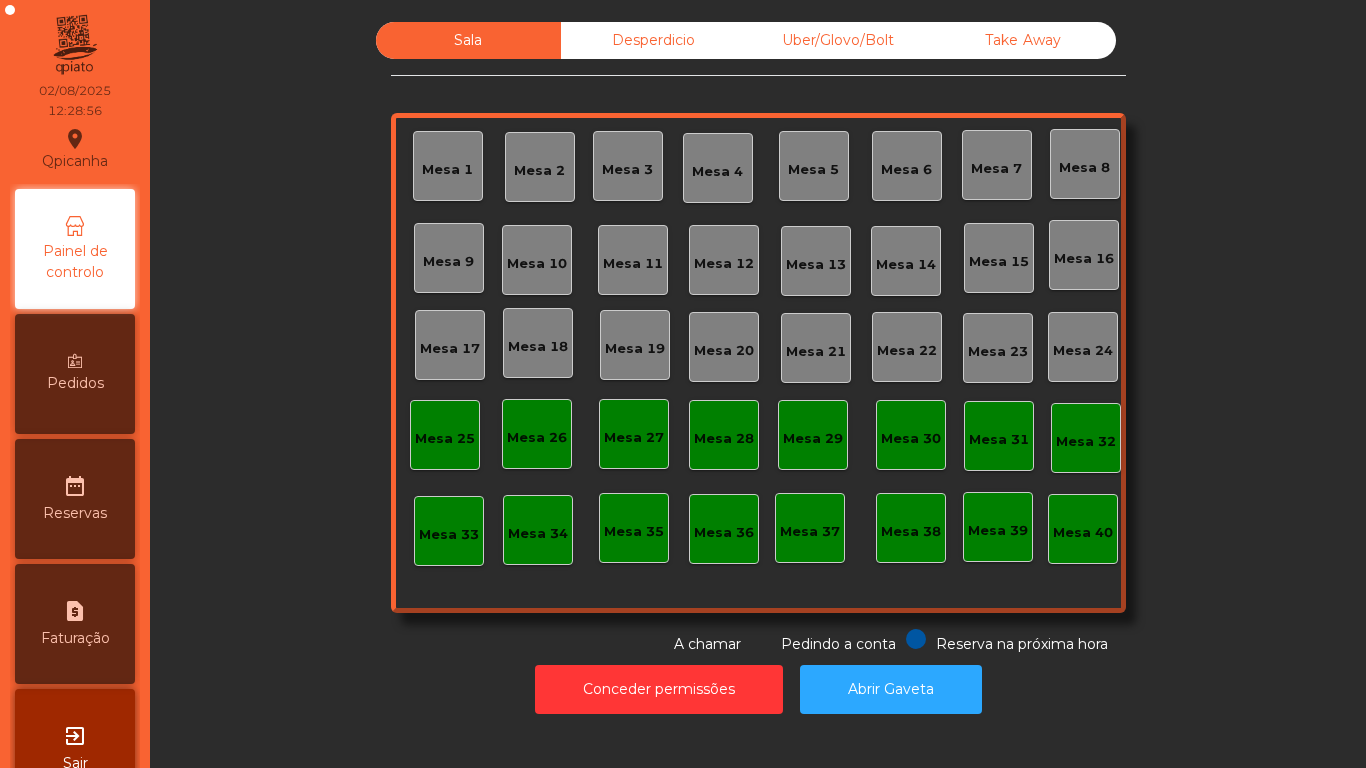 scroll, scrollTop: 0, scrollLeft: 0, axis: both 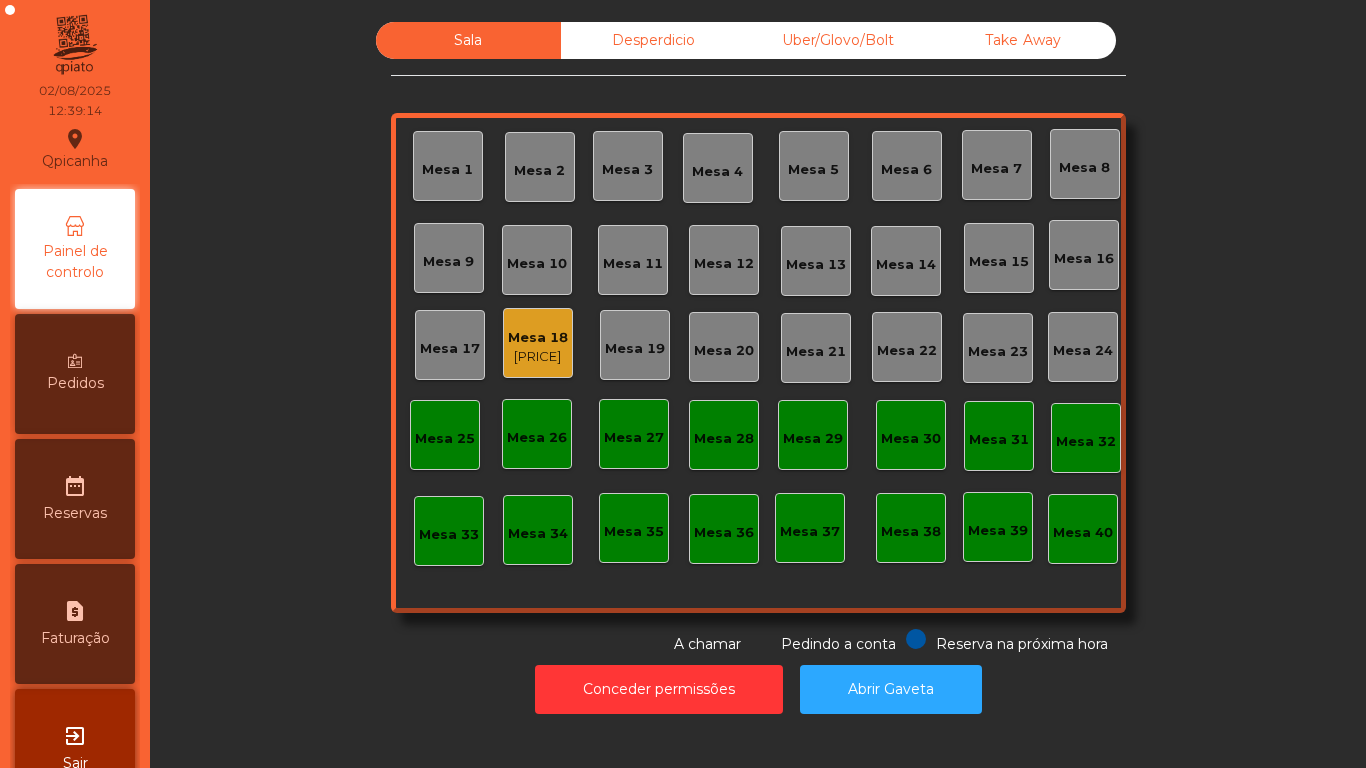 click on "Mesa 18" 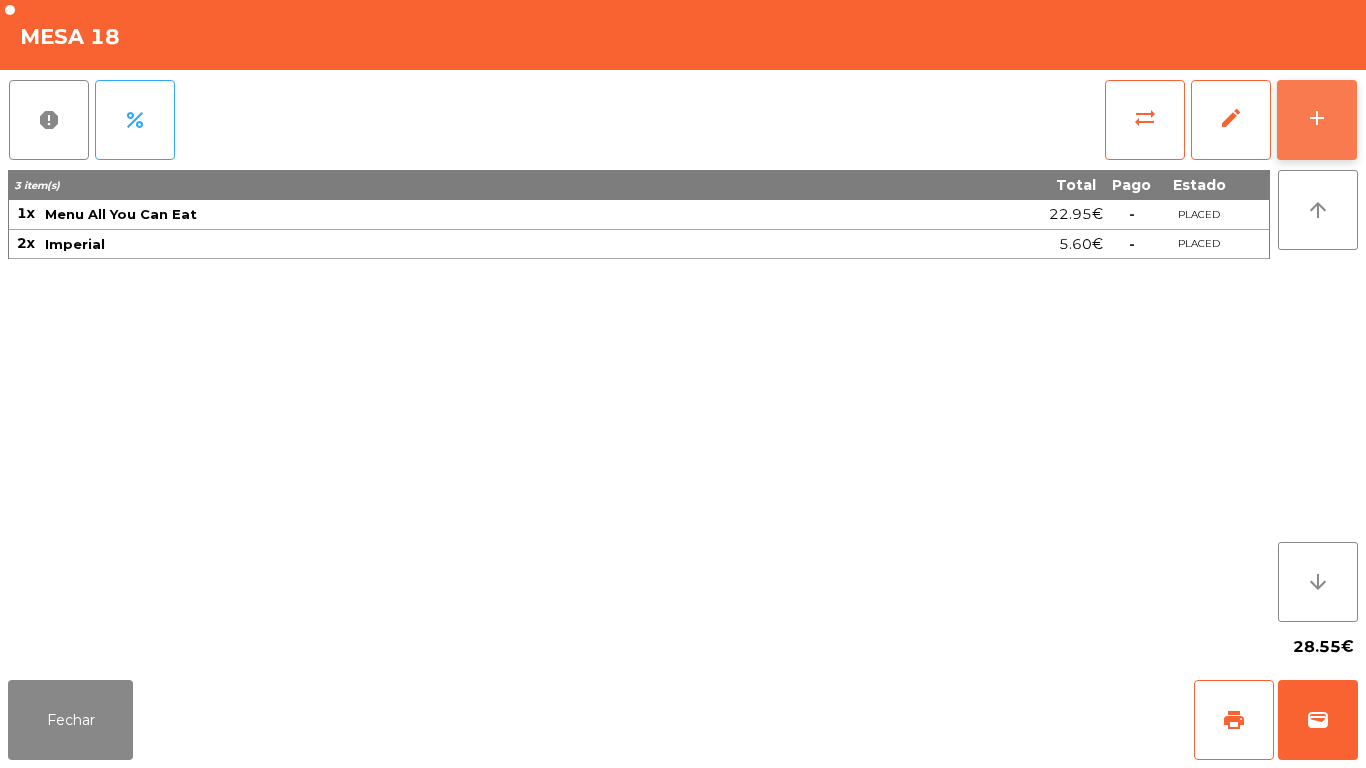 click on "add" 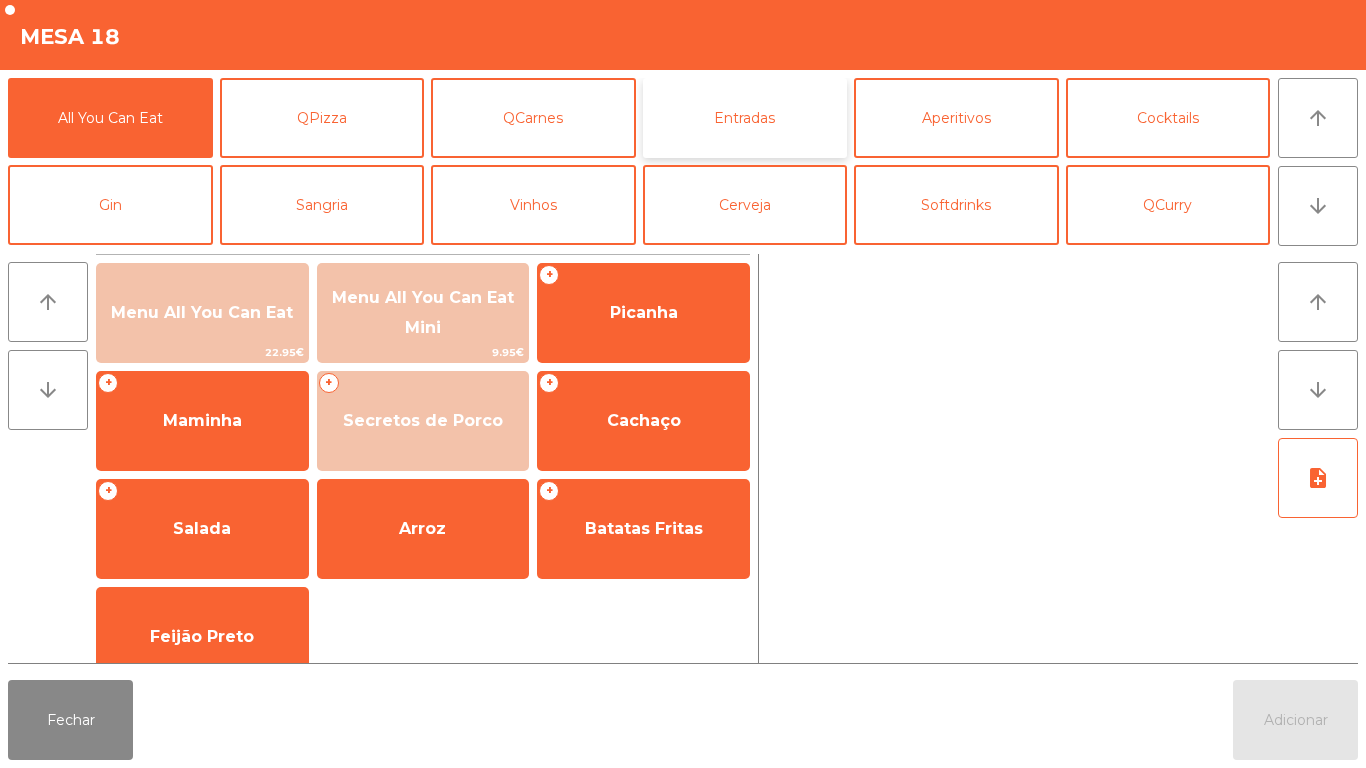 click on "Entradas" 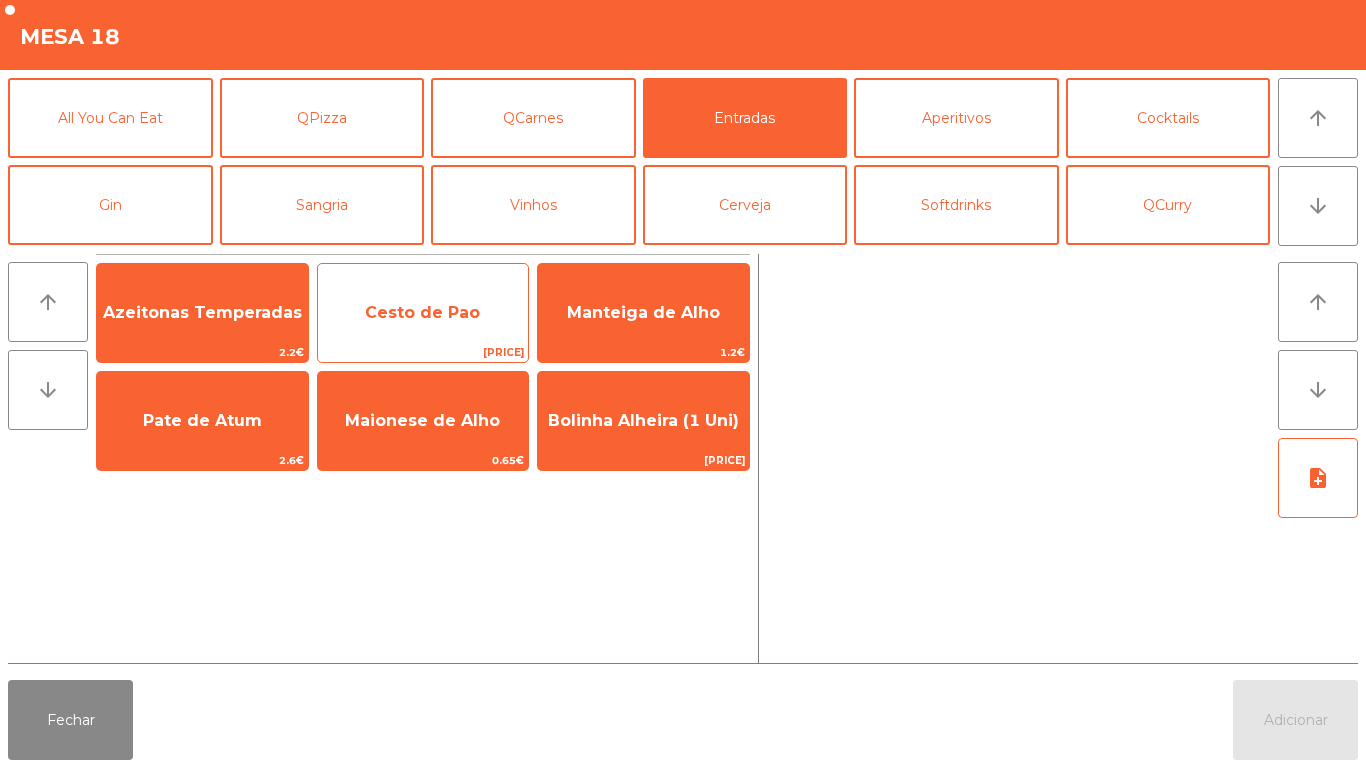 click on "Cesto de Pao" 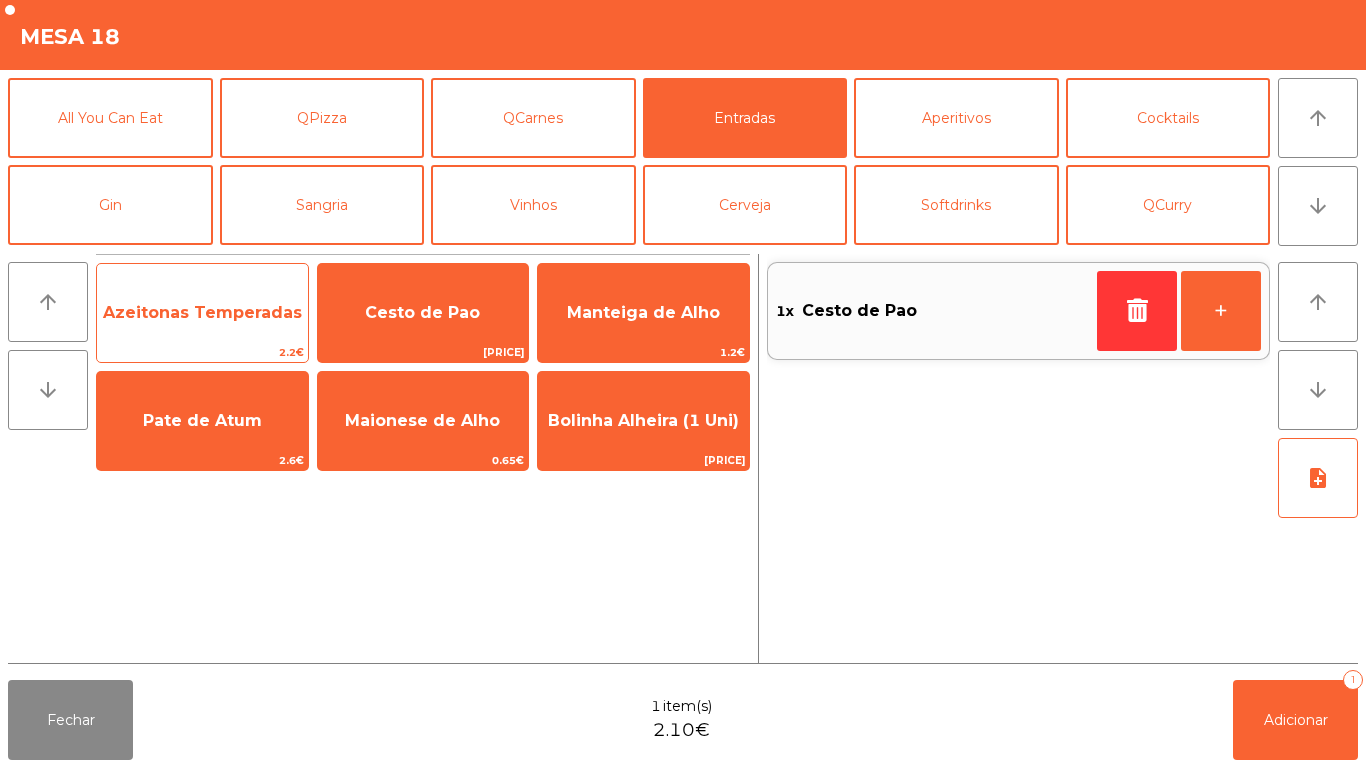 click on "Azeitonas Temperadas" 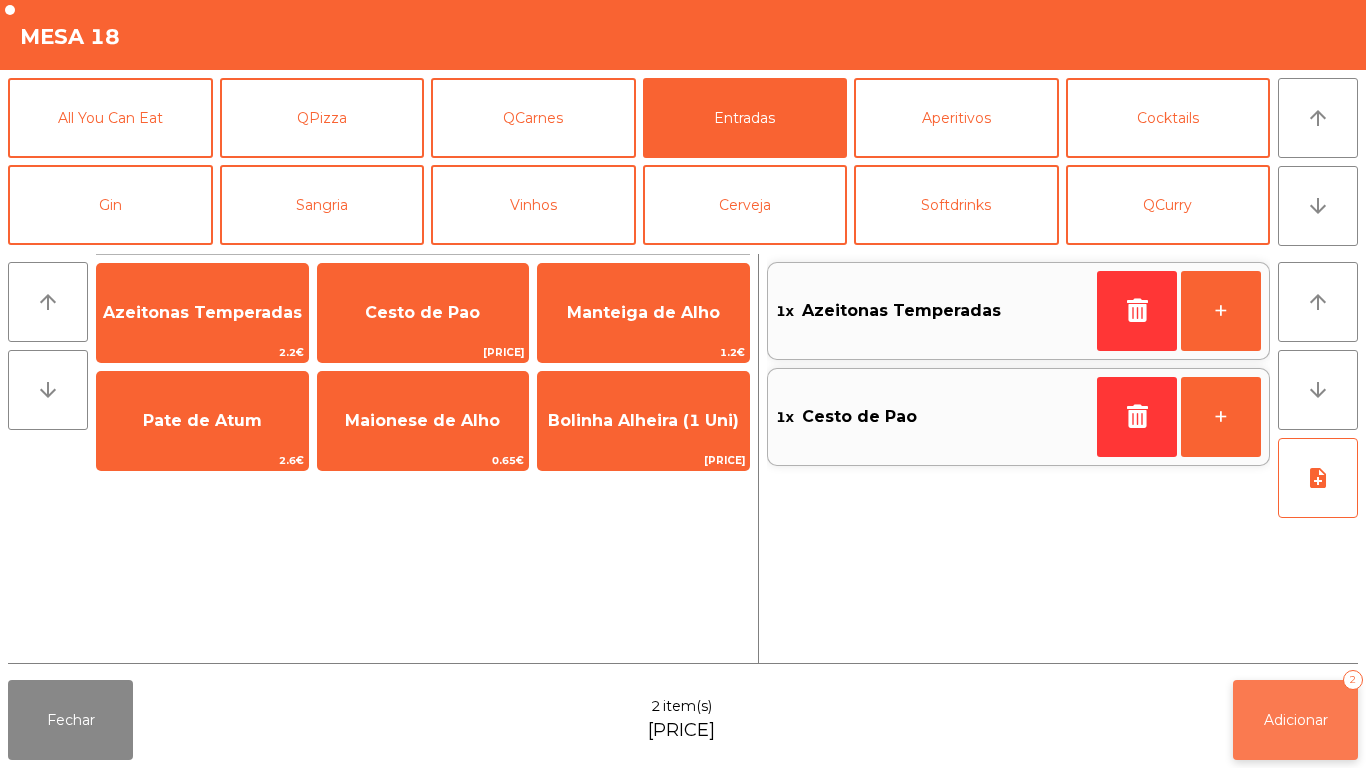click on "Adicionar   2" 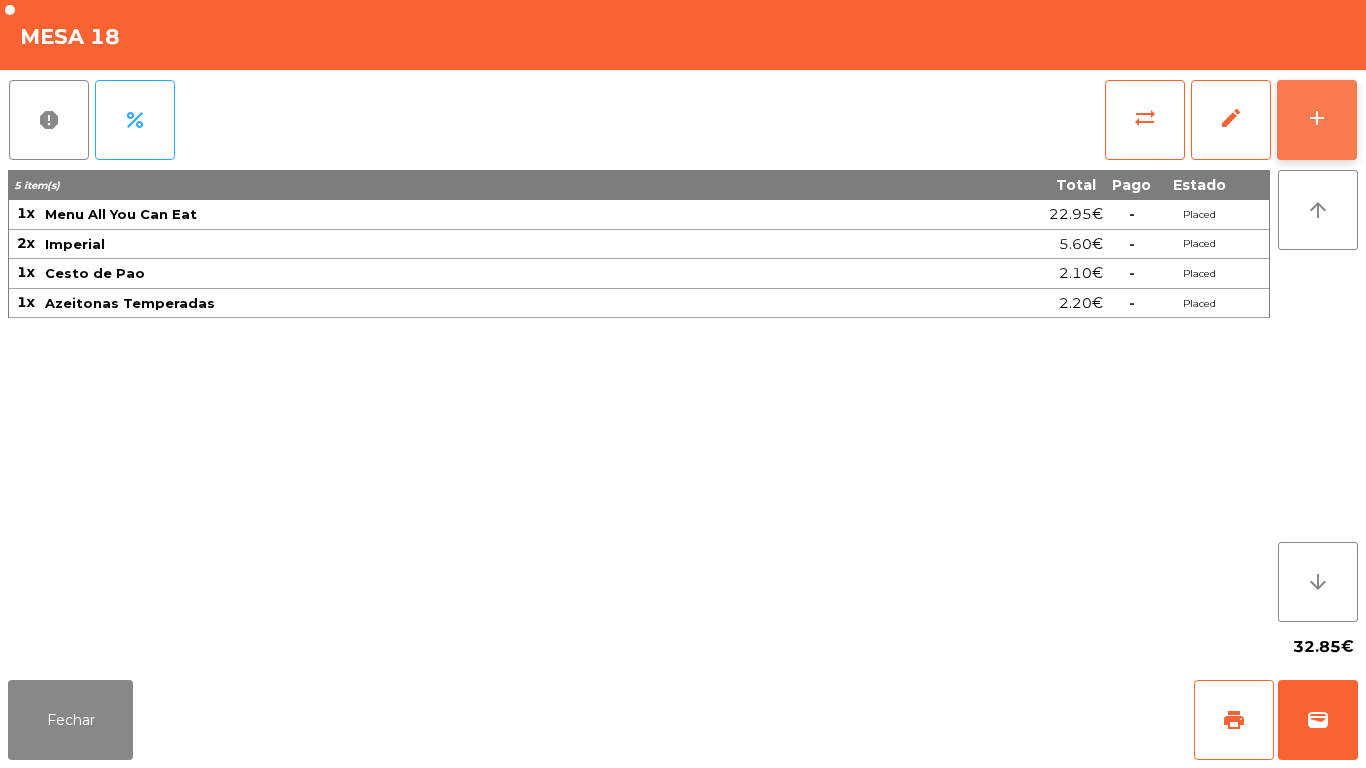 click on "add" 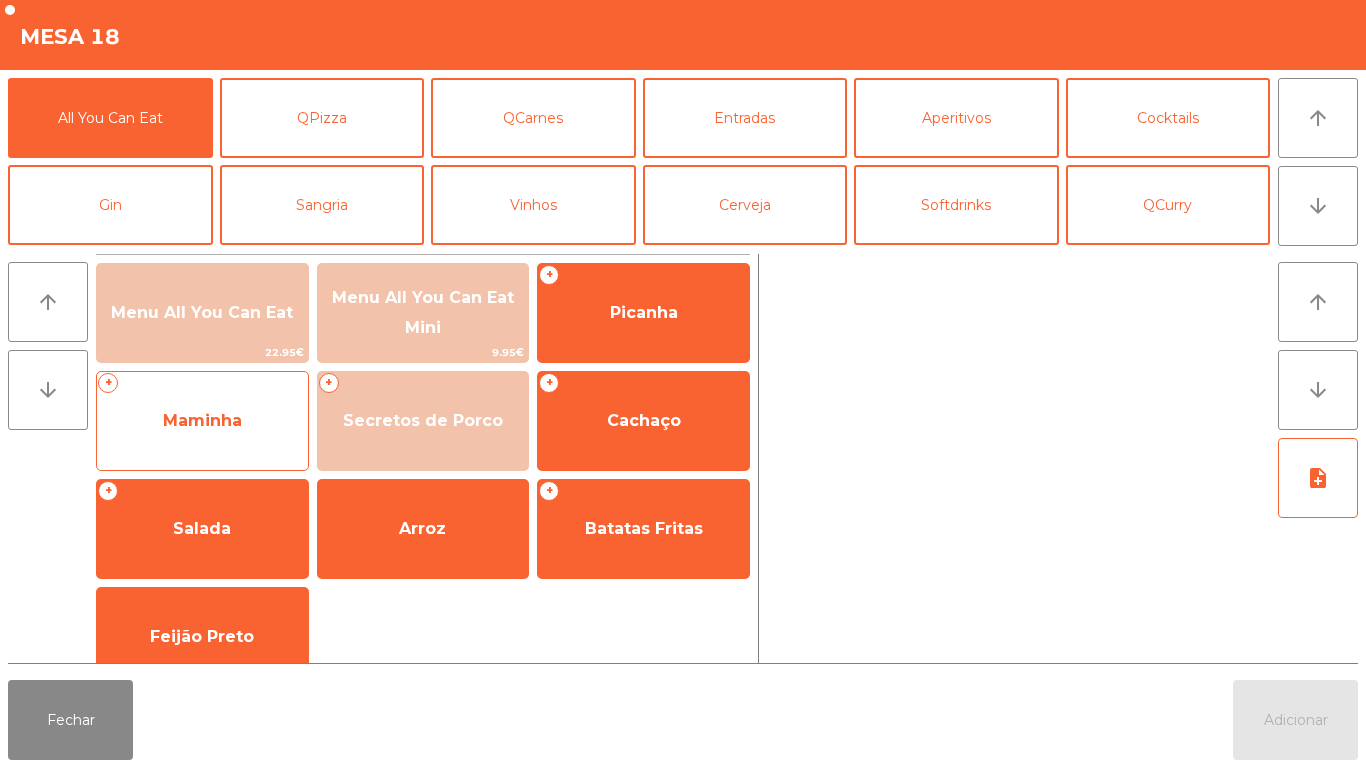 click on "Maminha" 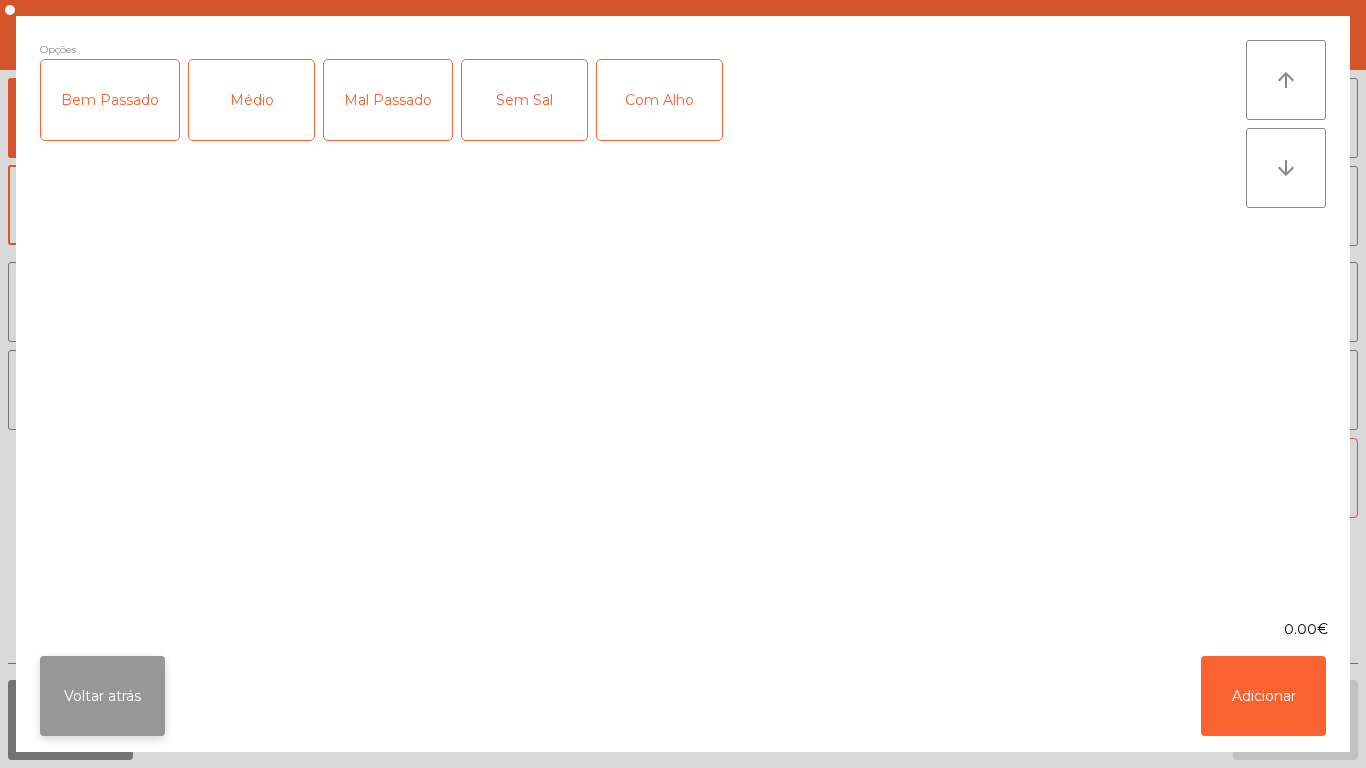 click on "Voltar atrás" 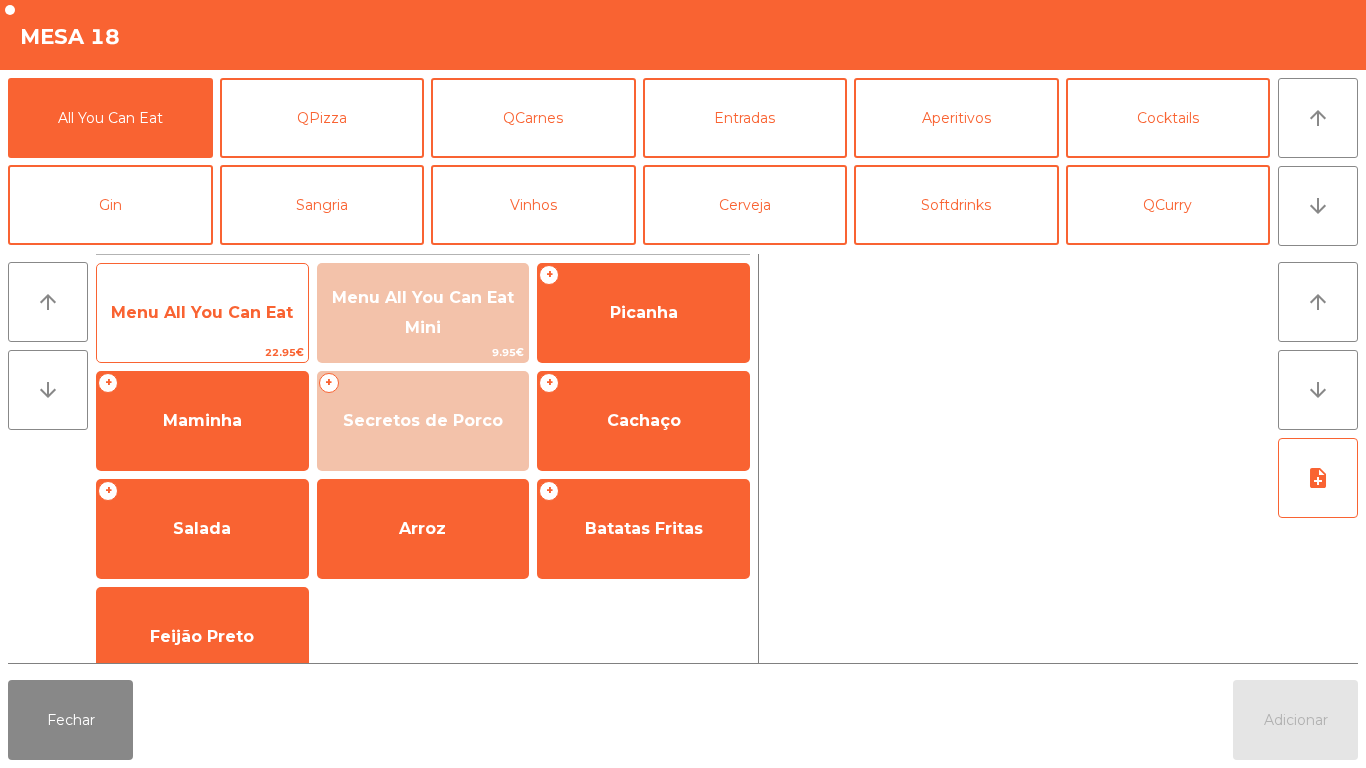 click on "Menu All You Can Eat" 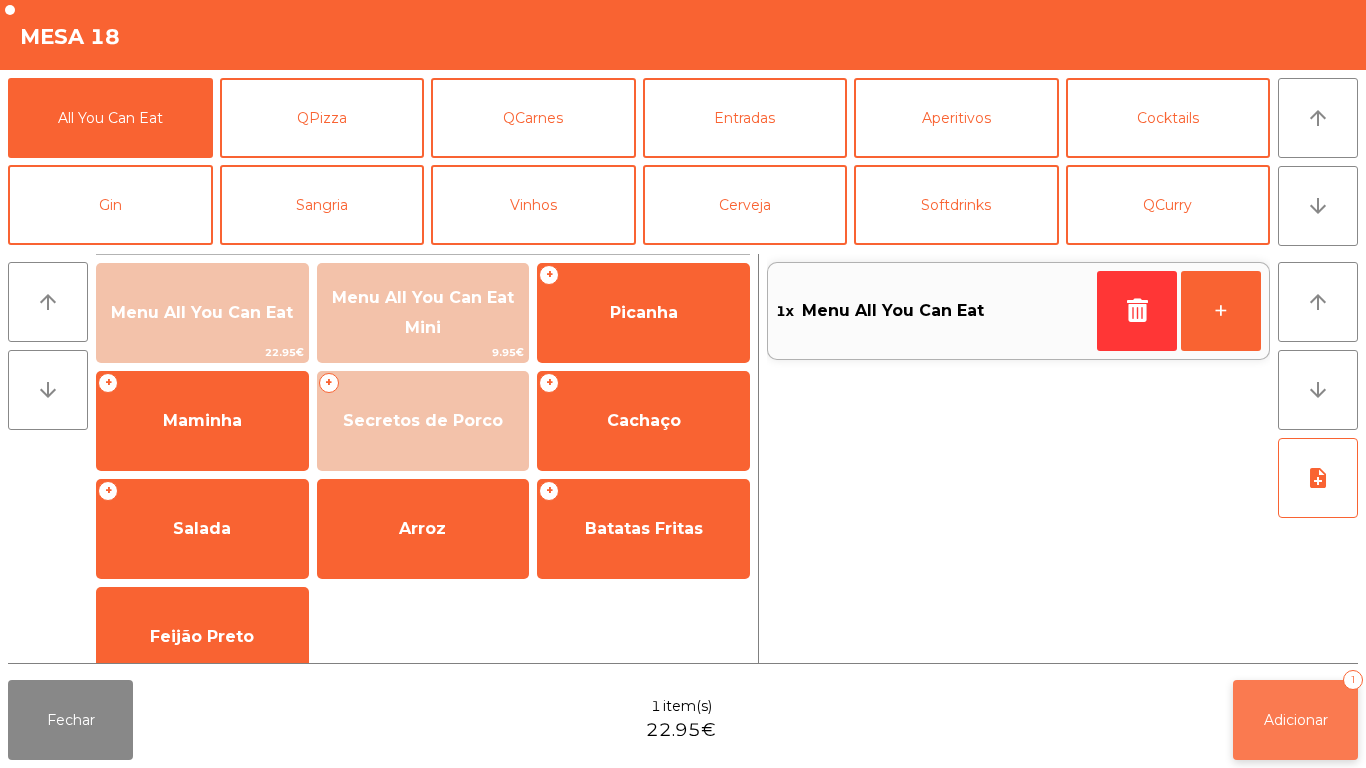 click on "Adicionar" 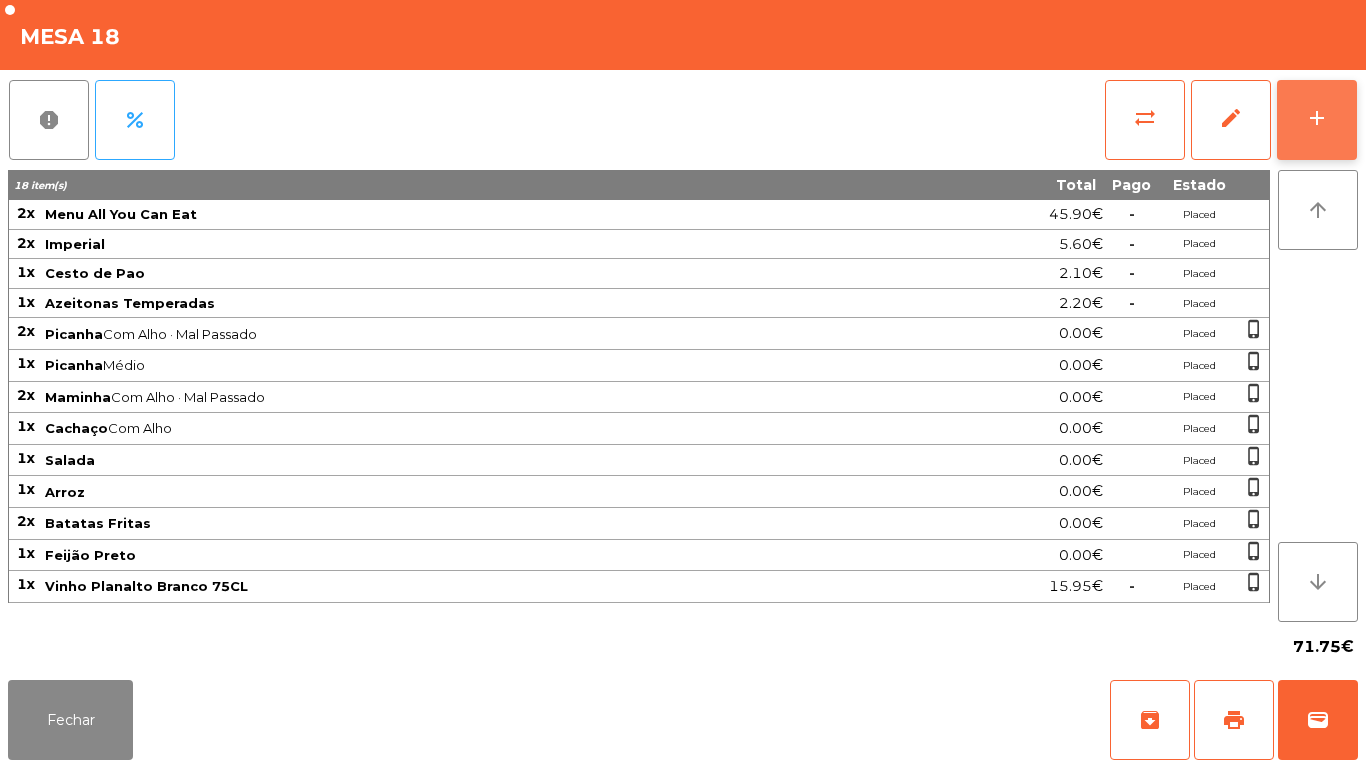 click on "add" 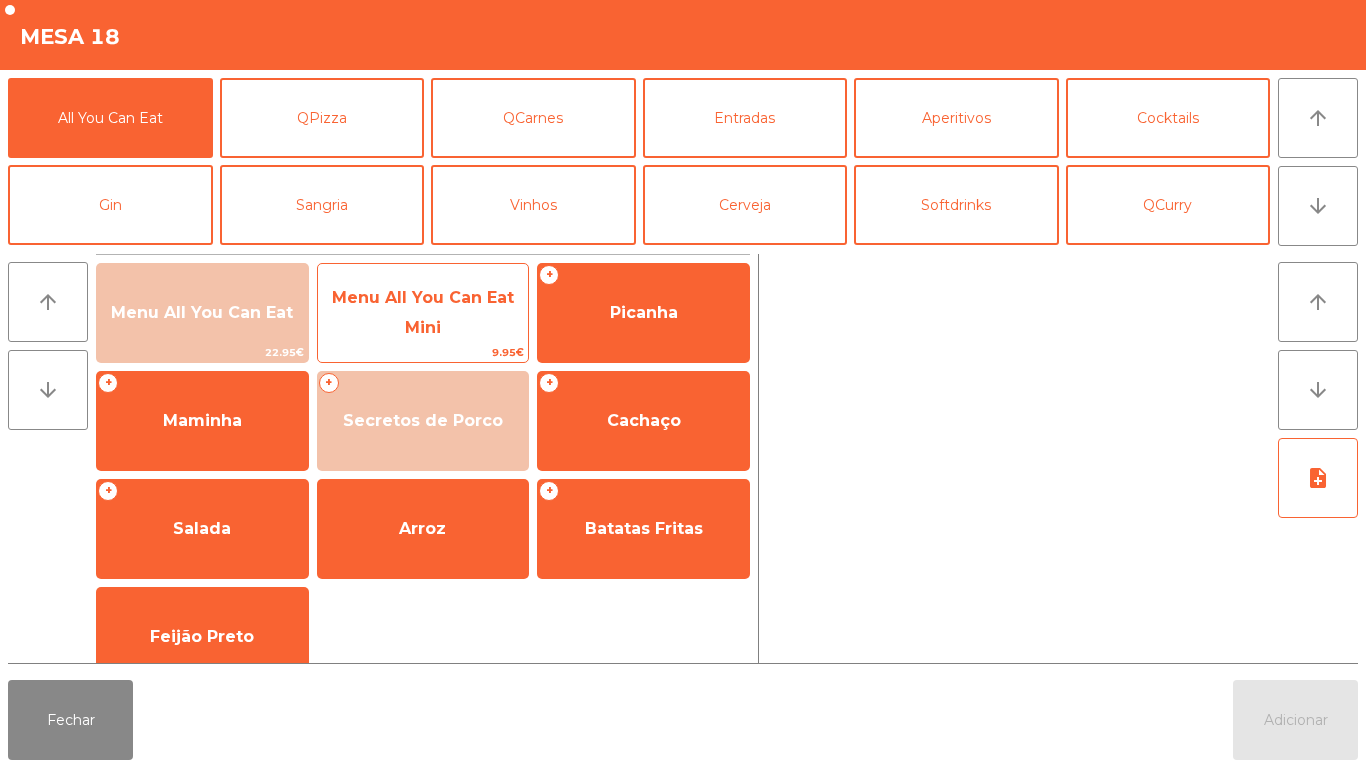 click on "Menu All You Can Eat Mini" 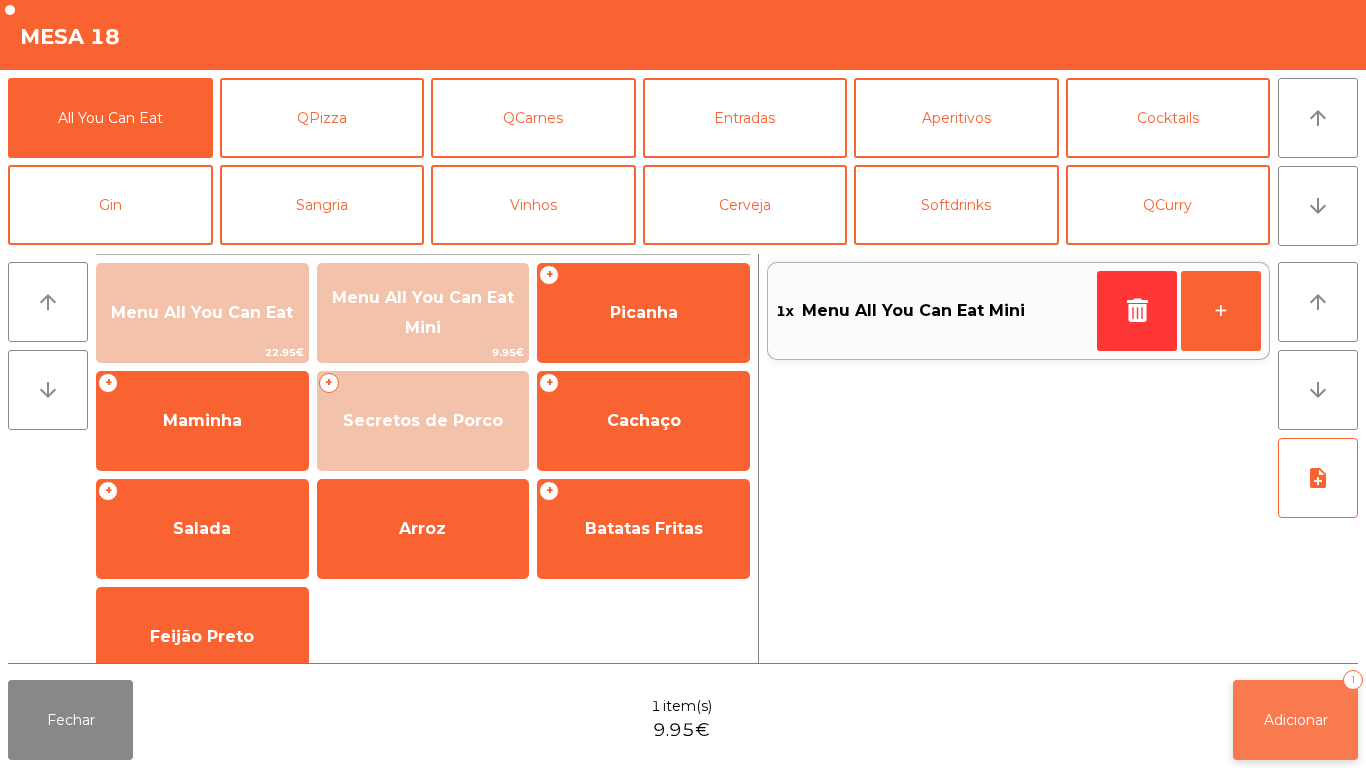 click on "Adicionar" 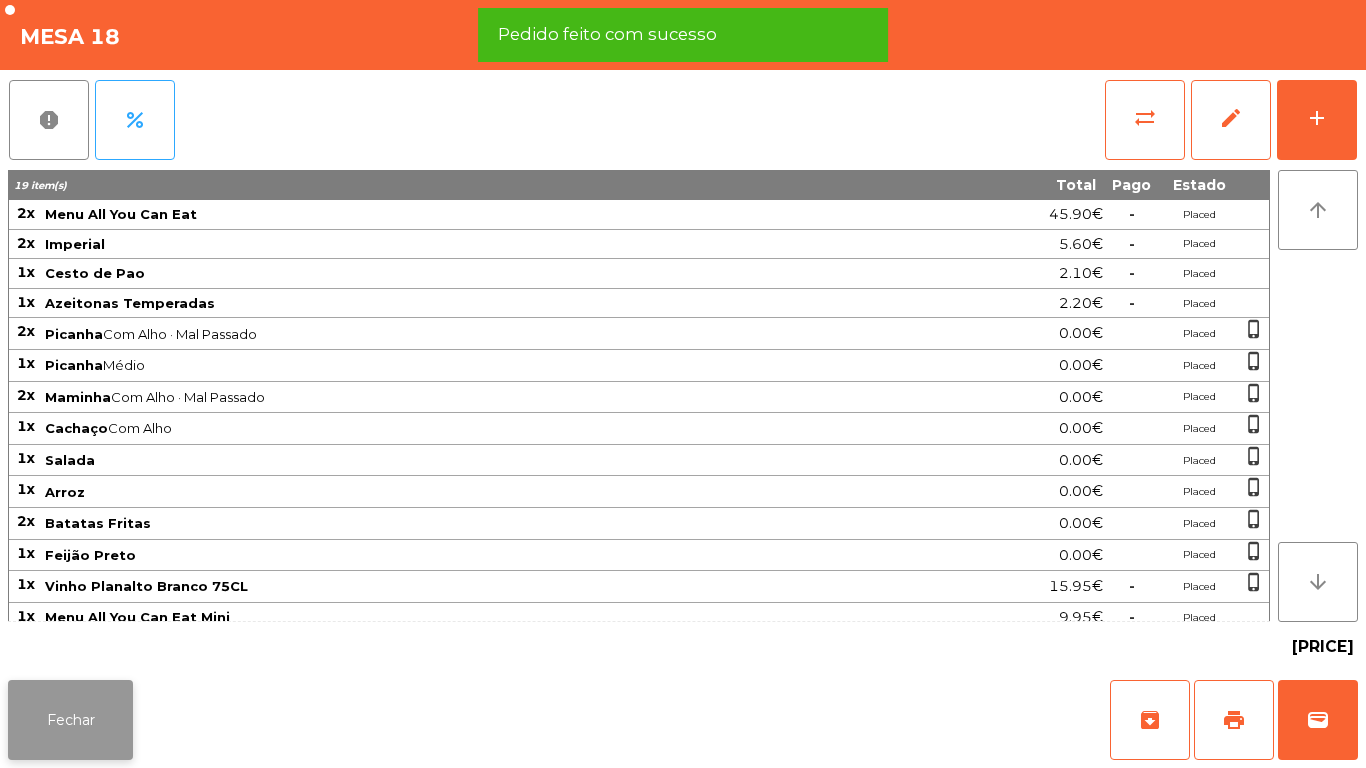 click on "Fechar" 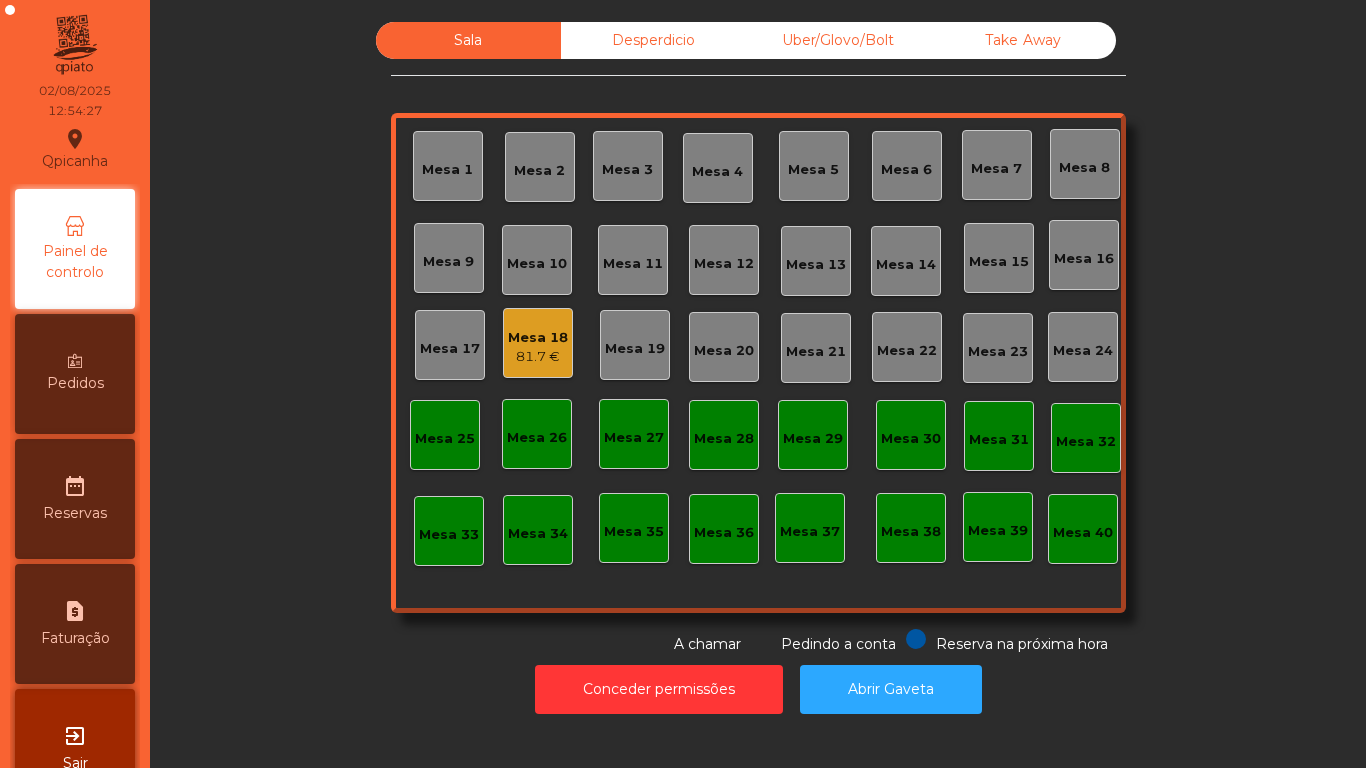 click on "Pedidos" at bounding box center (75, 374) 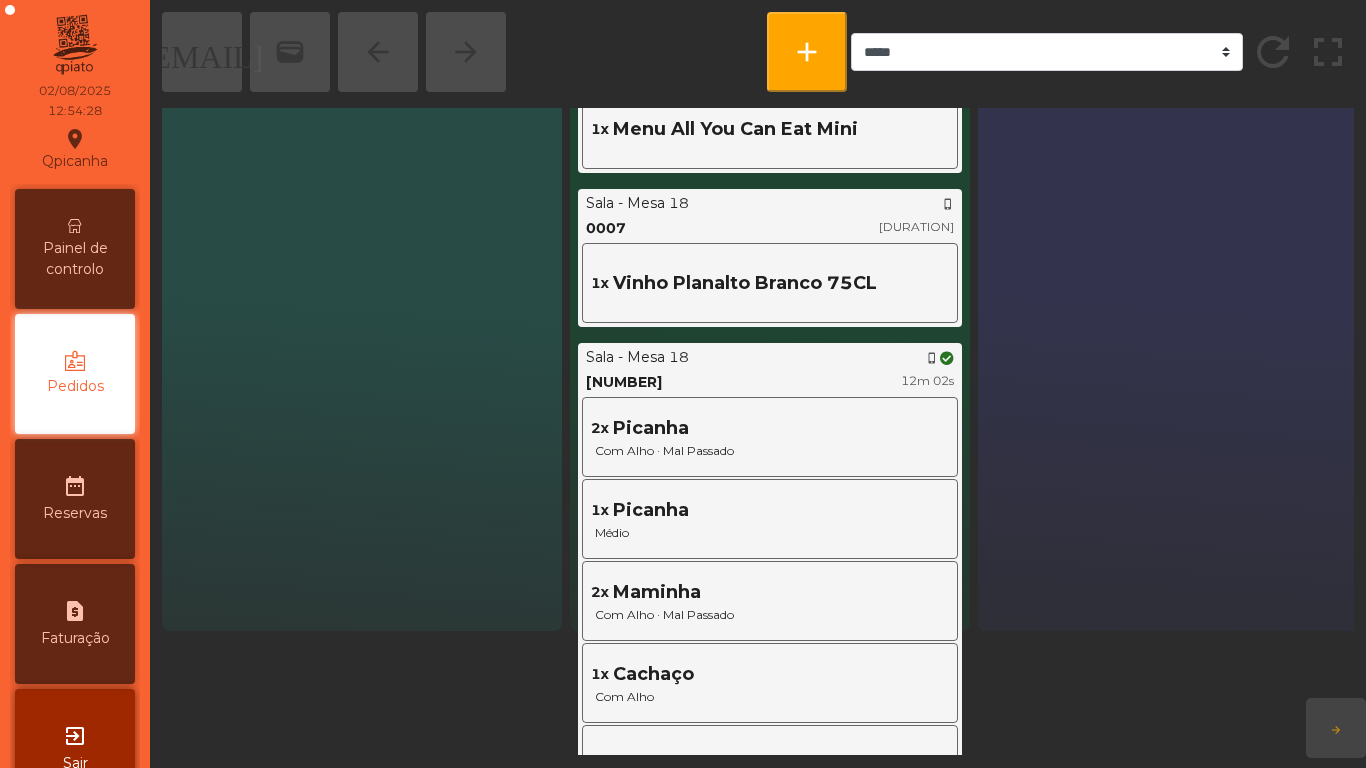 scroll, scrollTop: 126, scrollLeft: 0, axis: vertical 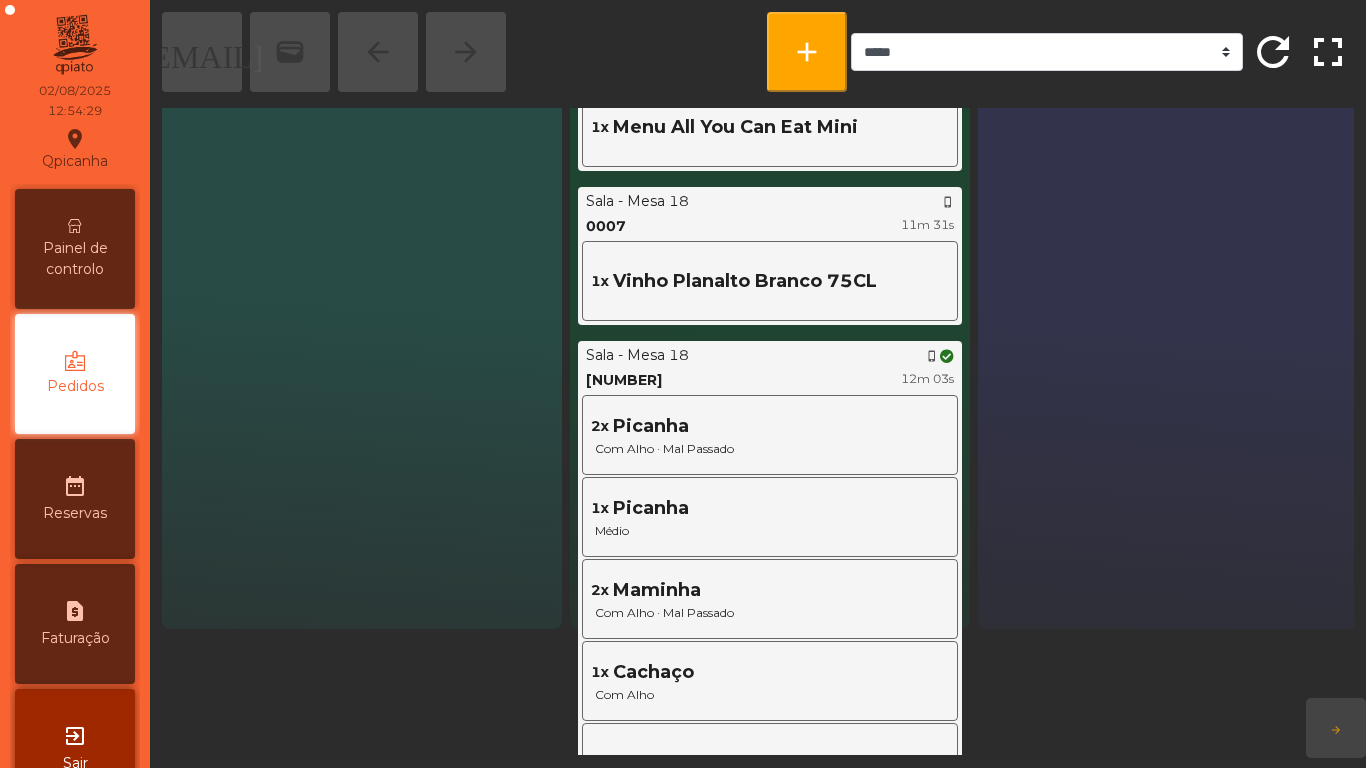 click on "Painel de controlo" at bounding box center [75, 249] 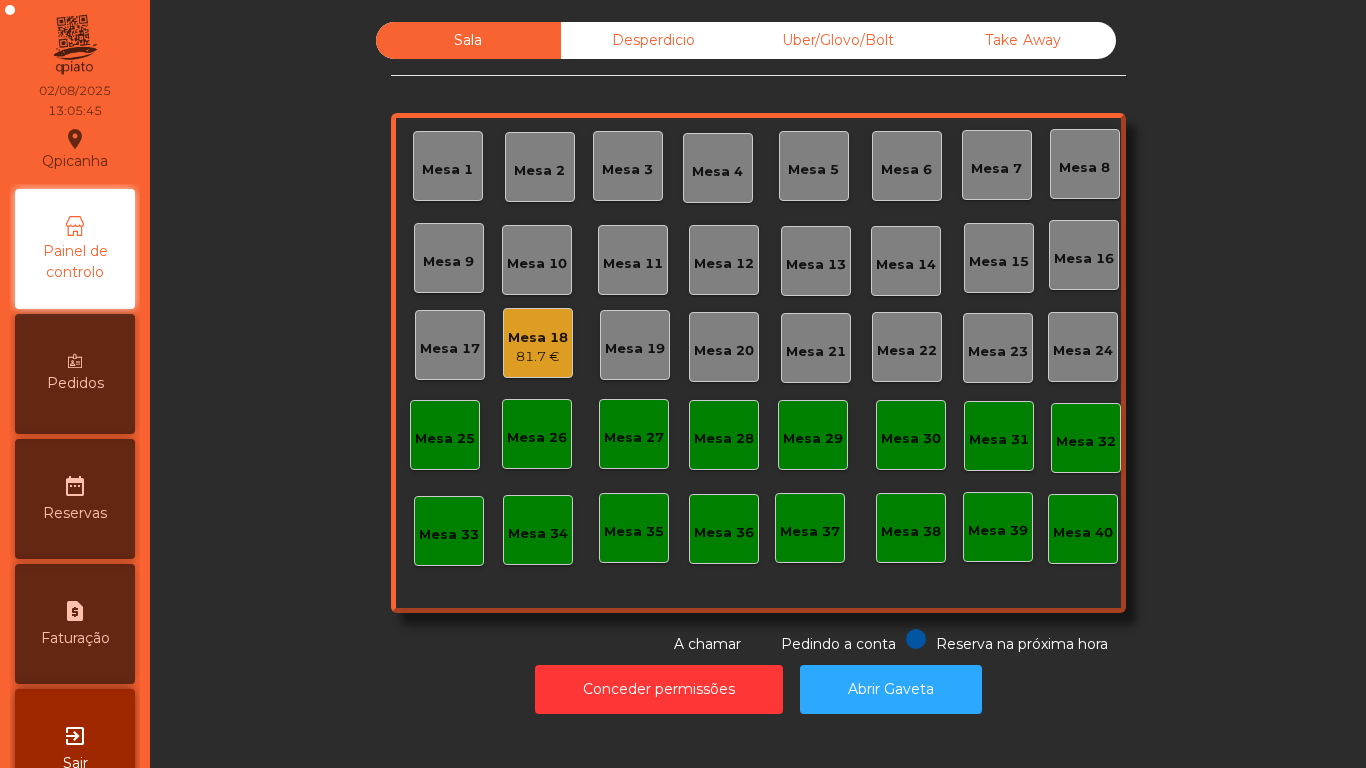 click on "81.7 €" 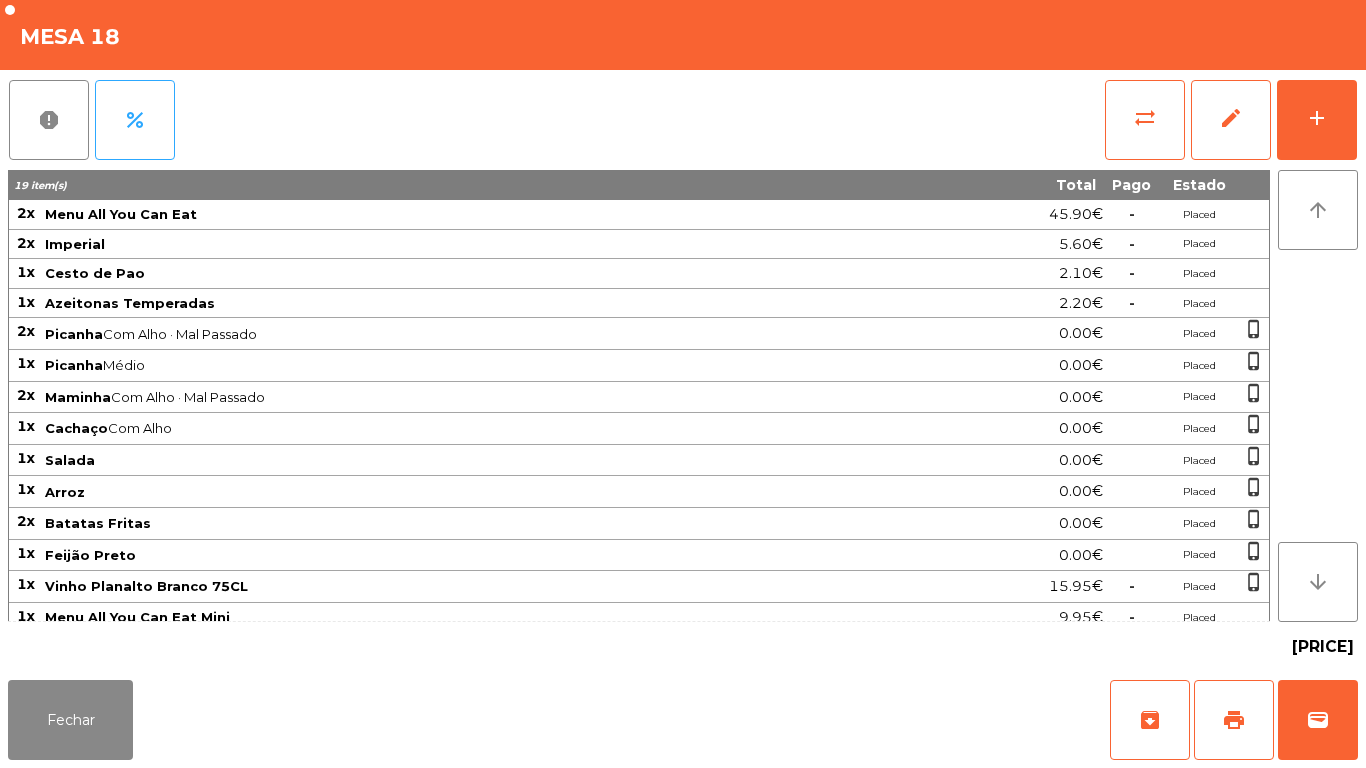 scroll, scrollTop: 11, scrollLeft: 0, axis: vertical 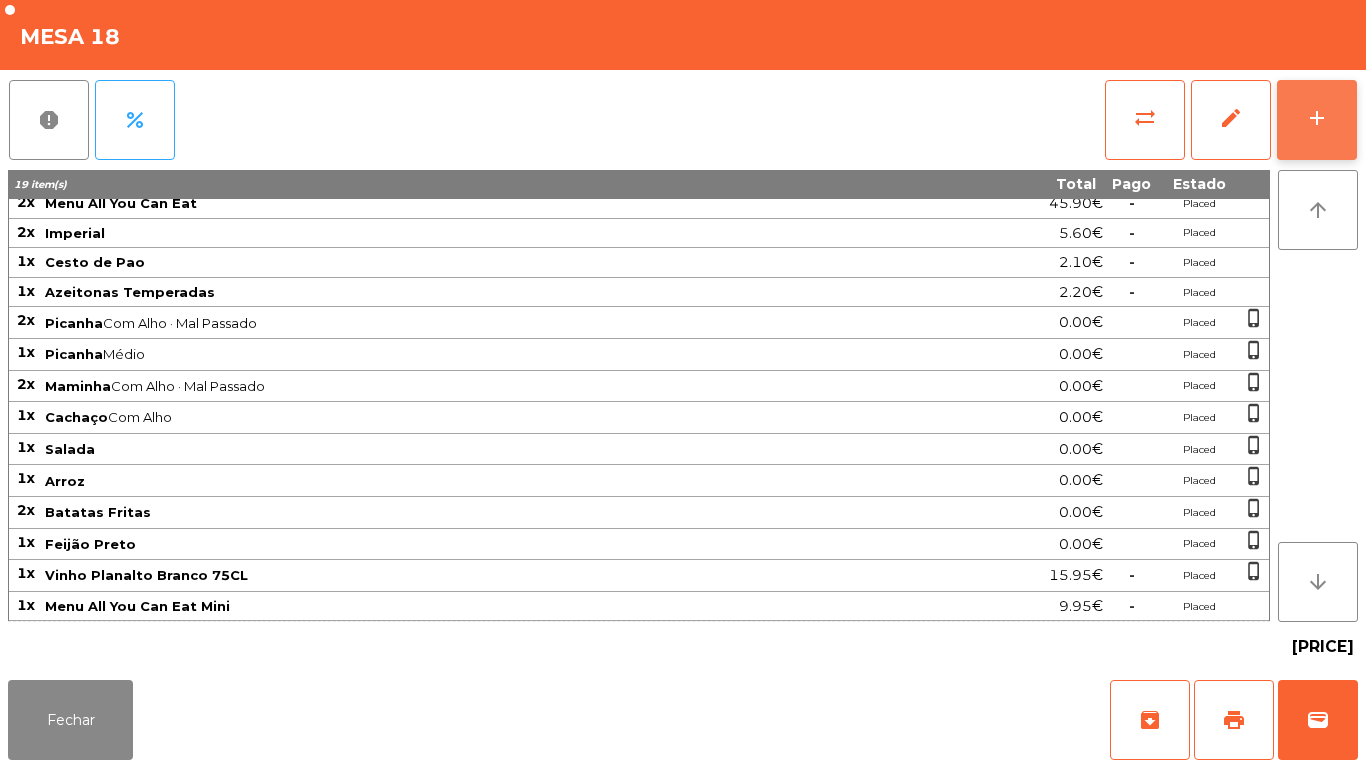 click on "add" 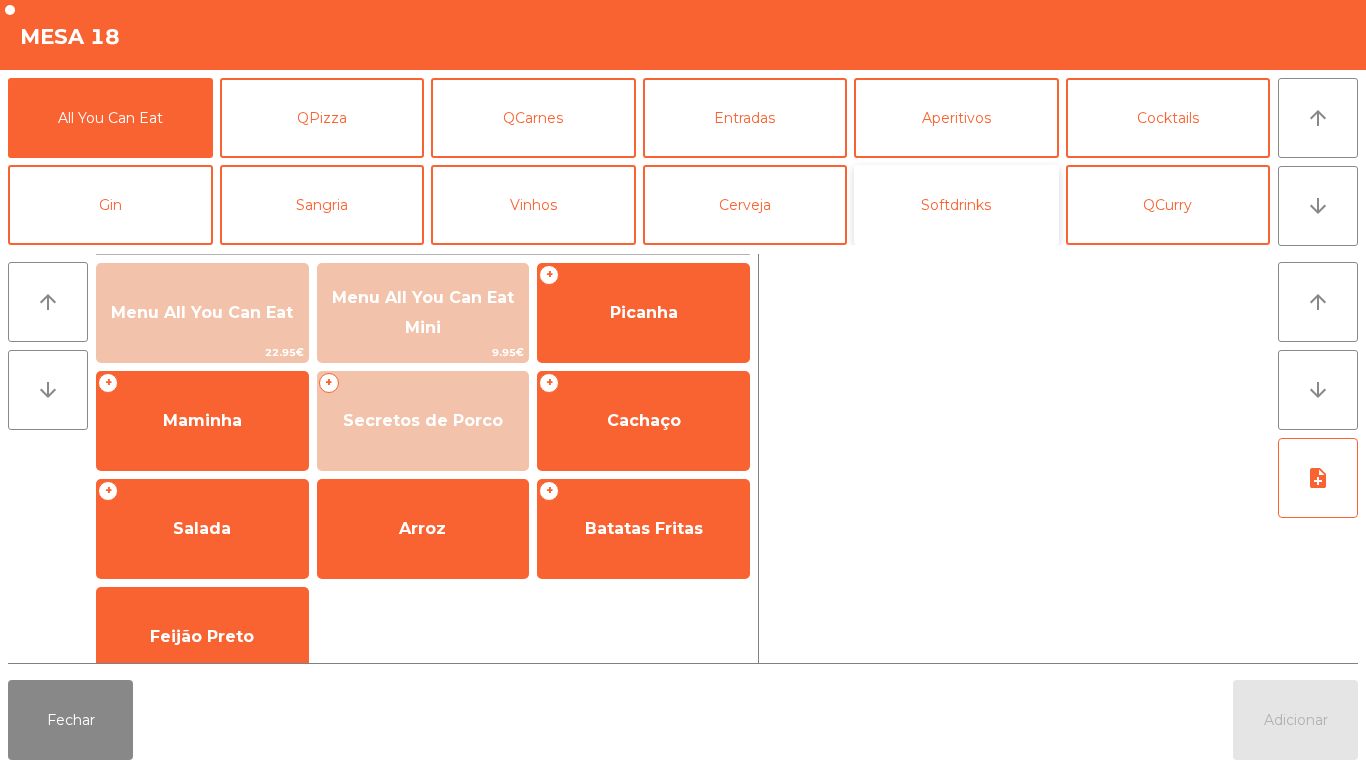 click on "Softdrinks" 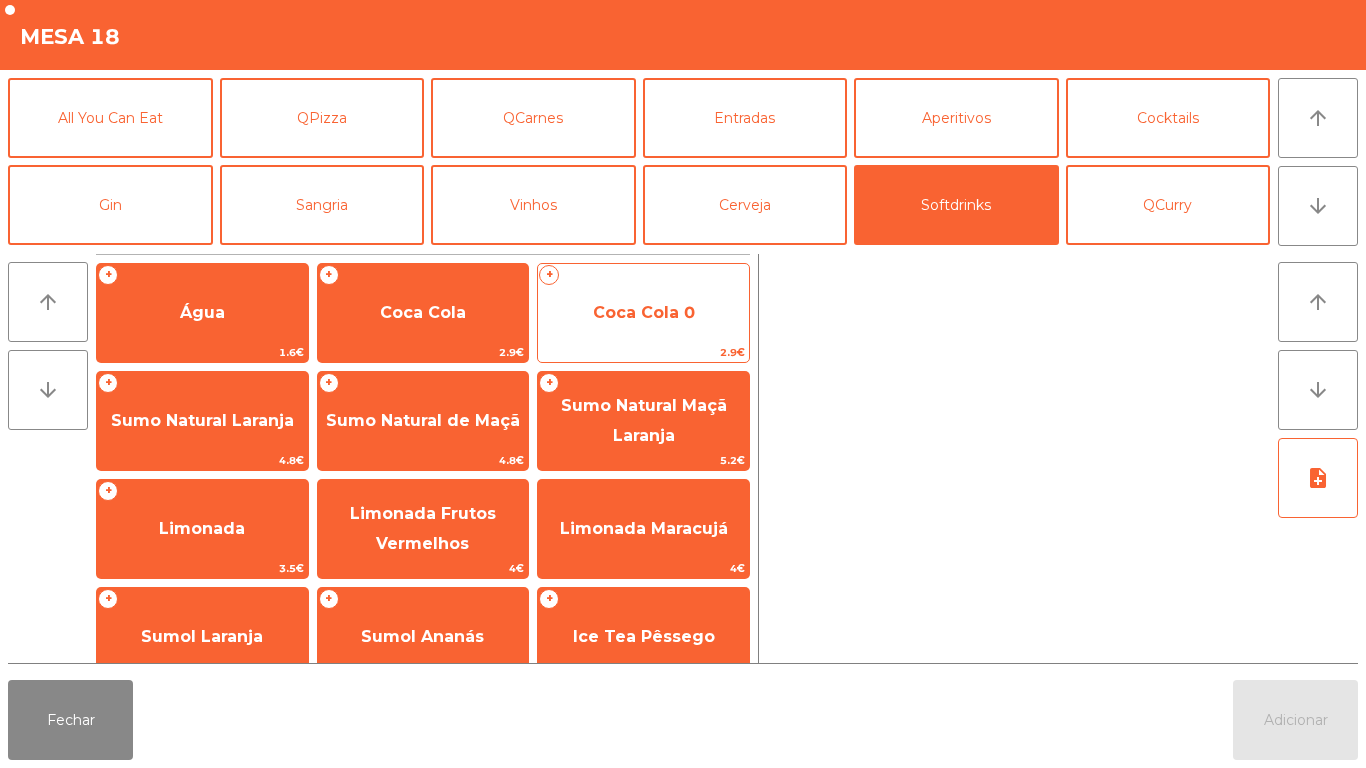 click on "Coca Cola 0" 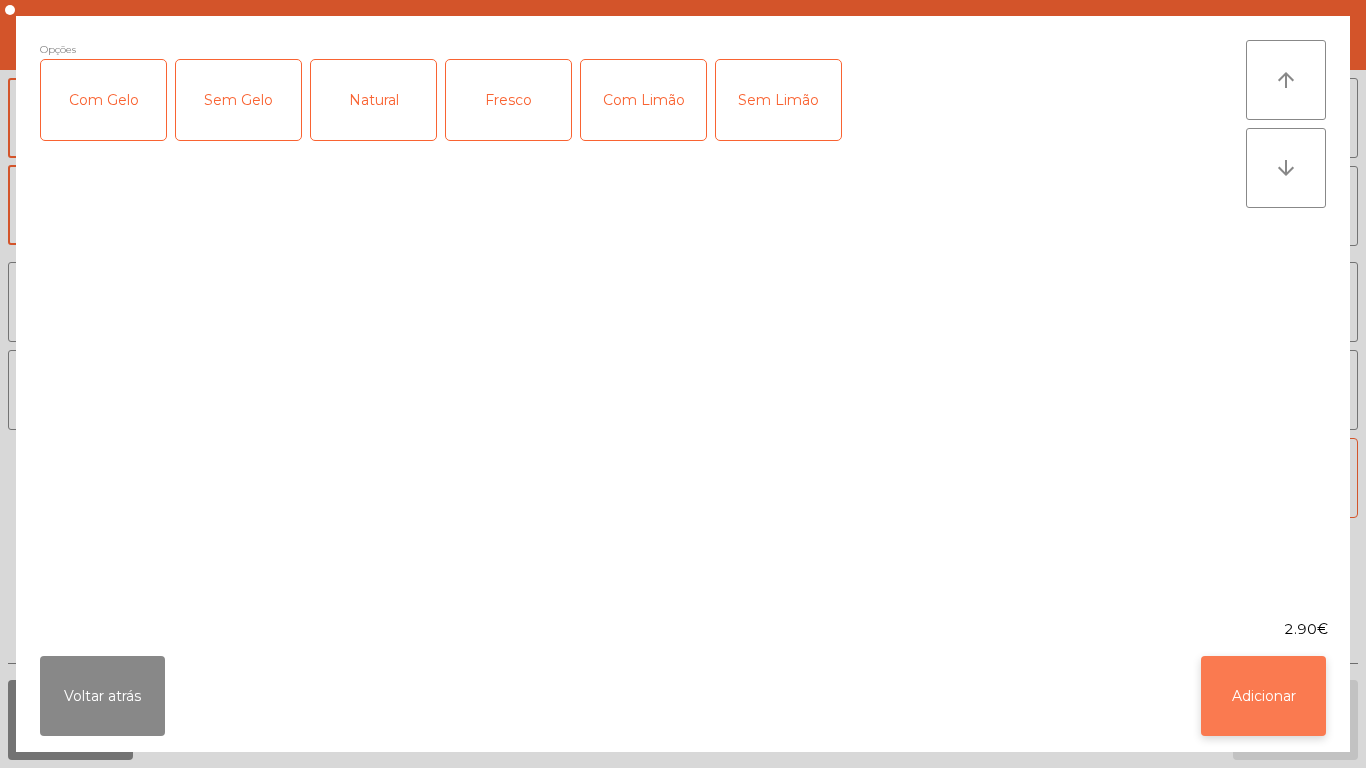 click on "Adicionar" 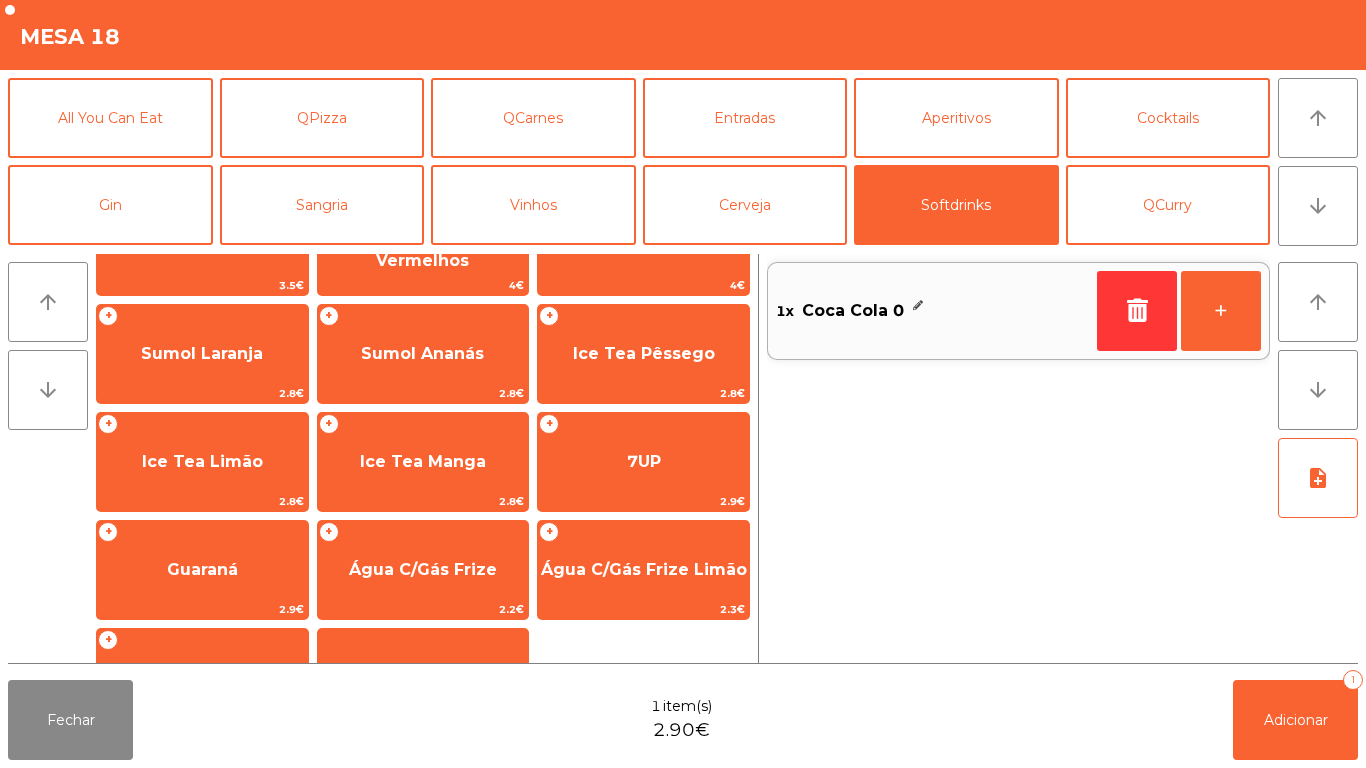 scroll, scrollTop: 286, scrollLeft: 0, axis: vertical 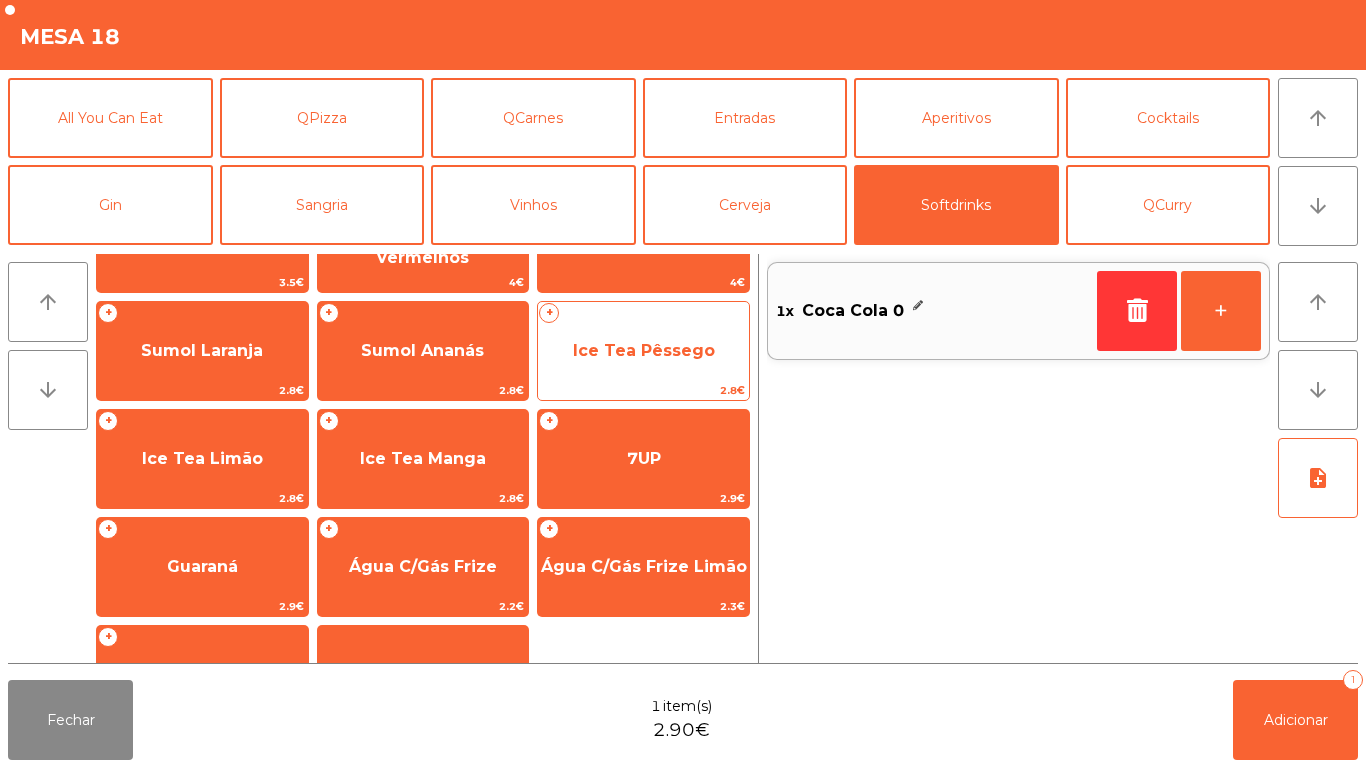 click on "Ice Tea Pêssego" 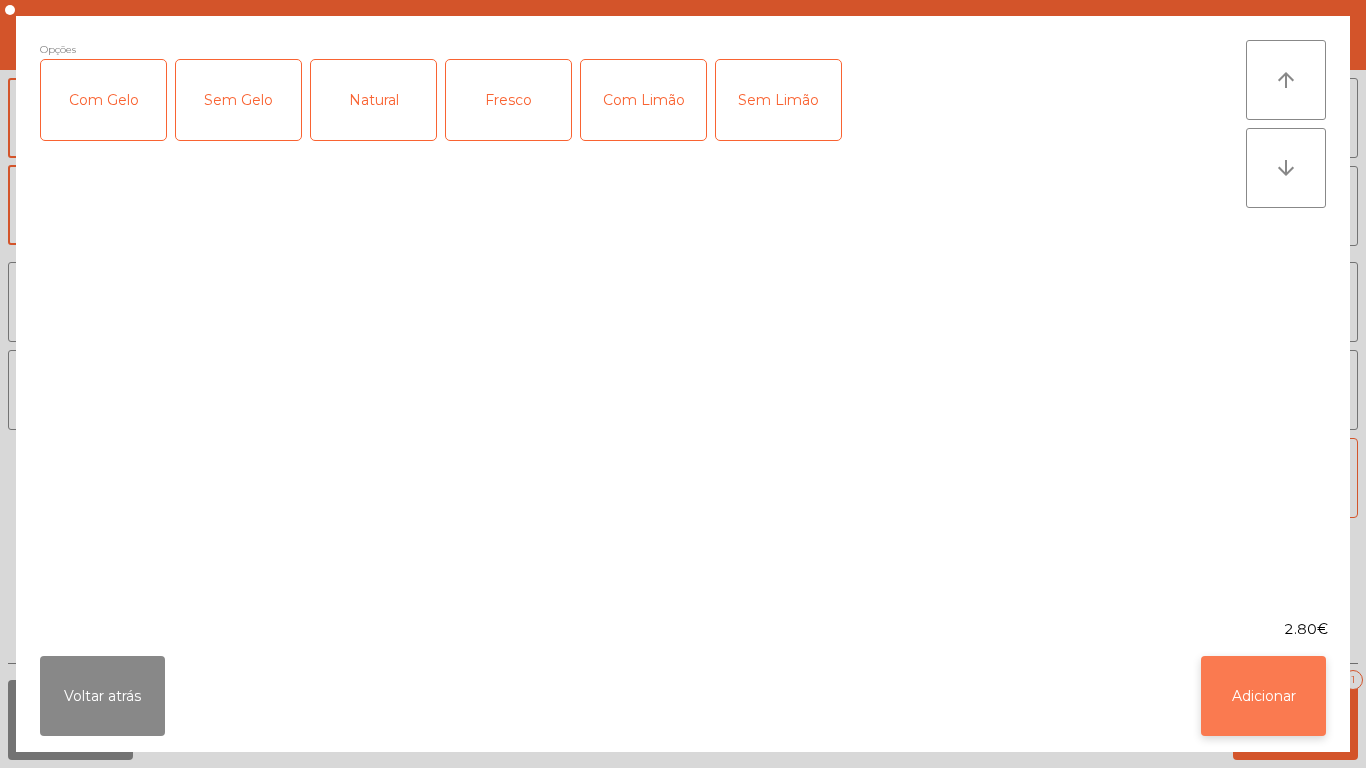 click on "Adicionar" 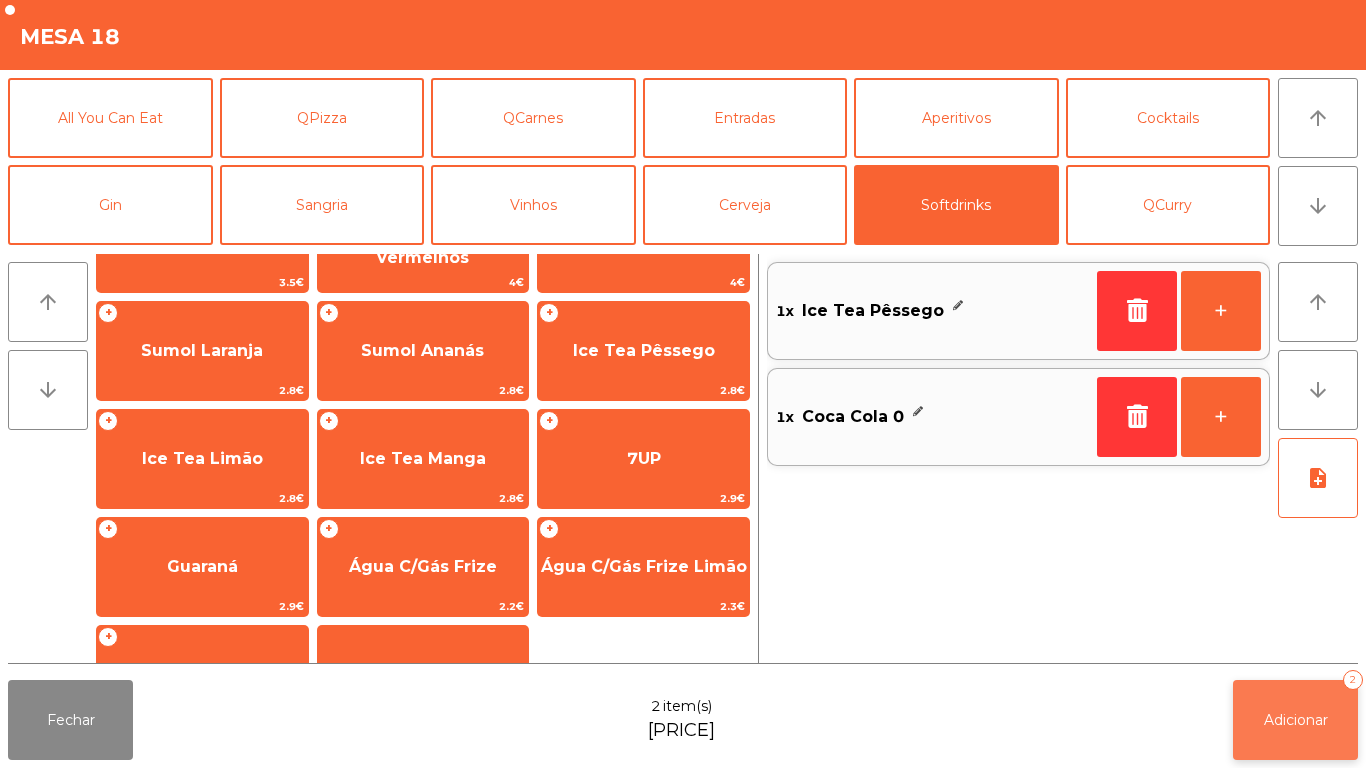 click on "Adicionar   2" 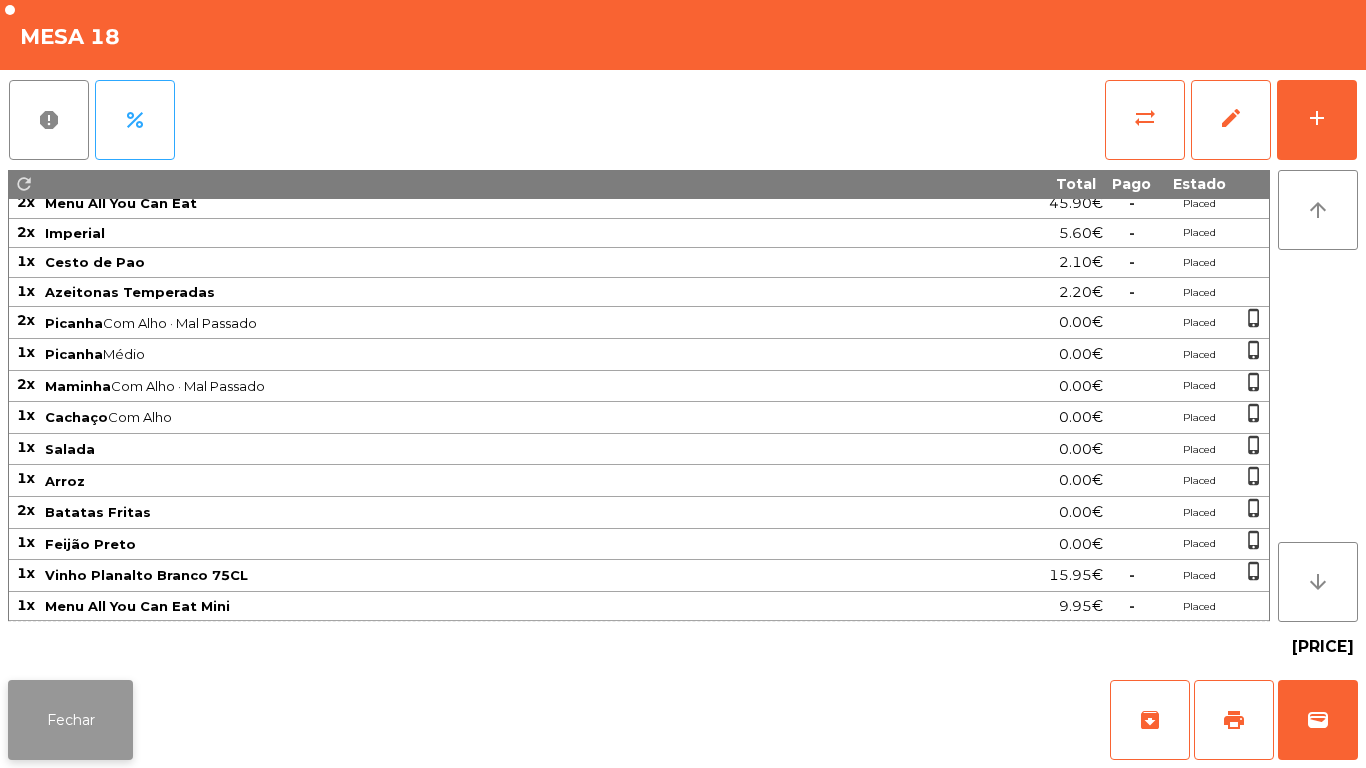 click on "Fechar" 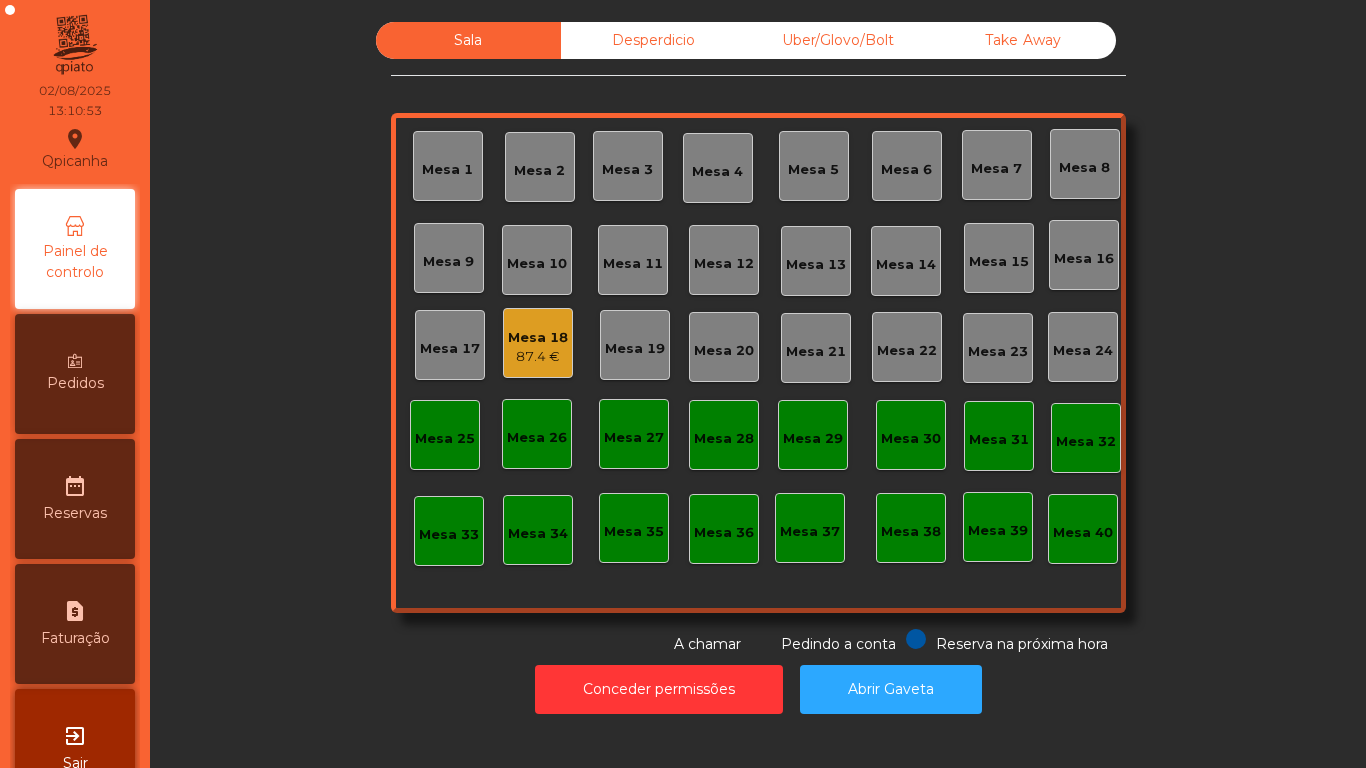 click on "Mesa 11" 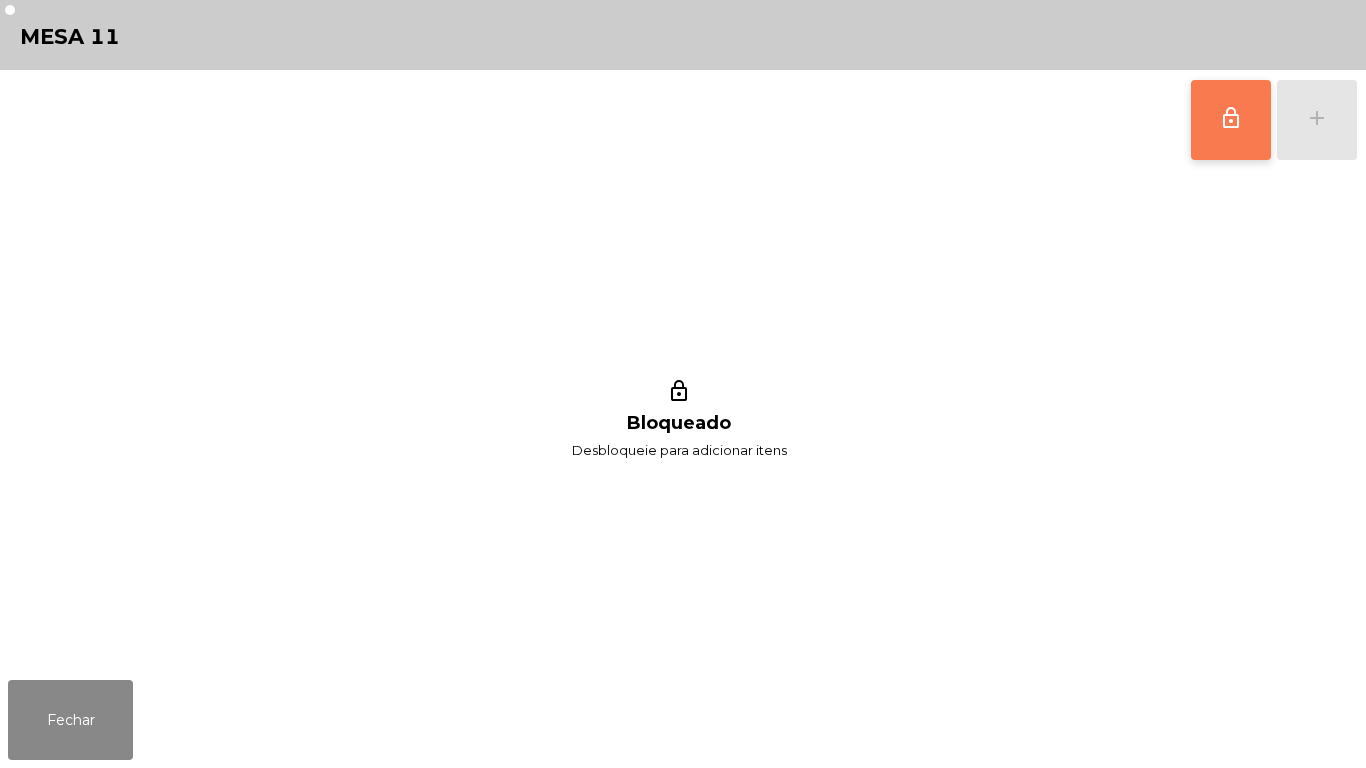 click on "lock_outline" 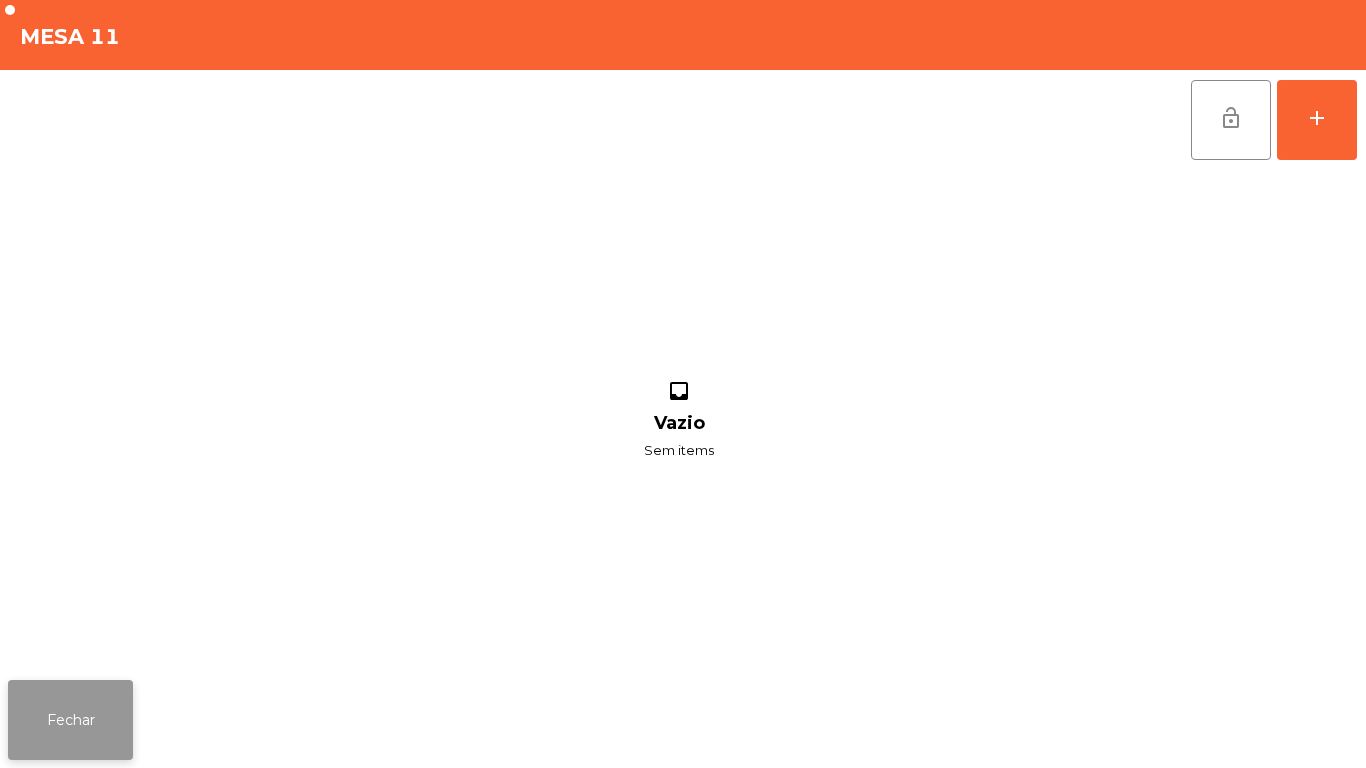 click on "Fechar" 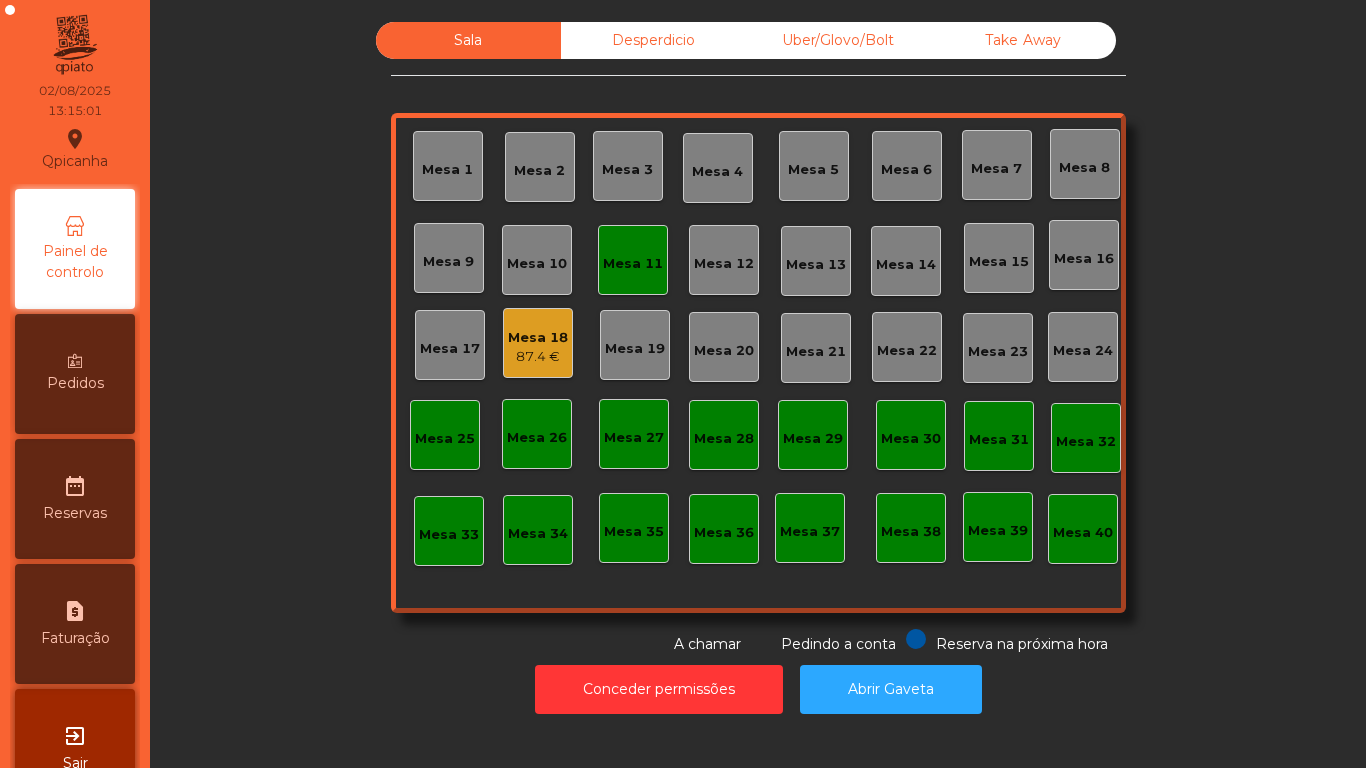 click on "Mesa 11" 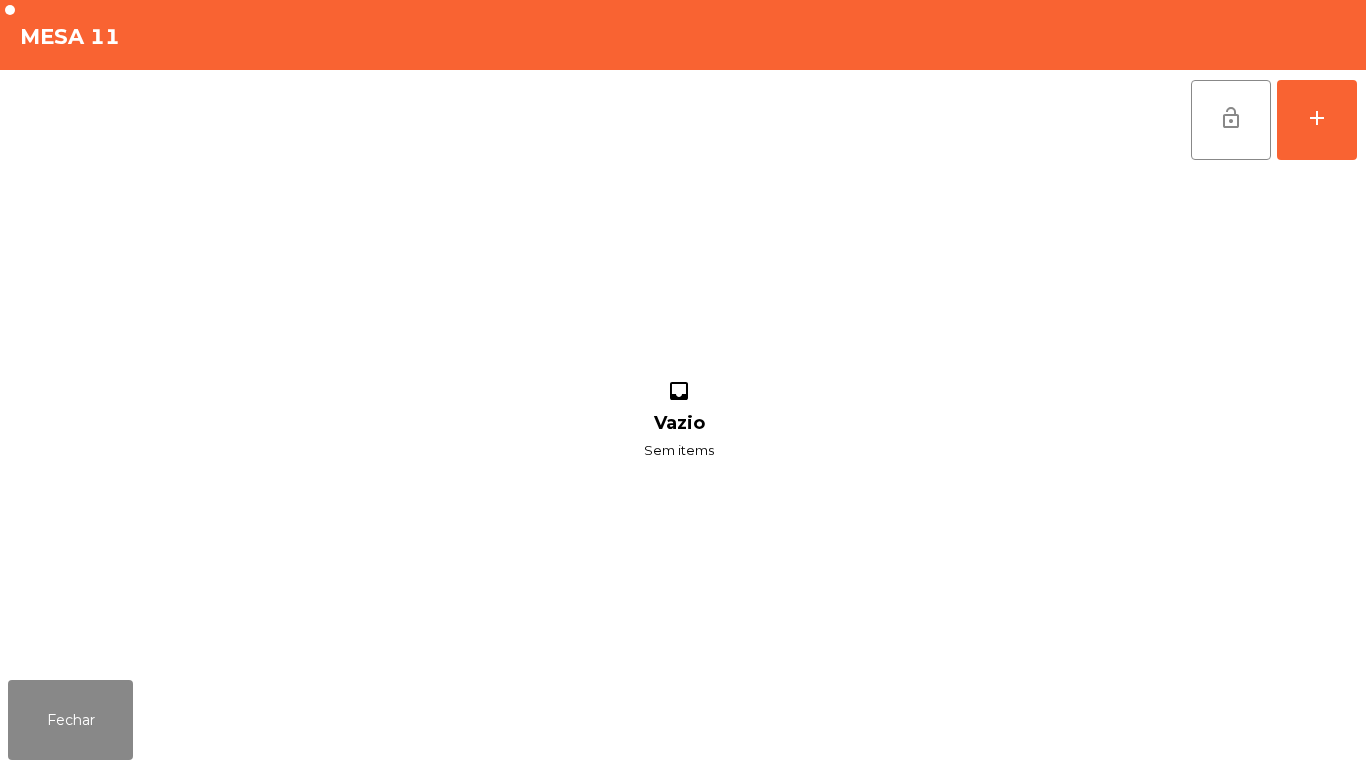 click on "inbox Vazio Sem items" 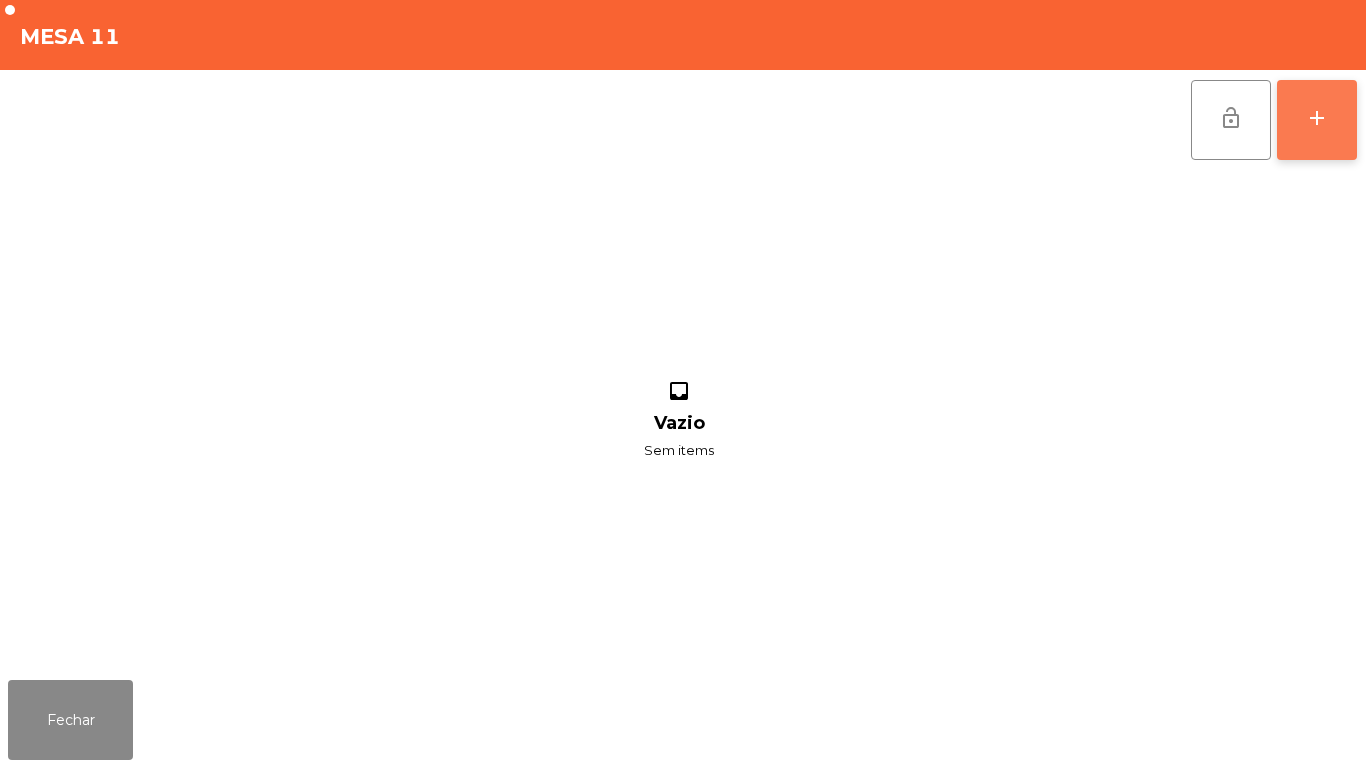 click on "add" 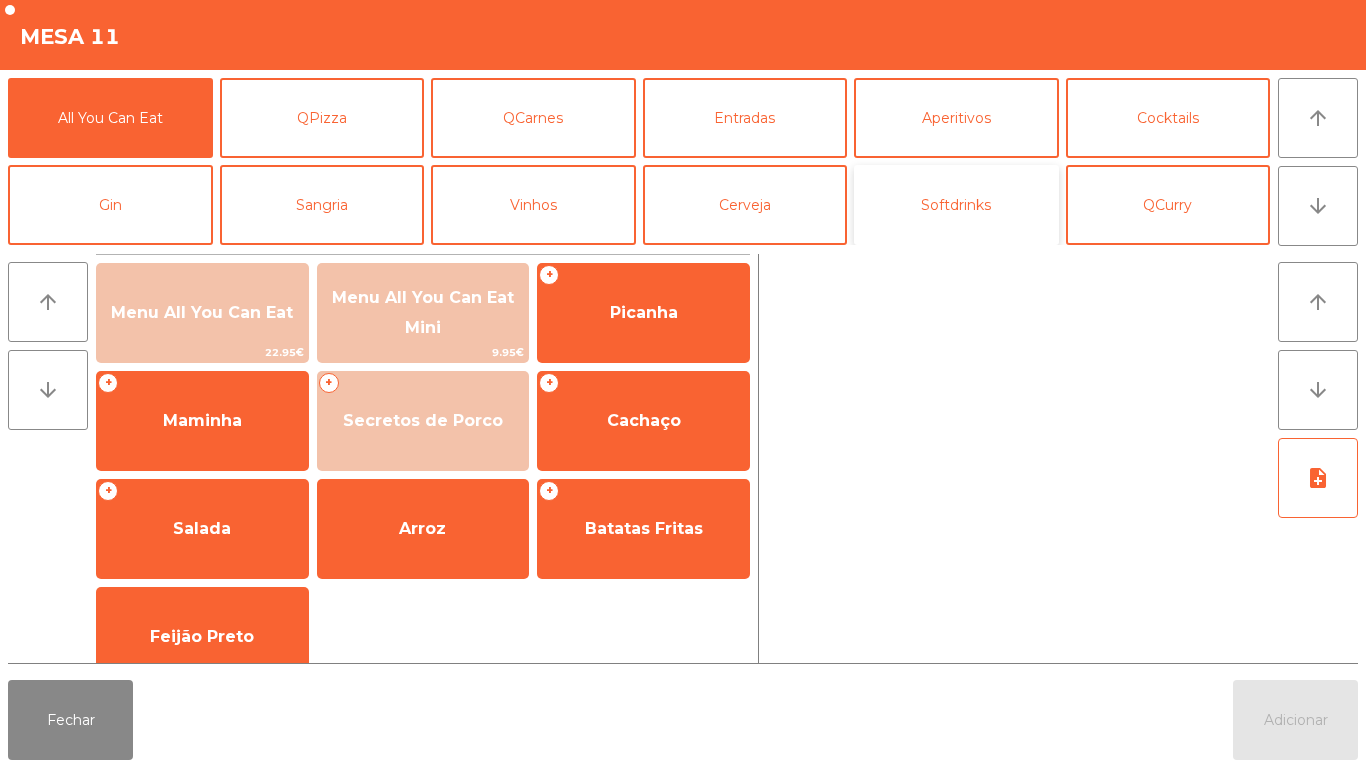 click on "Softdrinks" 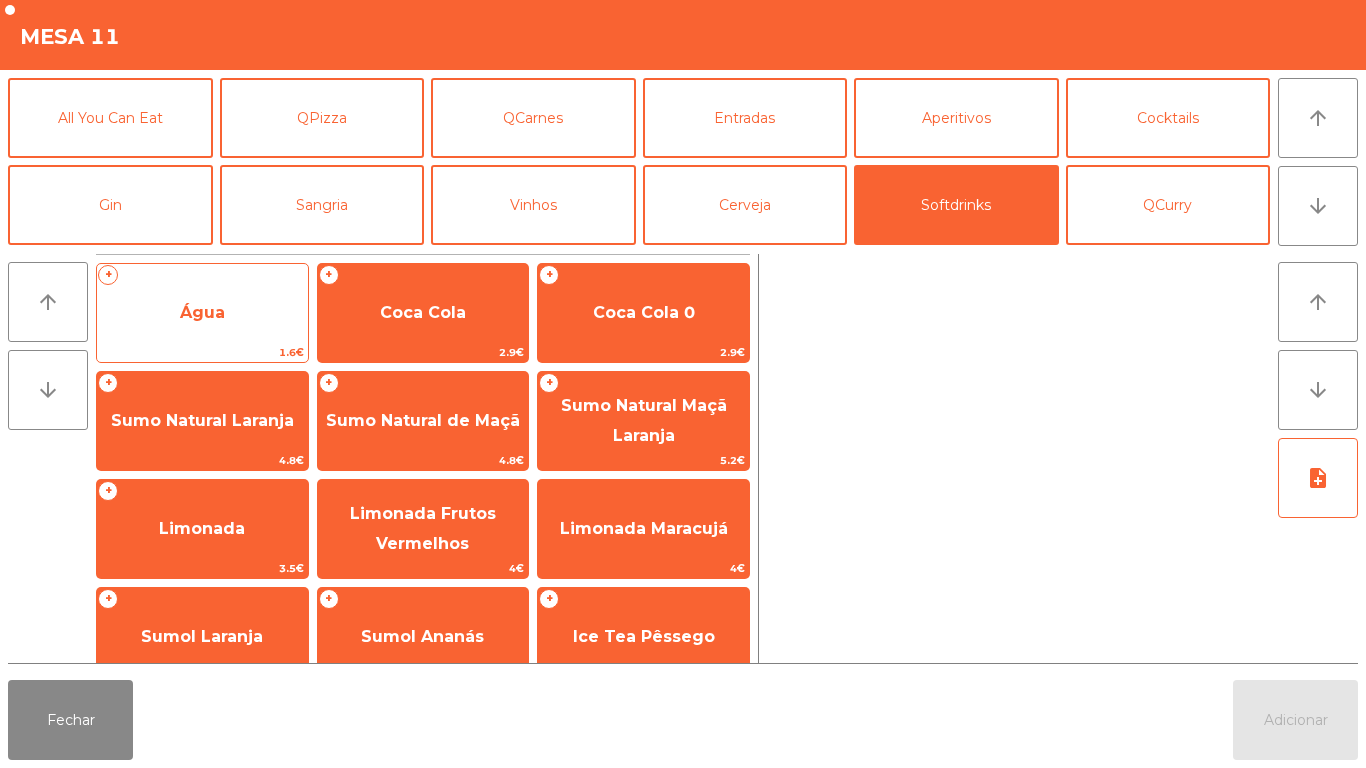 click on "Água" 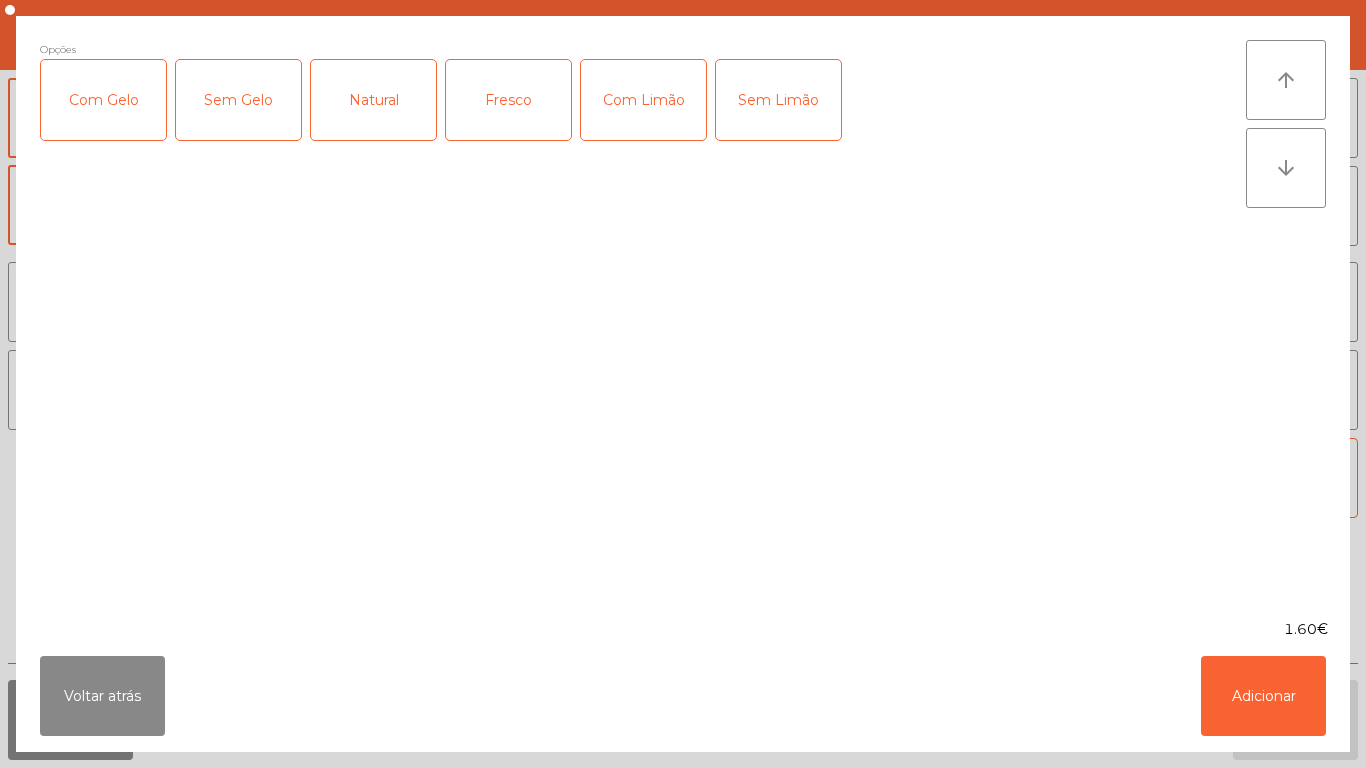 click on "Natural" 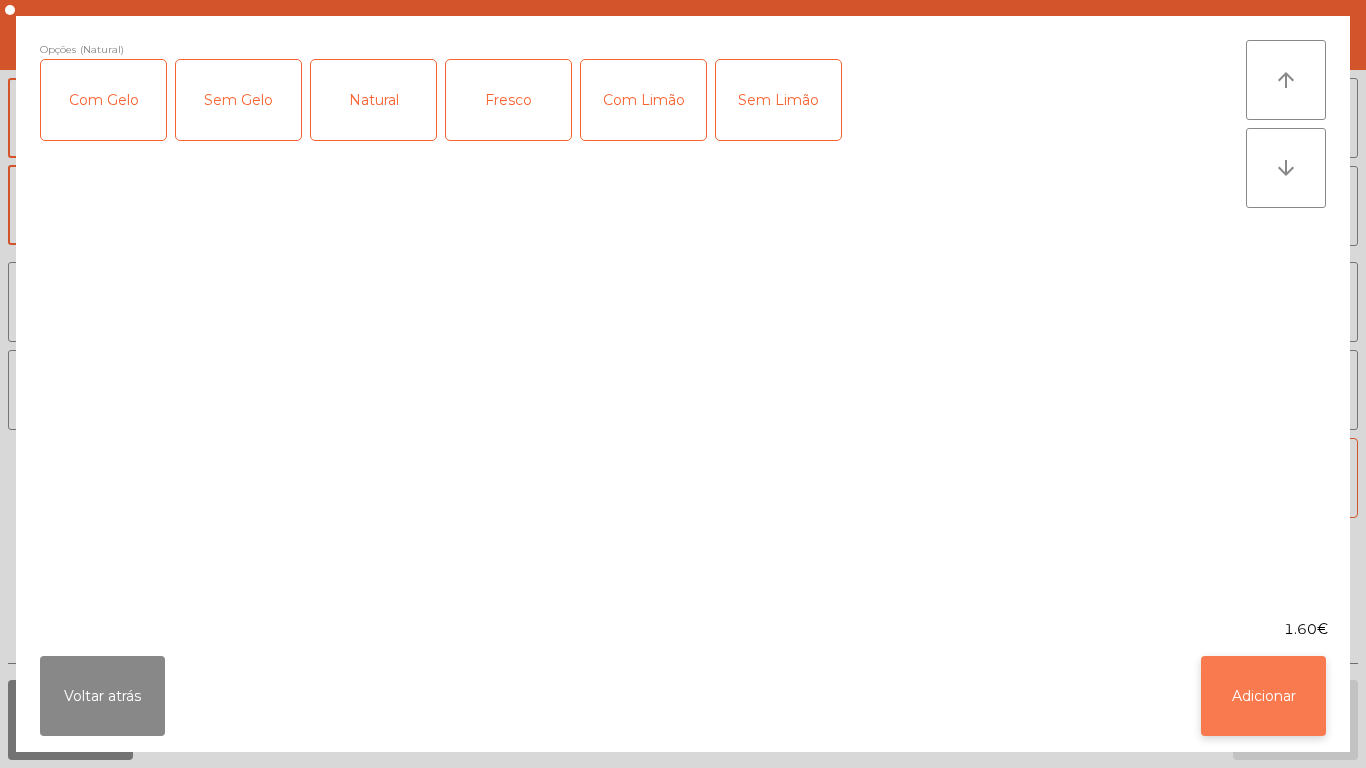 click on "Adicionar" 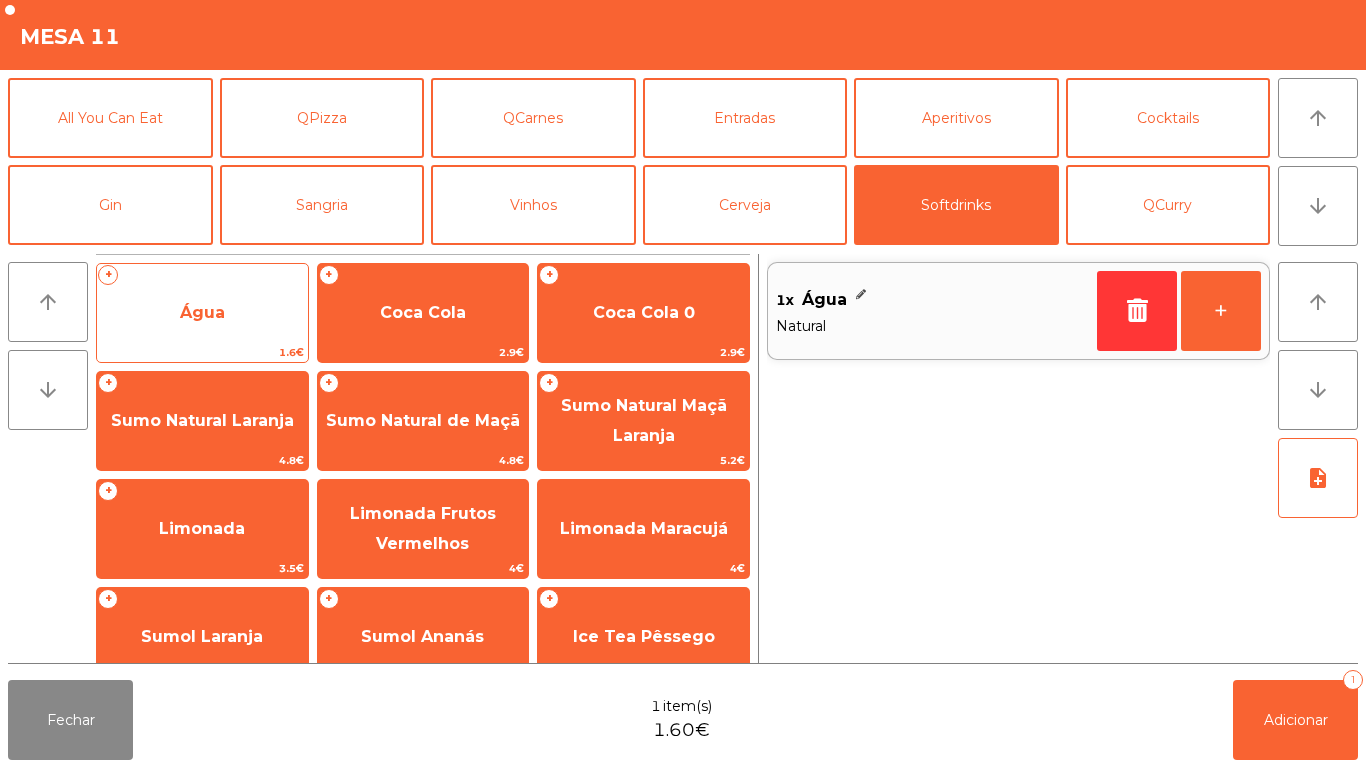 click on "Água" 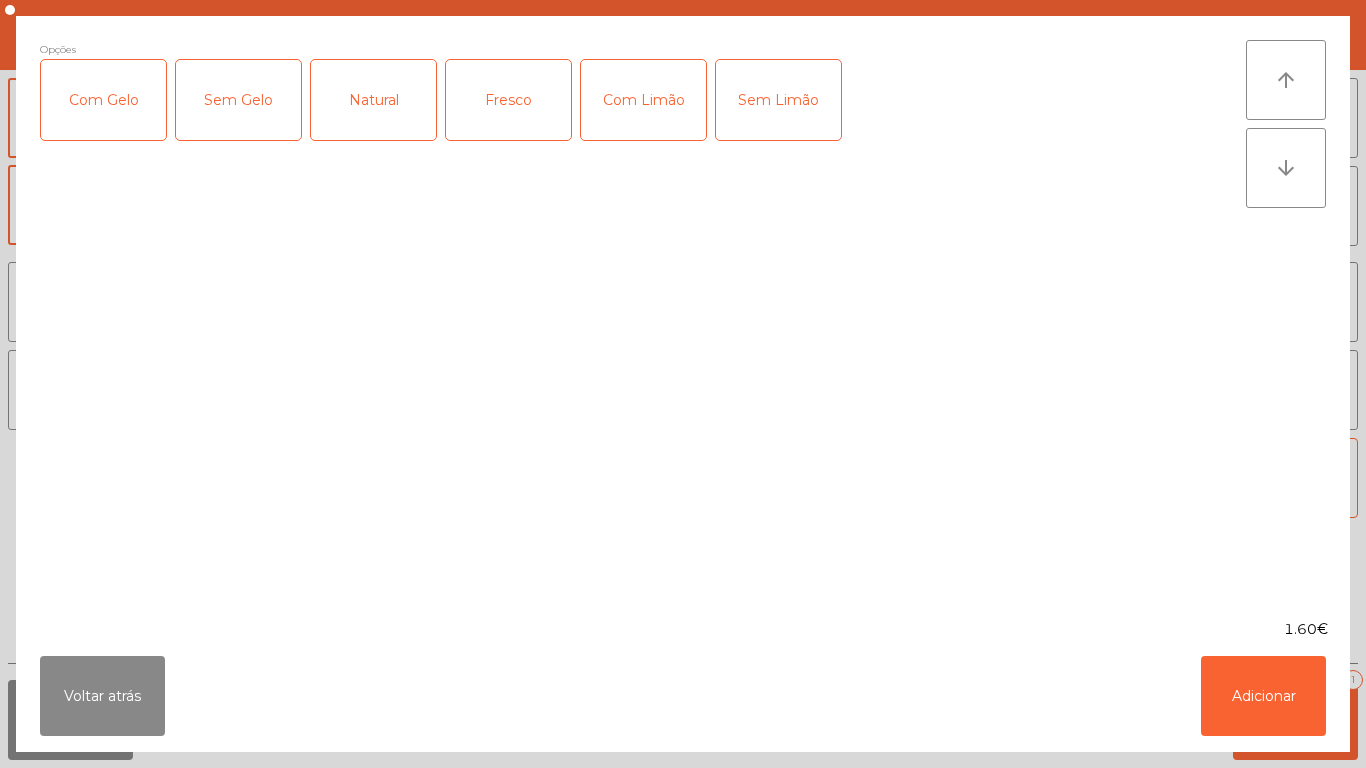 click on "Fresco" 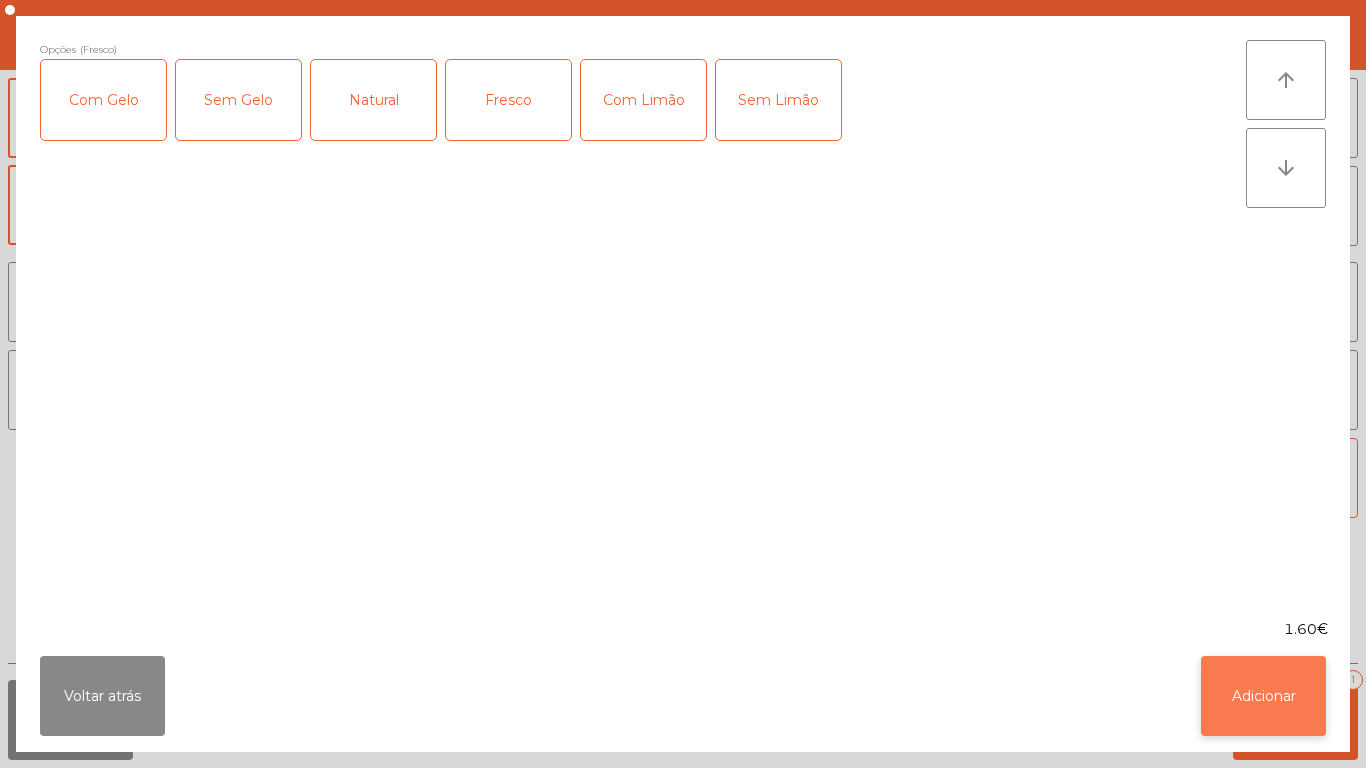 click on "Adicionar" 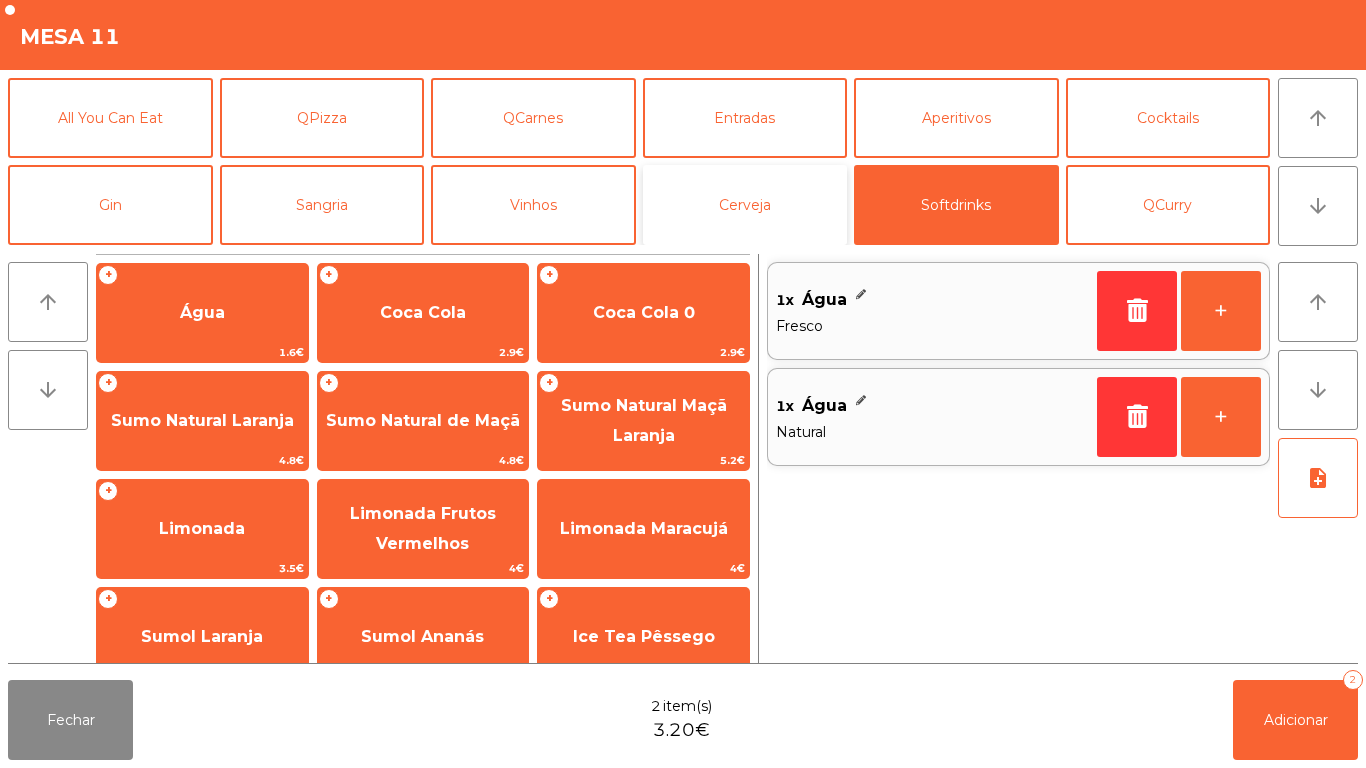 click on "Cerveja" 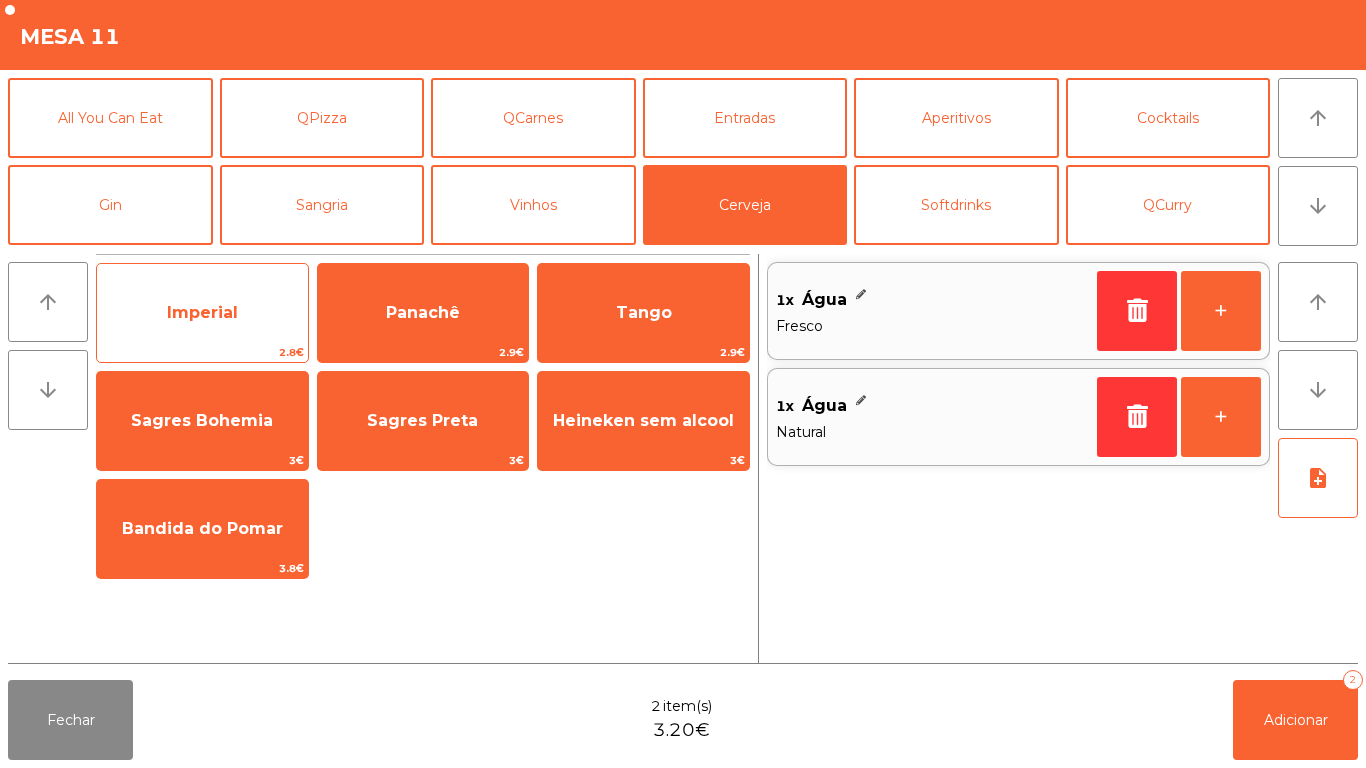 click on "Imperial" 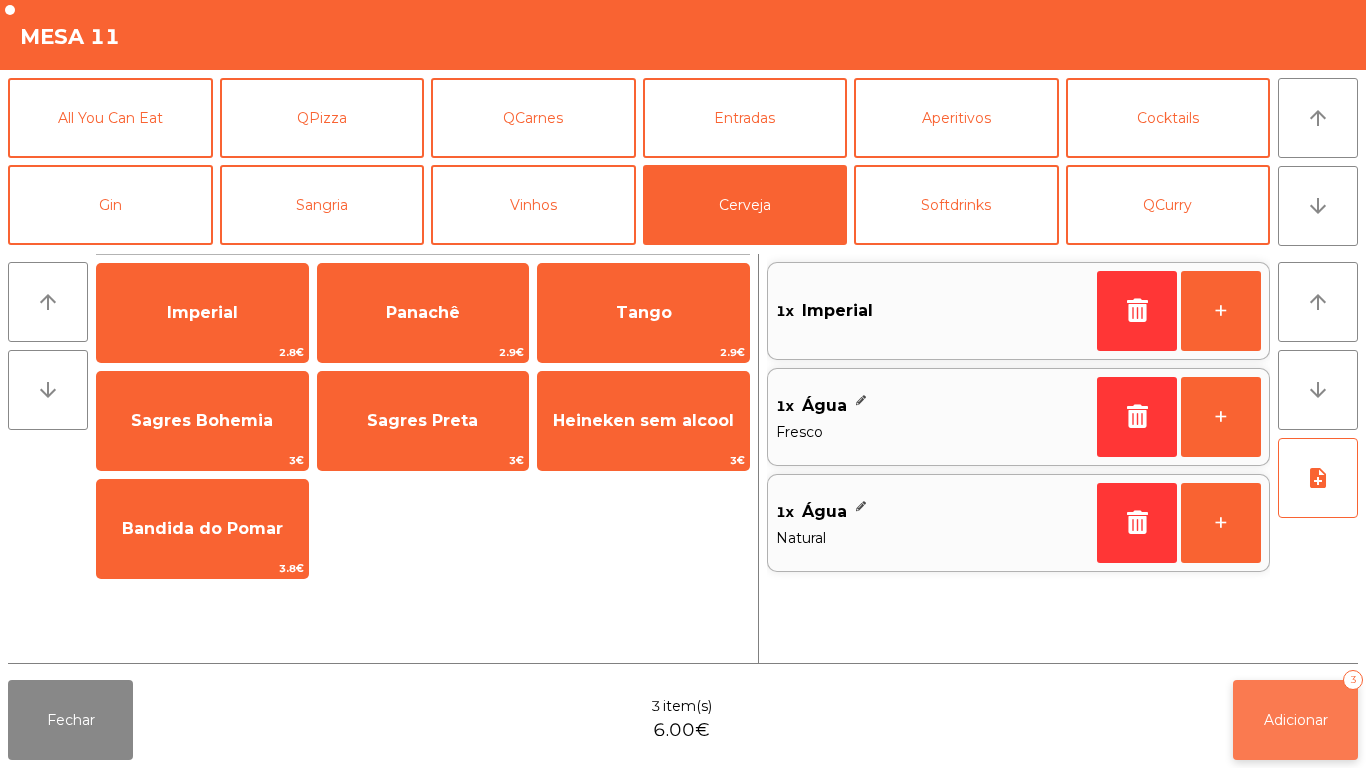 click on "Adicionar   3" 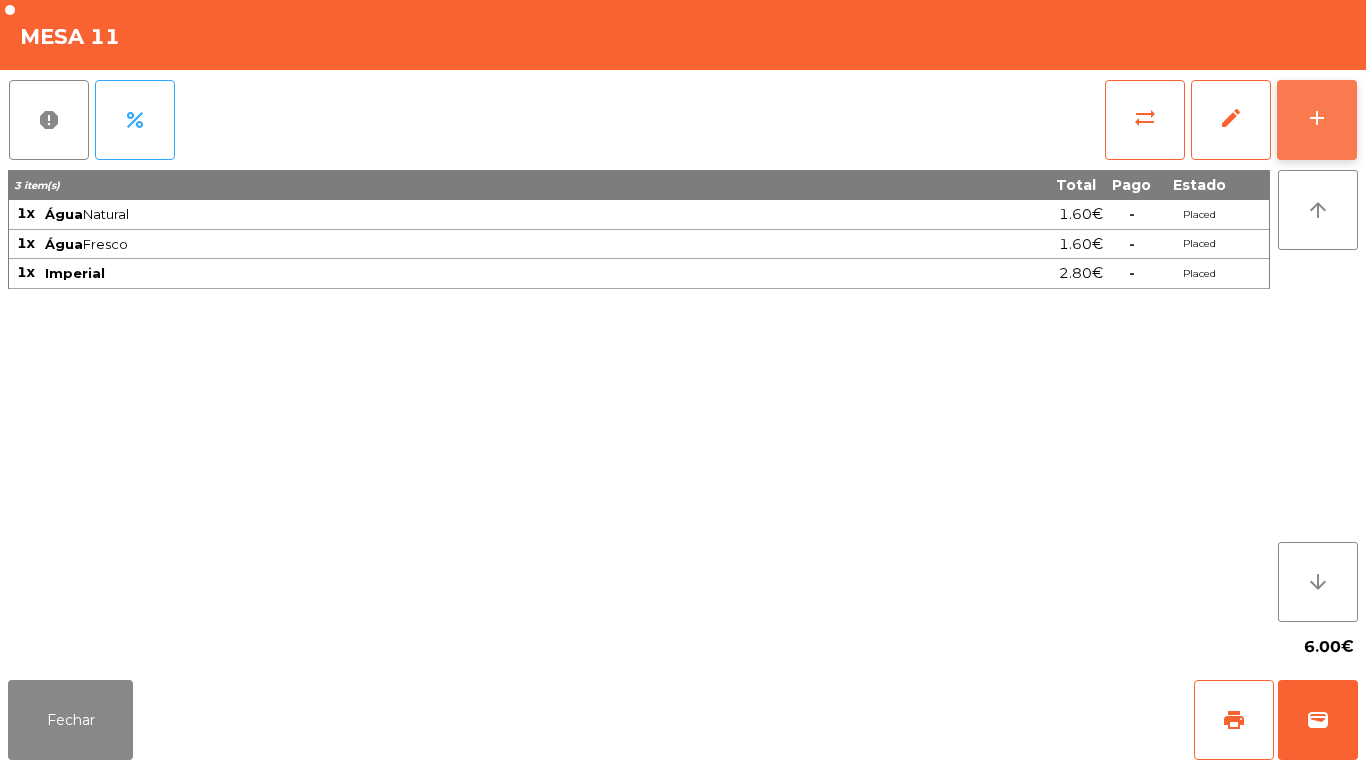 click on "add" 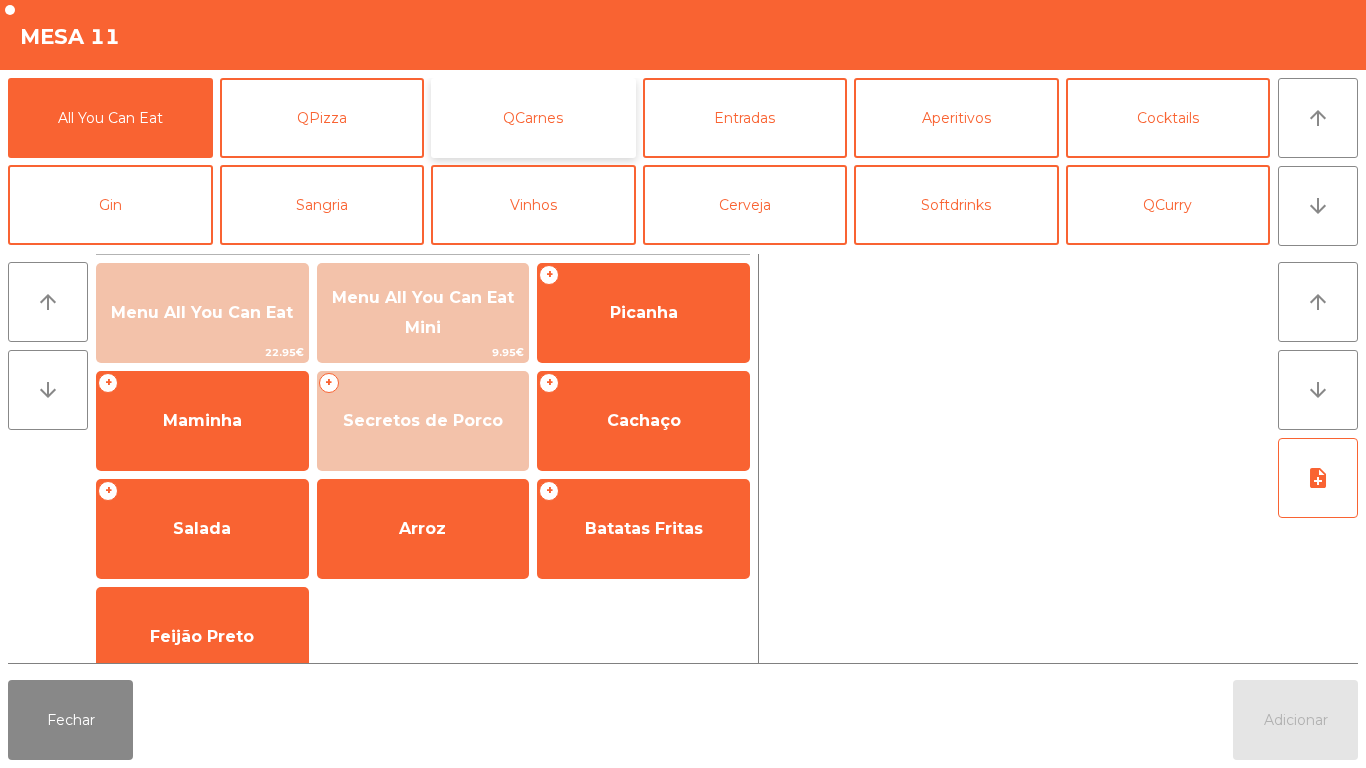 click on "QCarnes" 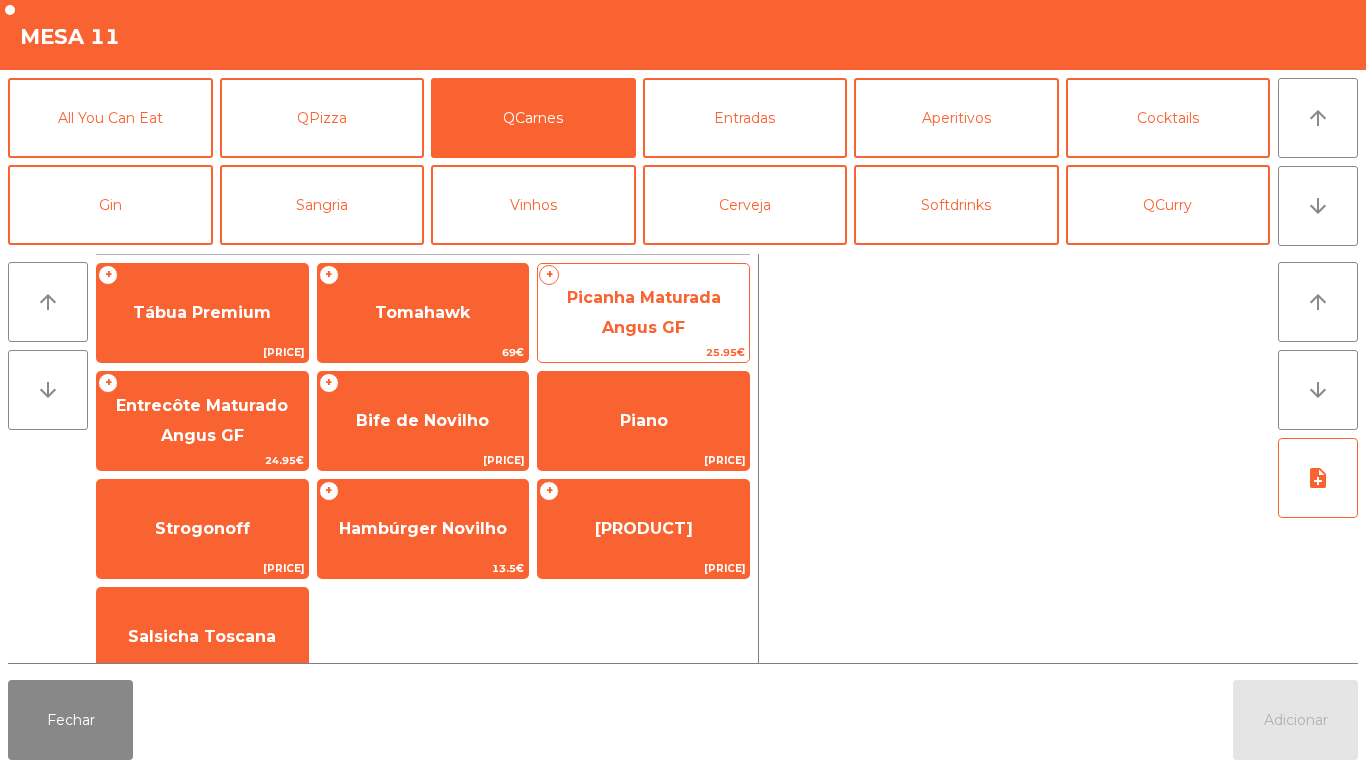click on "Picanha Maturada Angus GF" 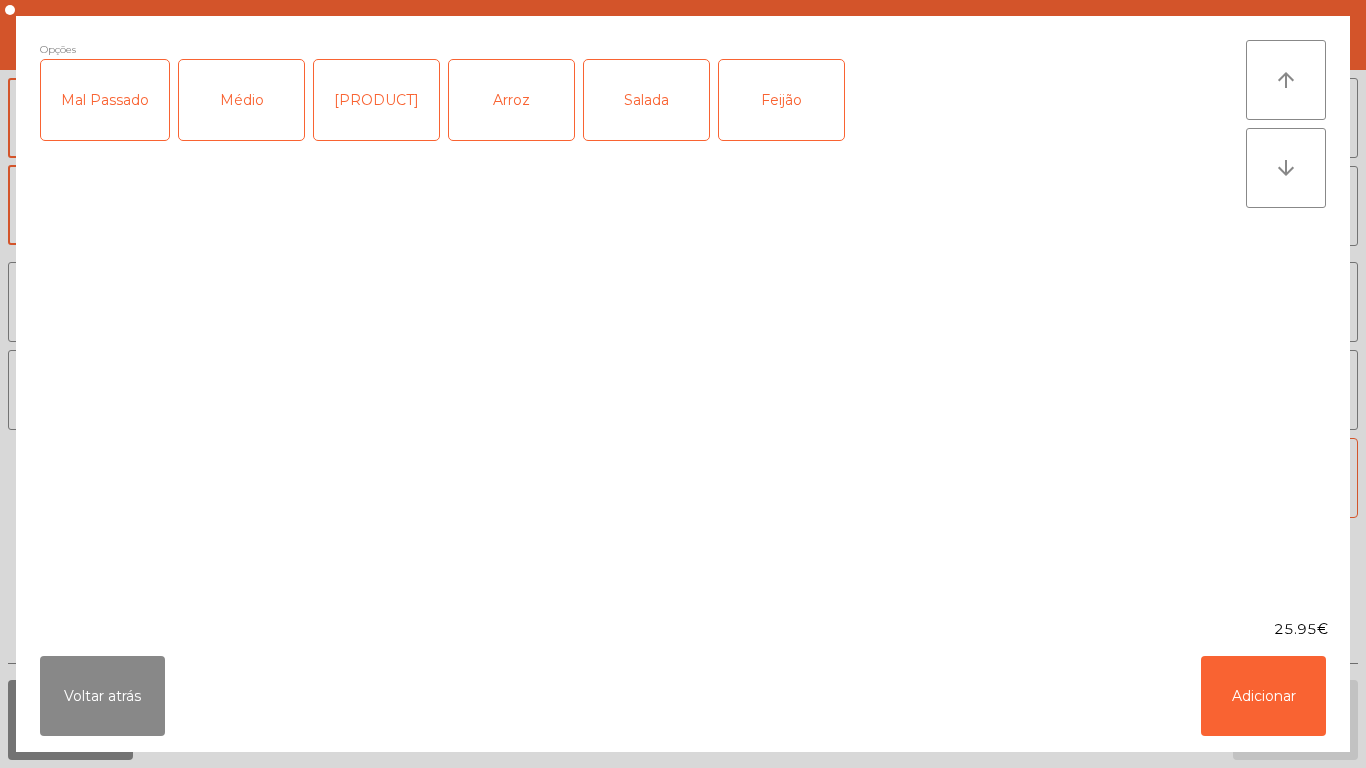 click on "Médio" 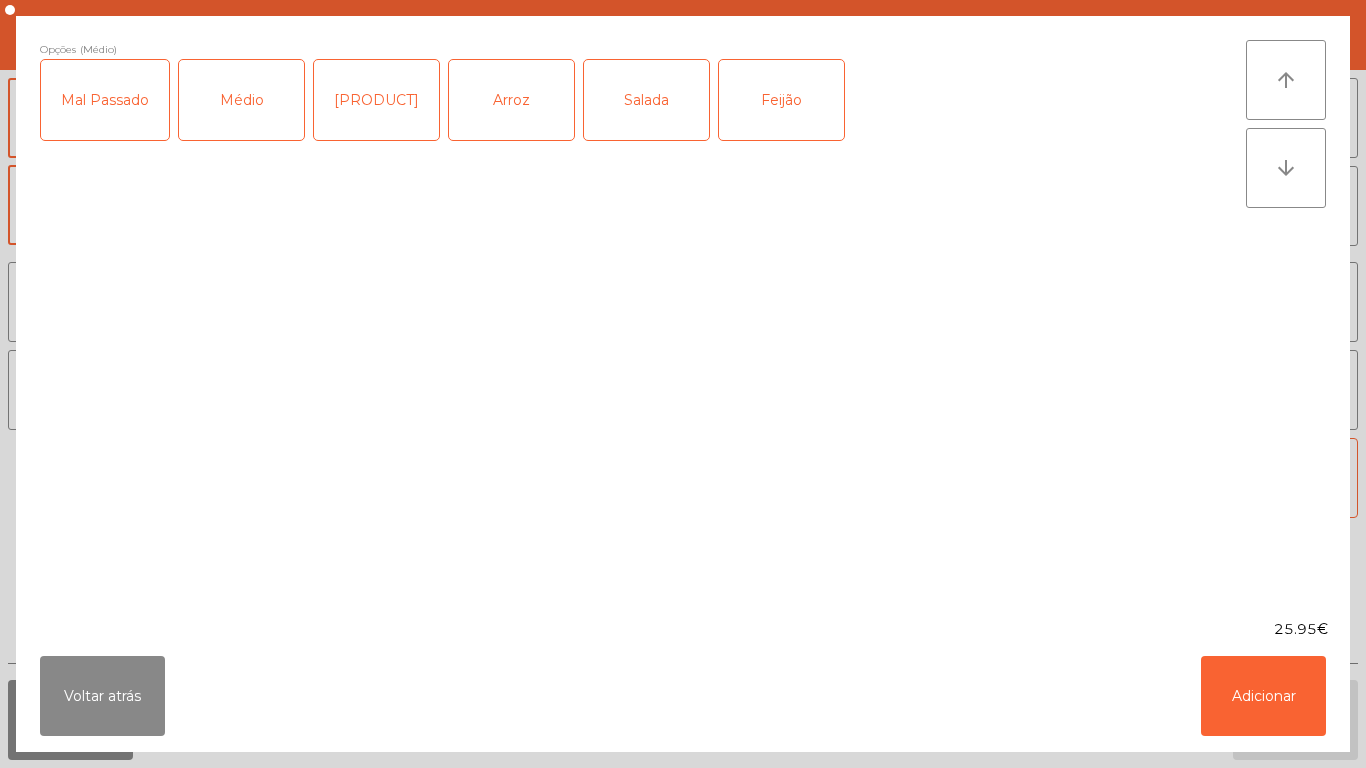 click on "Arroz" 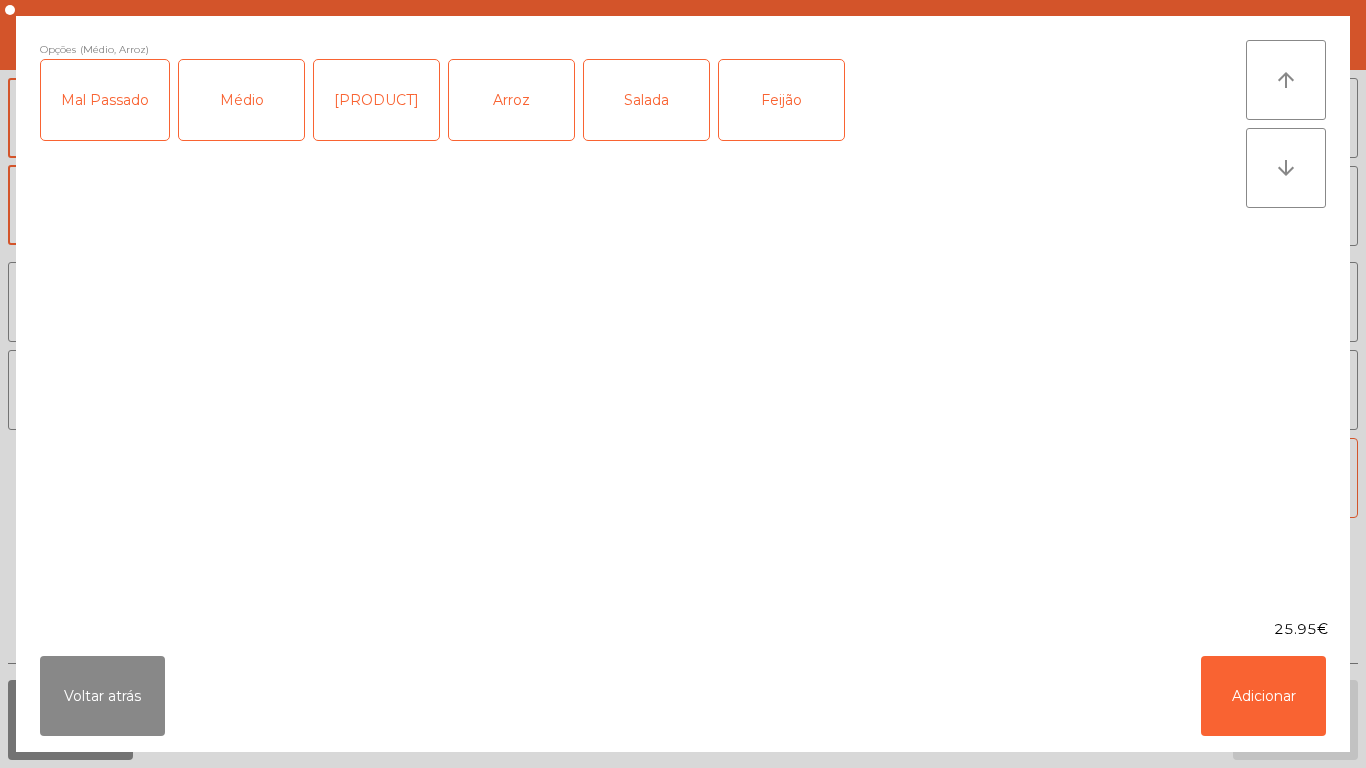 click on "Feijão" 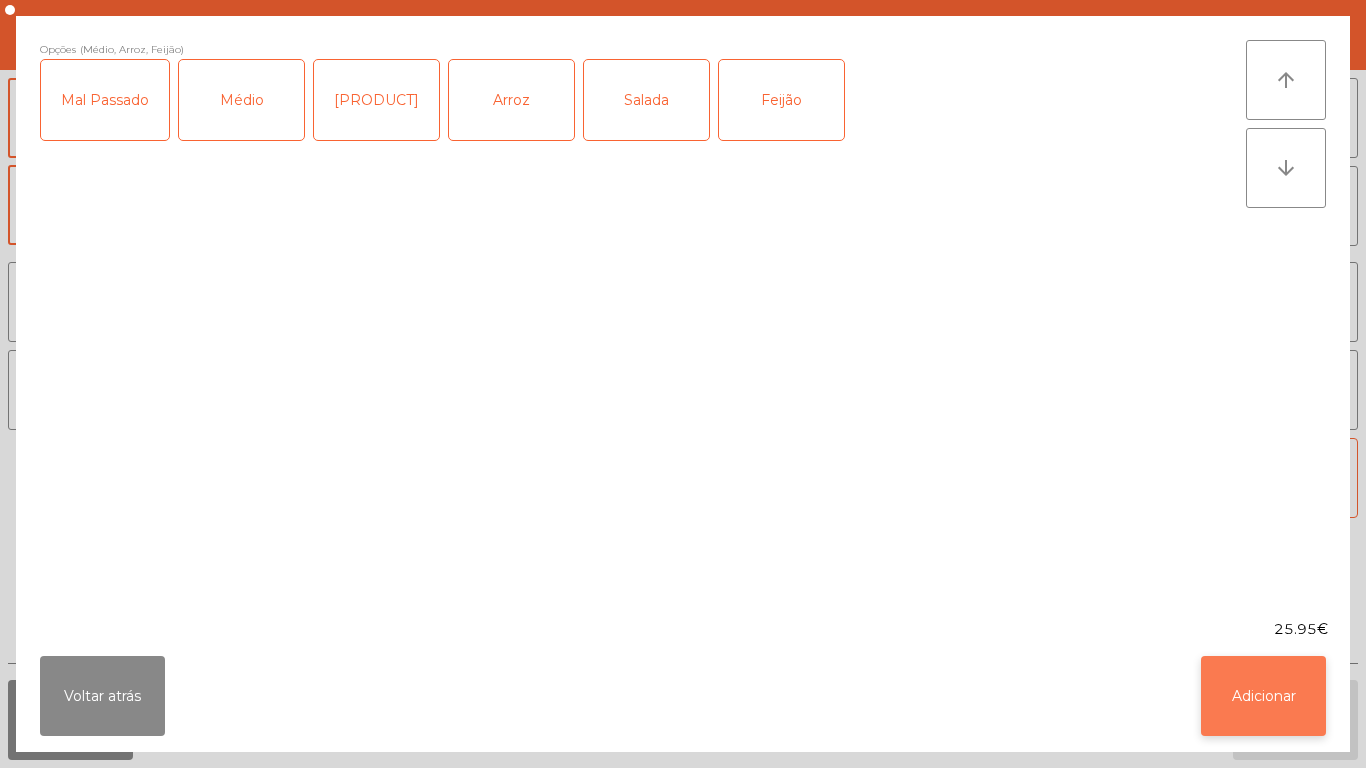 click on "Adicionar" 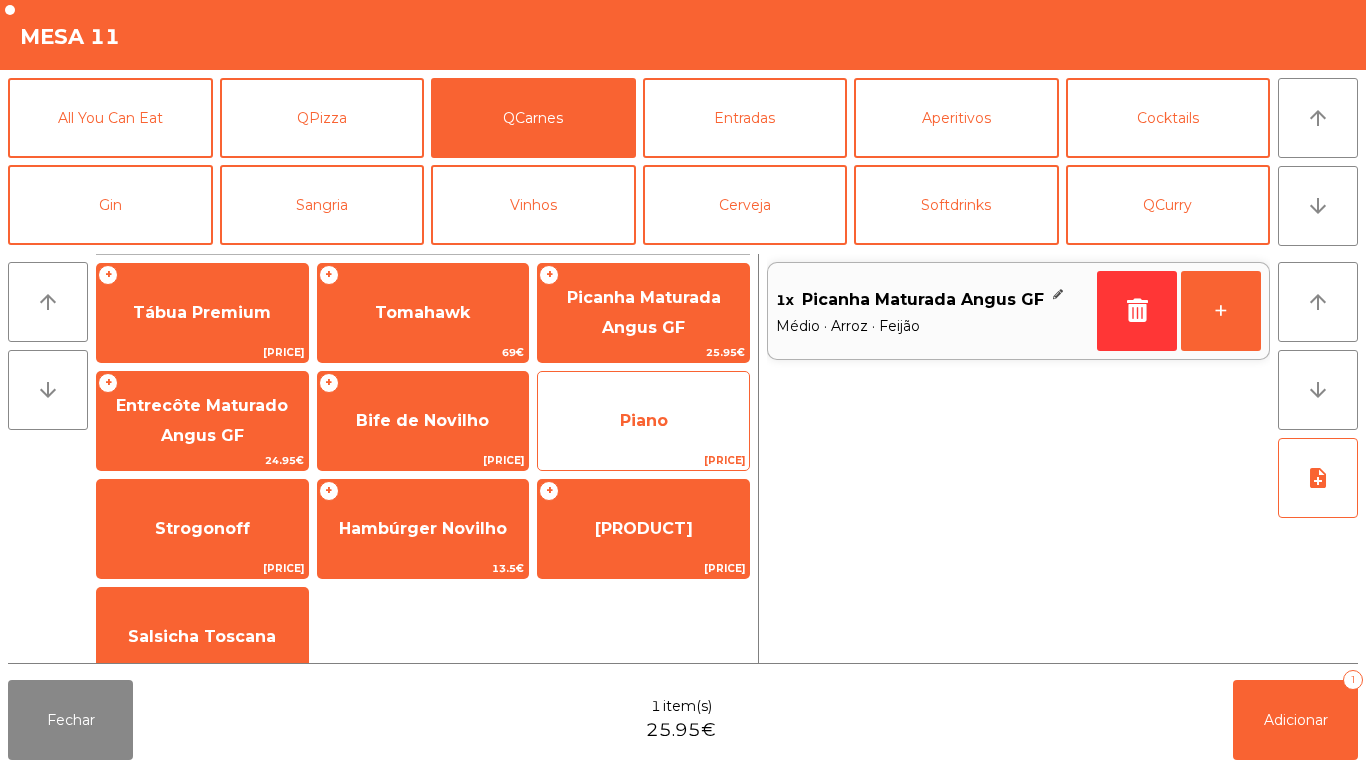 click on "Piano" 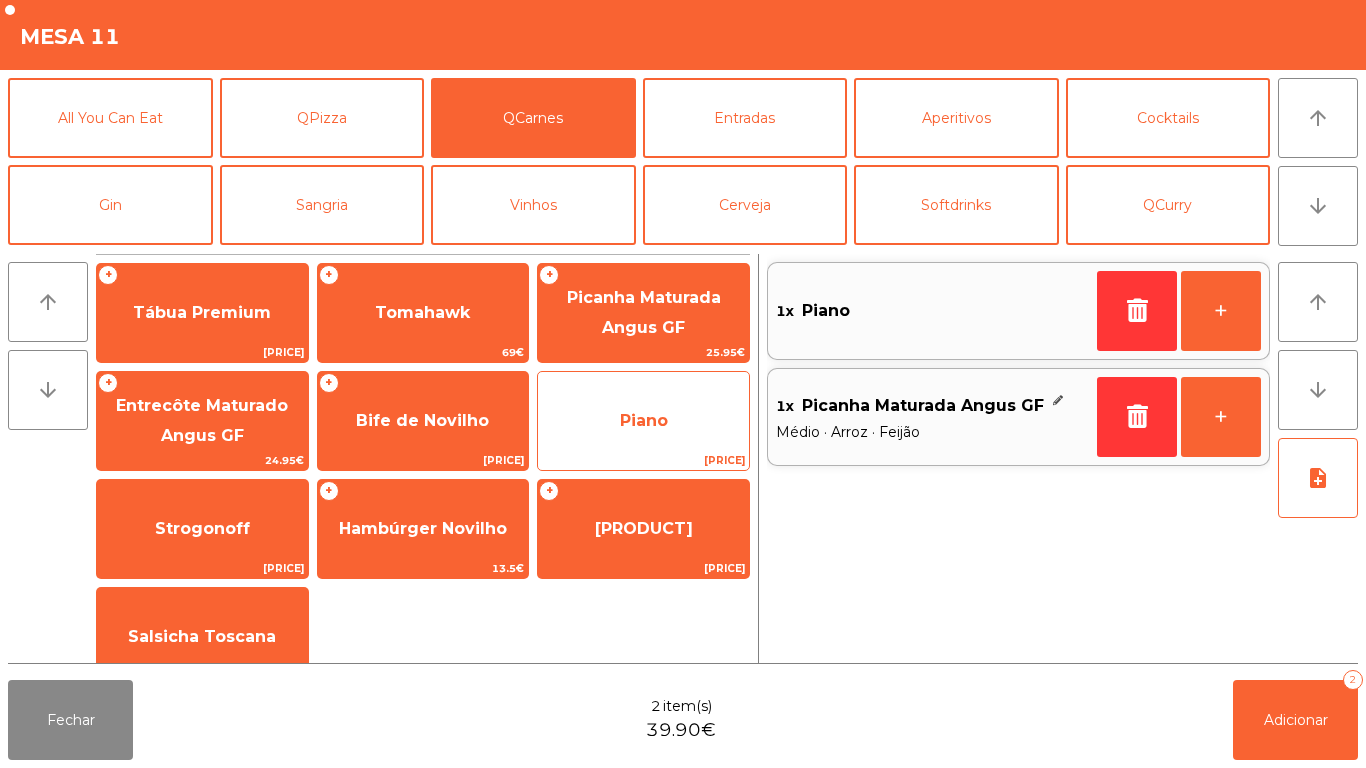 click on "Piano" 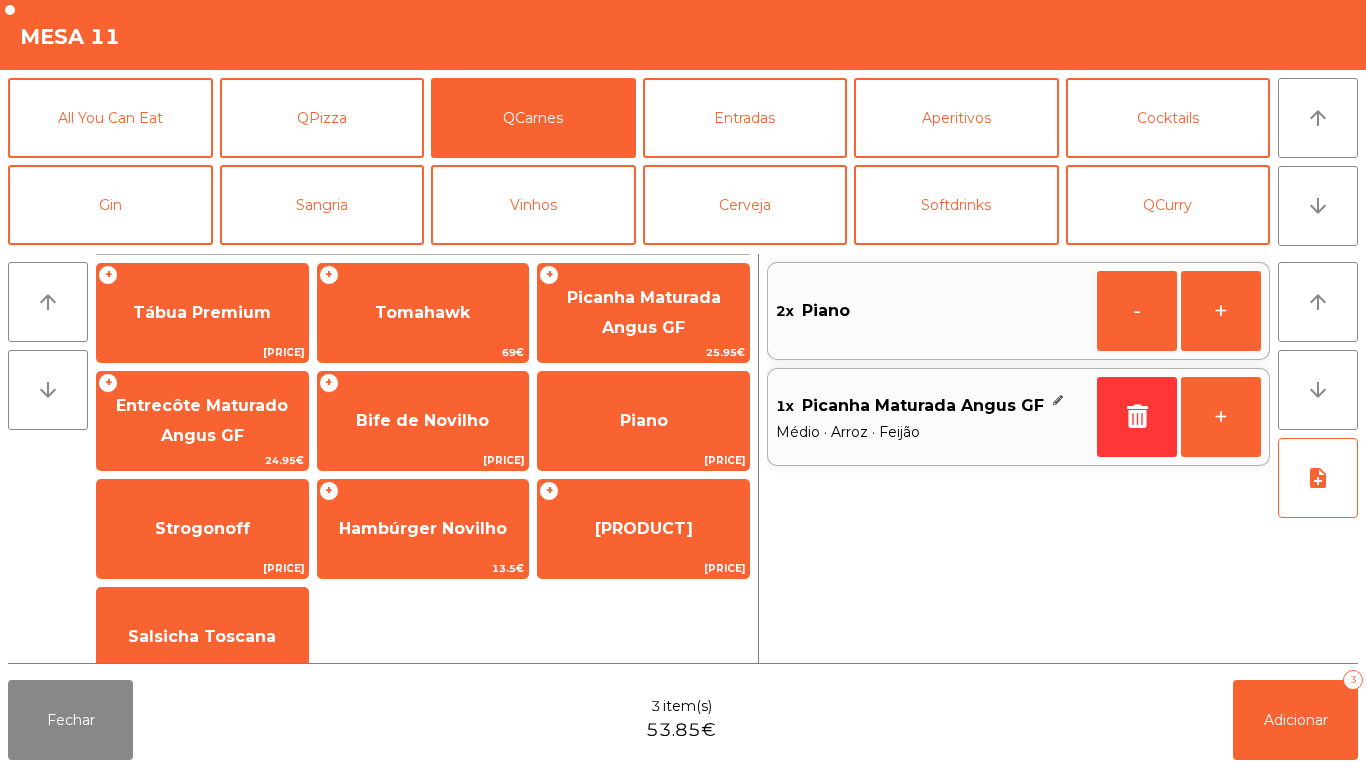 click on "Picanha Maturada Angus GF" 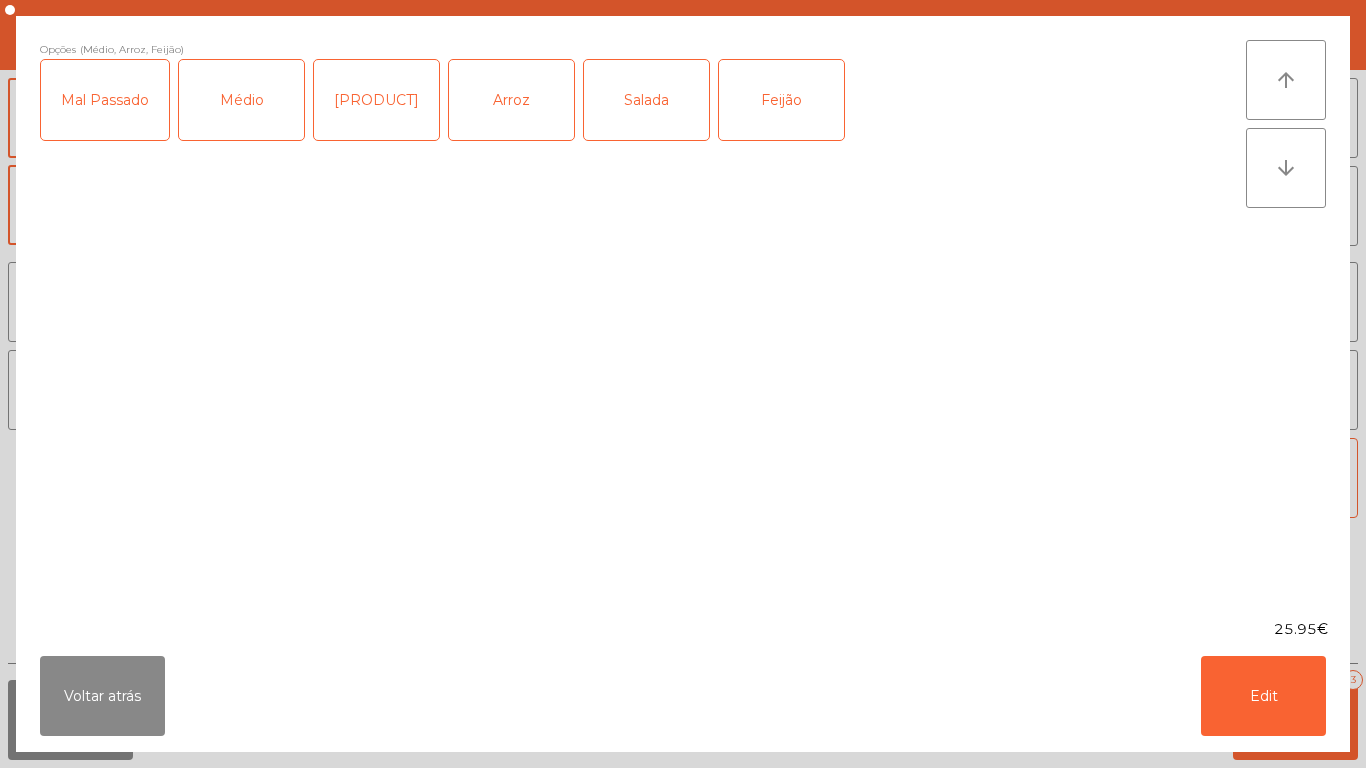 click on "Salada" 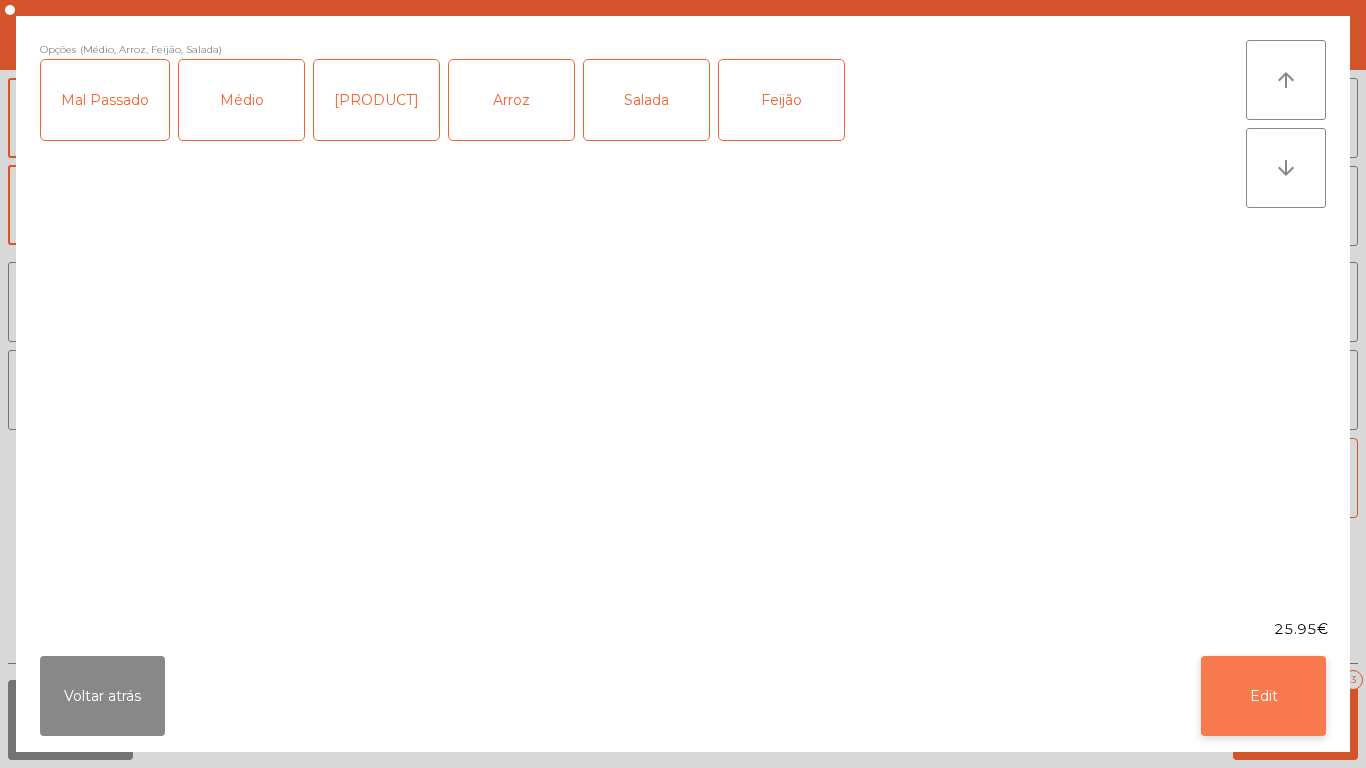 click on "Edit" 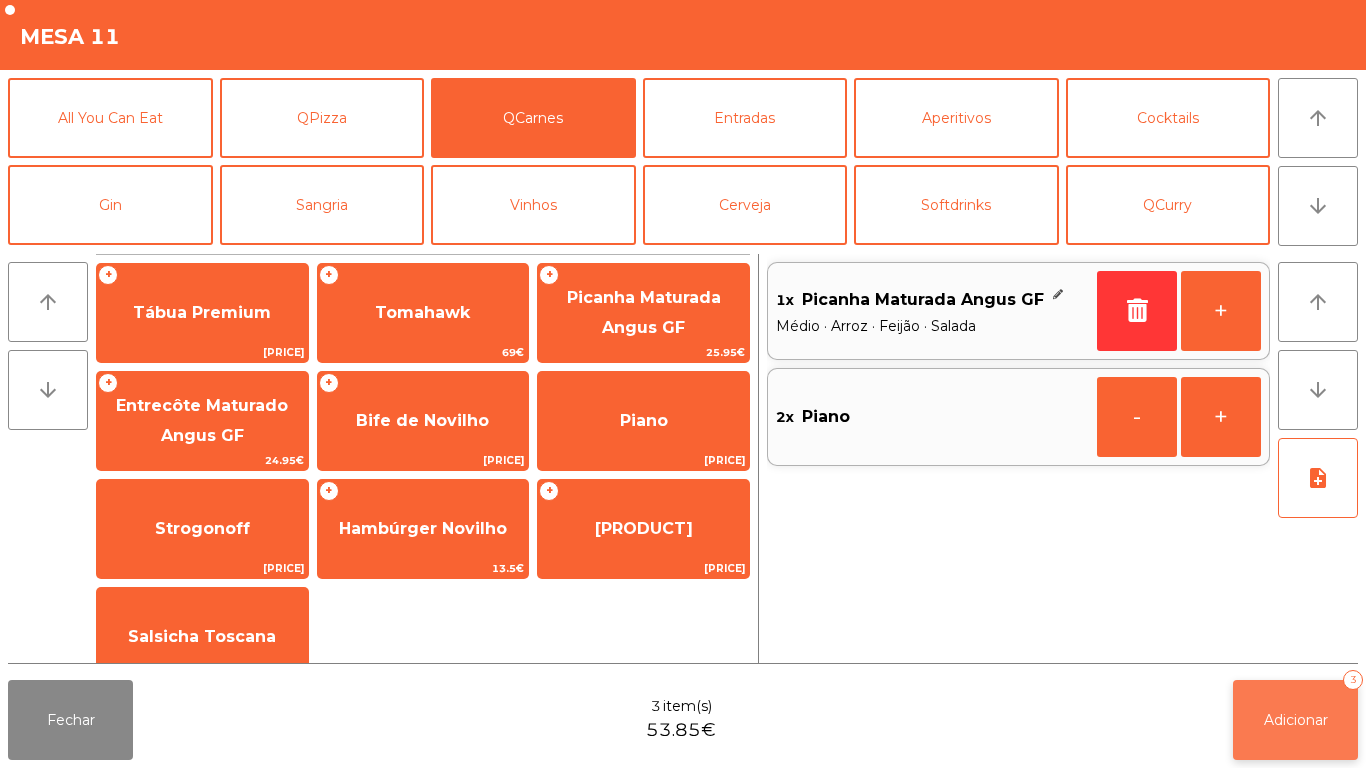 click on "Adicionar   3" 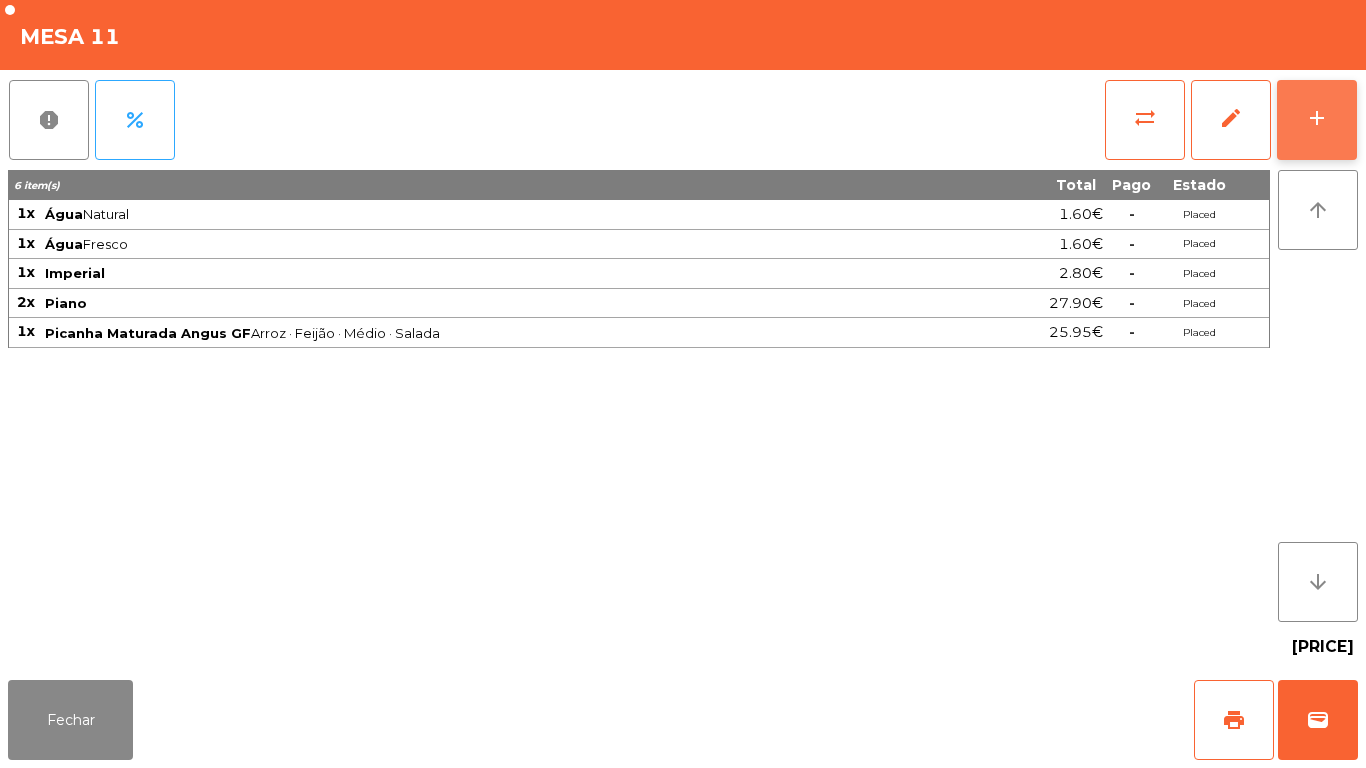 click on "add" 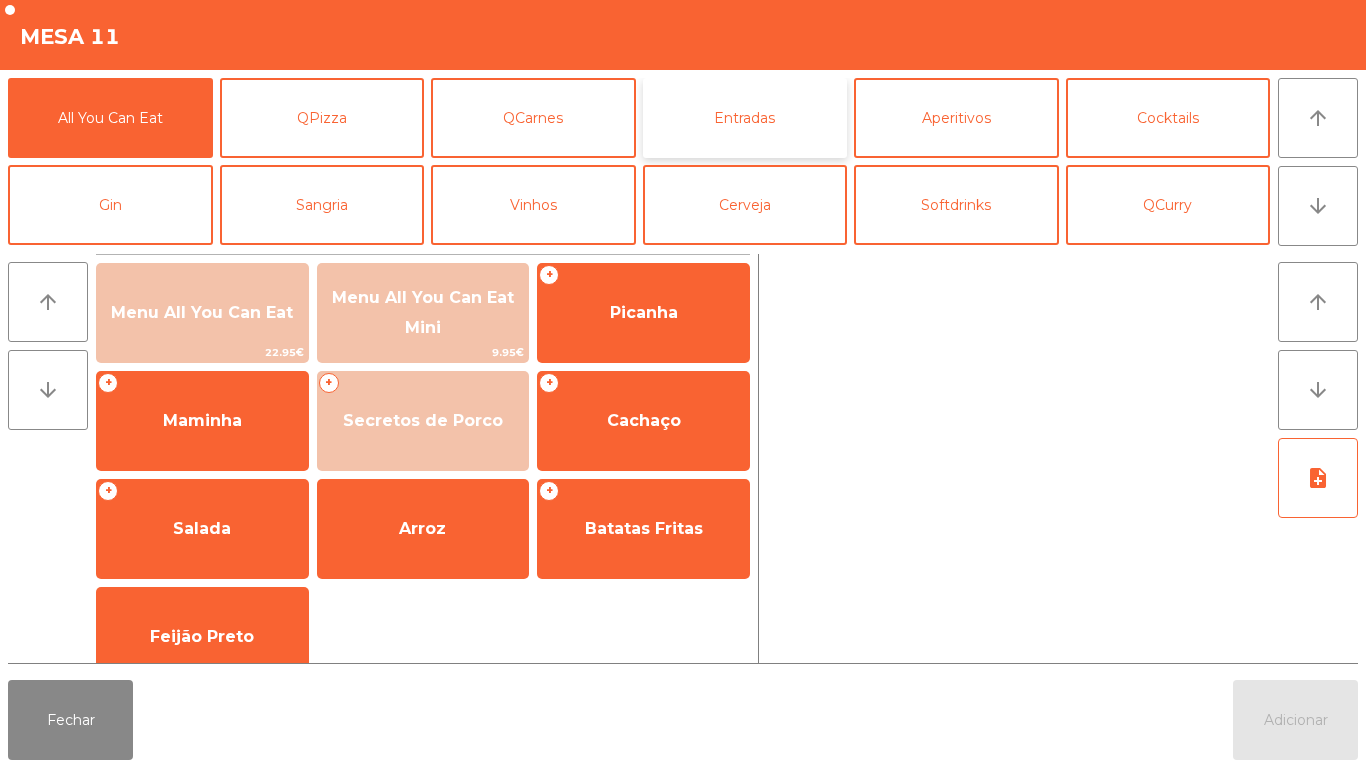 click on "Entradas" 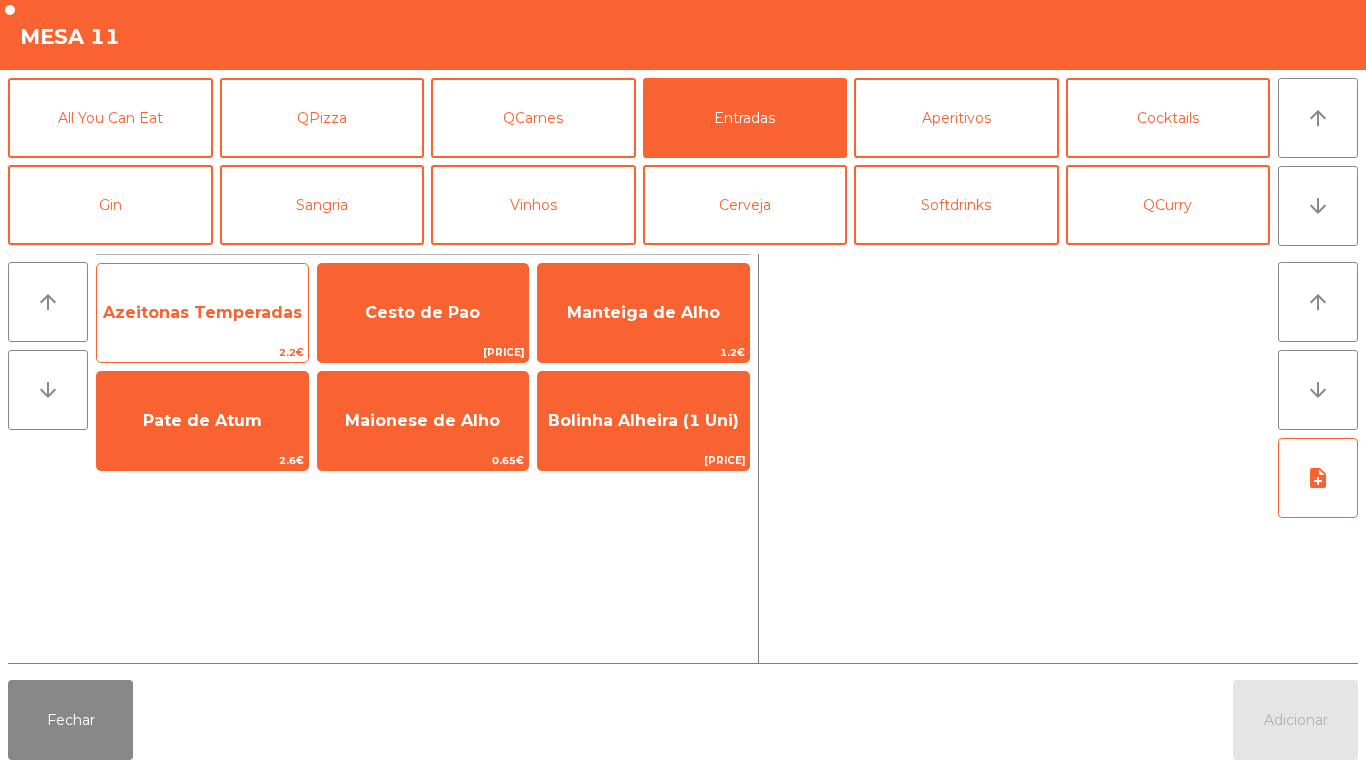 click on "Azeitonas Temperadas" 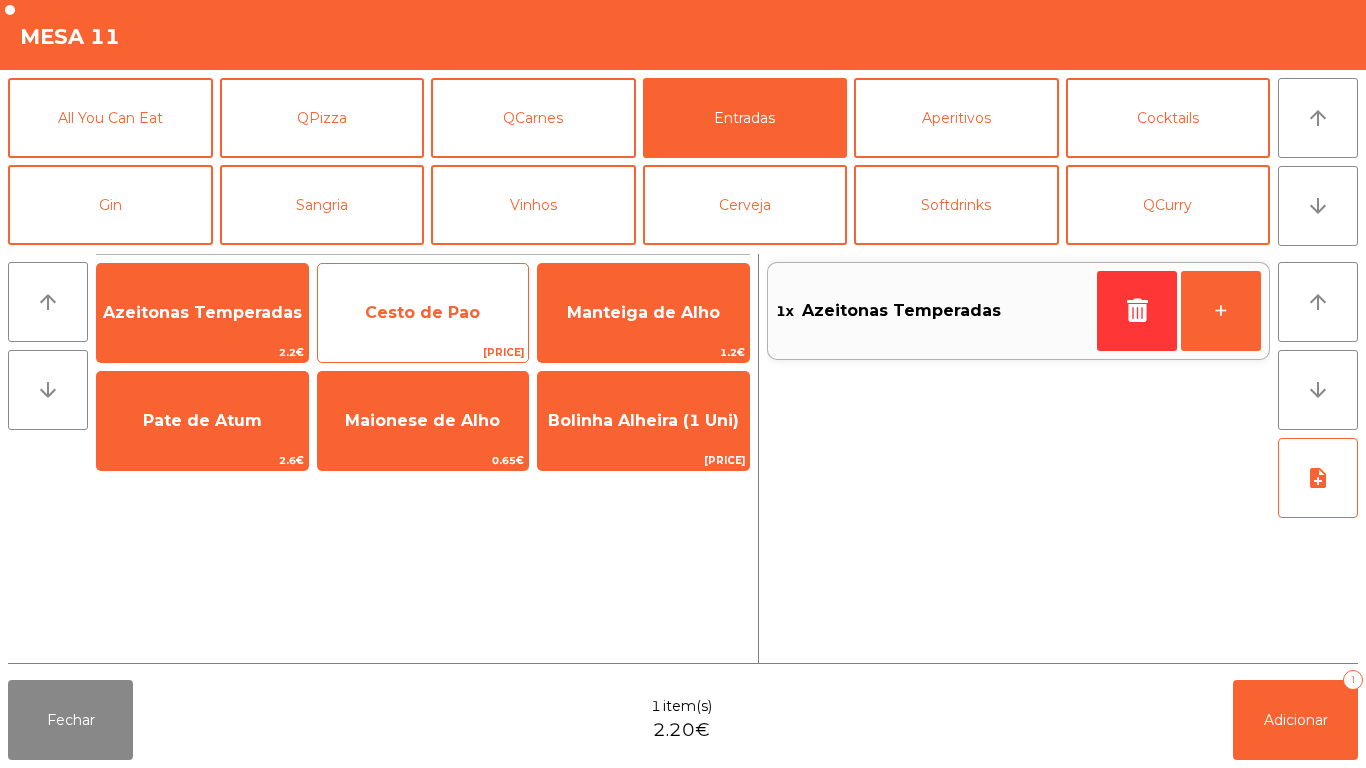click on "Cesto de Pao" 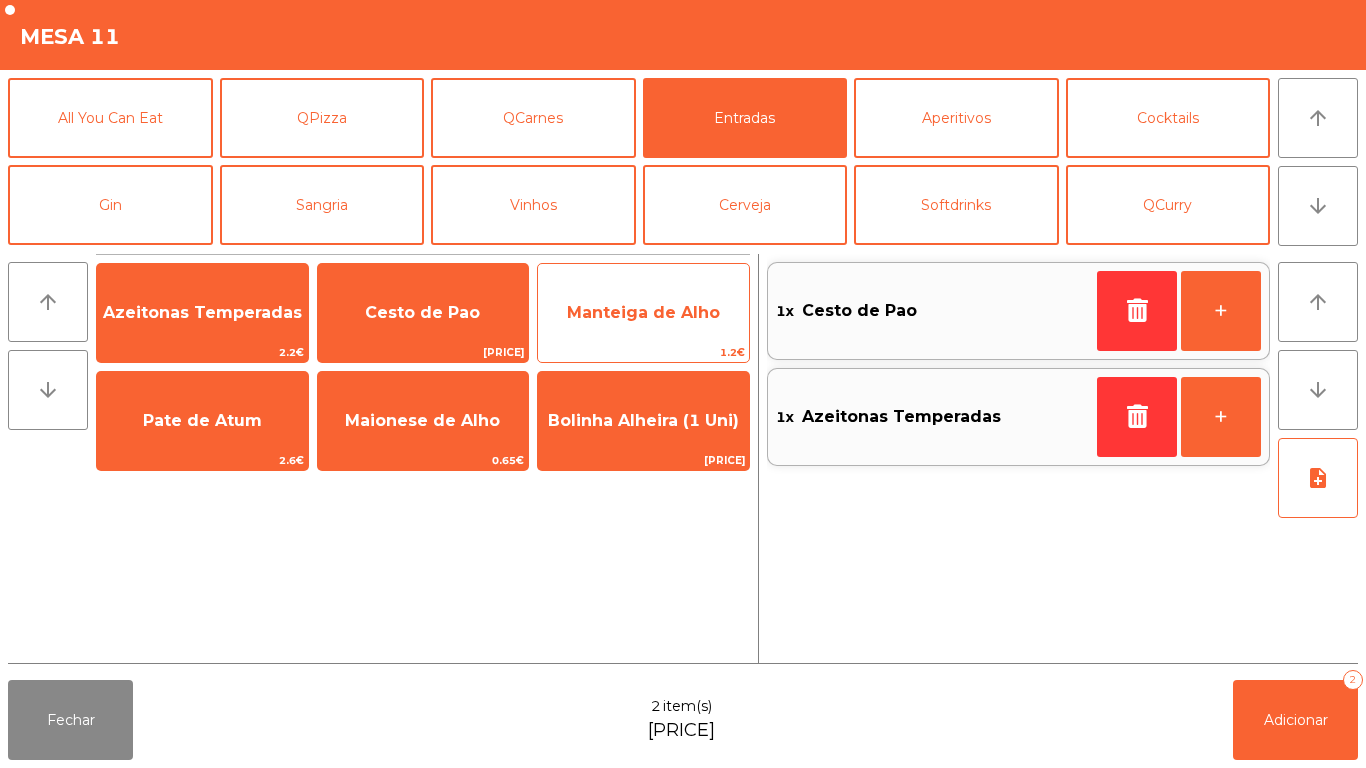 click on "Manteiga de Alho" 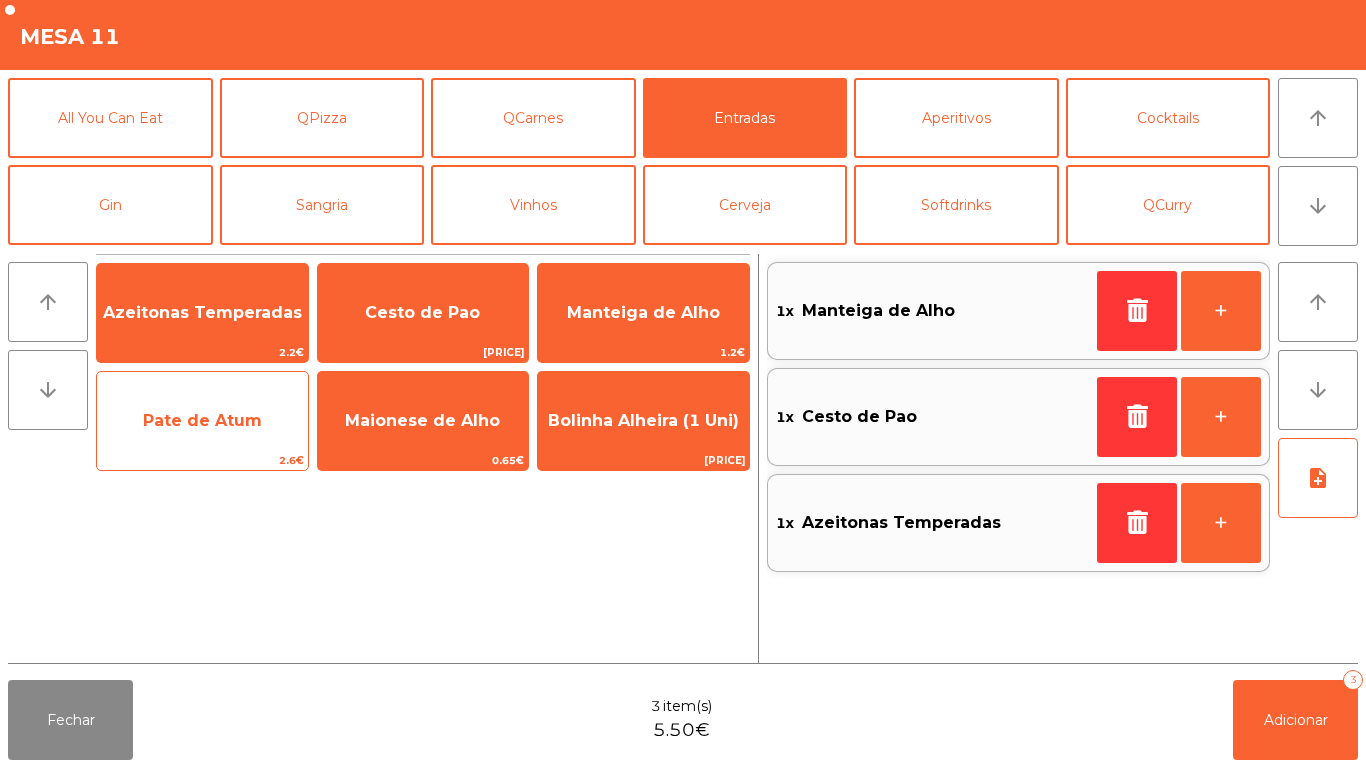 click on "Pate de Atum" 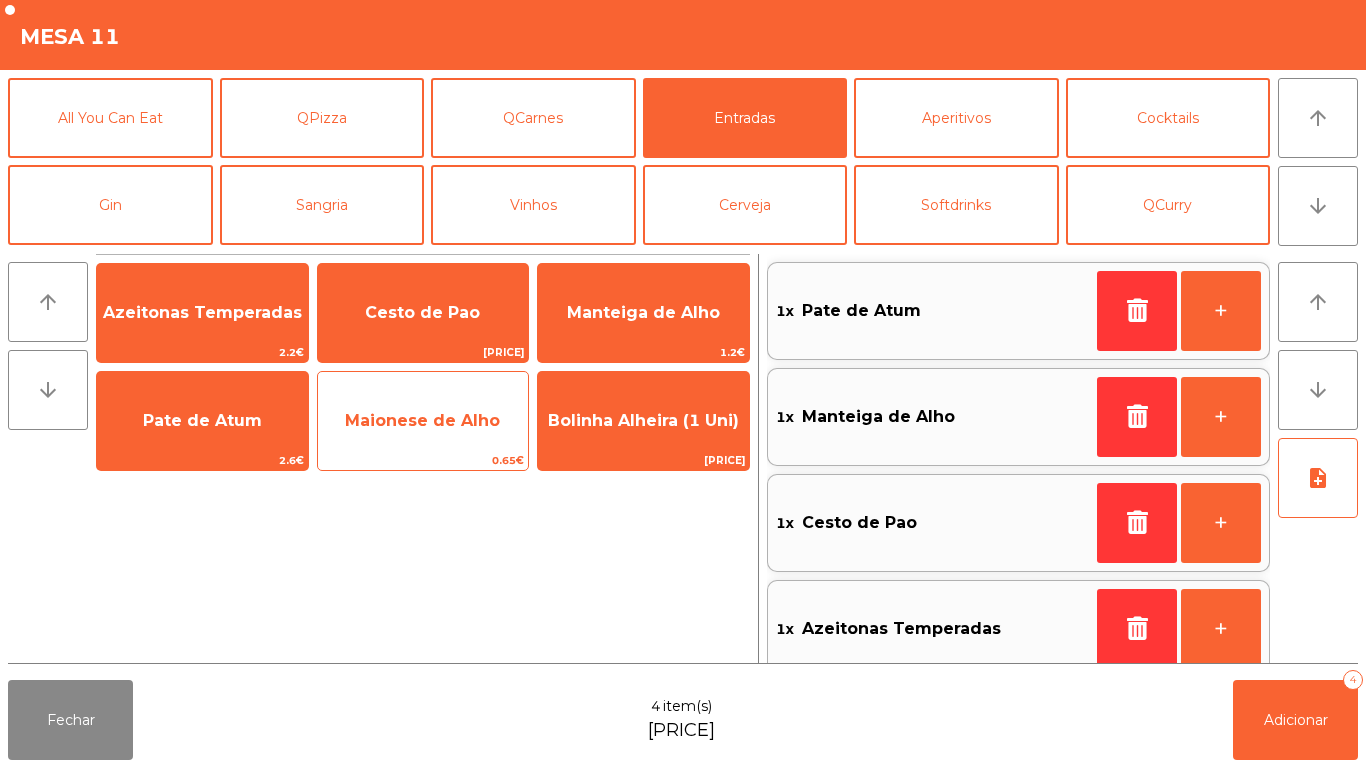 click on "Maionese de Alho" 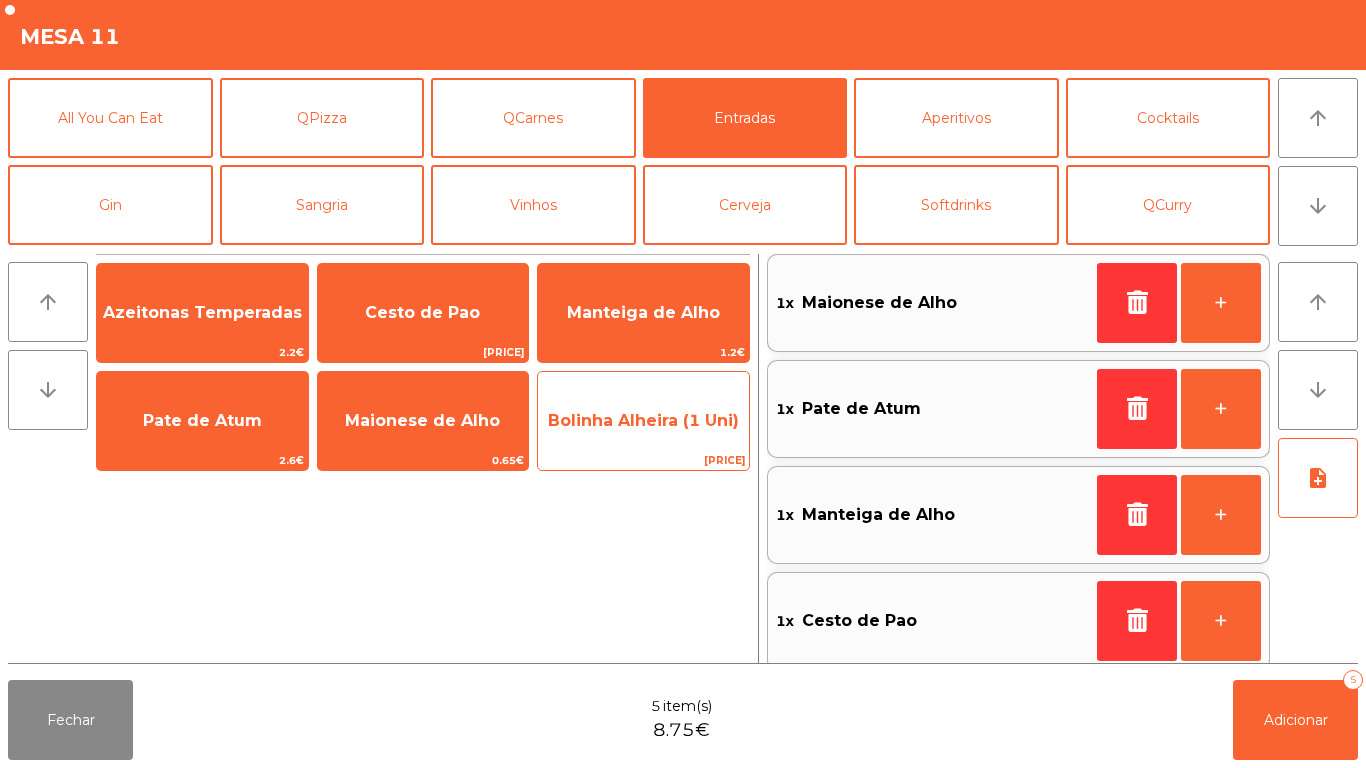 click on "Bolinha Alheira (1 Uni)" 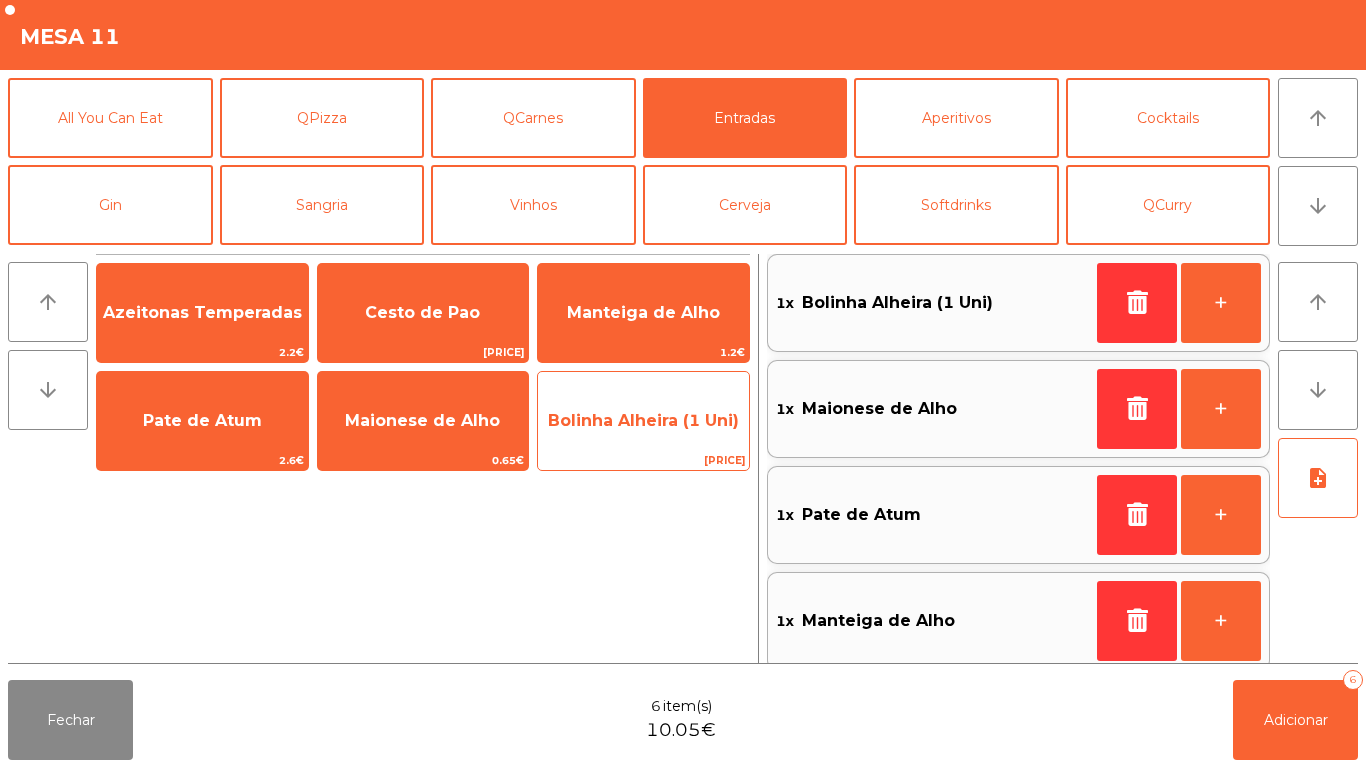 click on "Bolinha Alheira (1 Uni)" 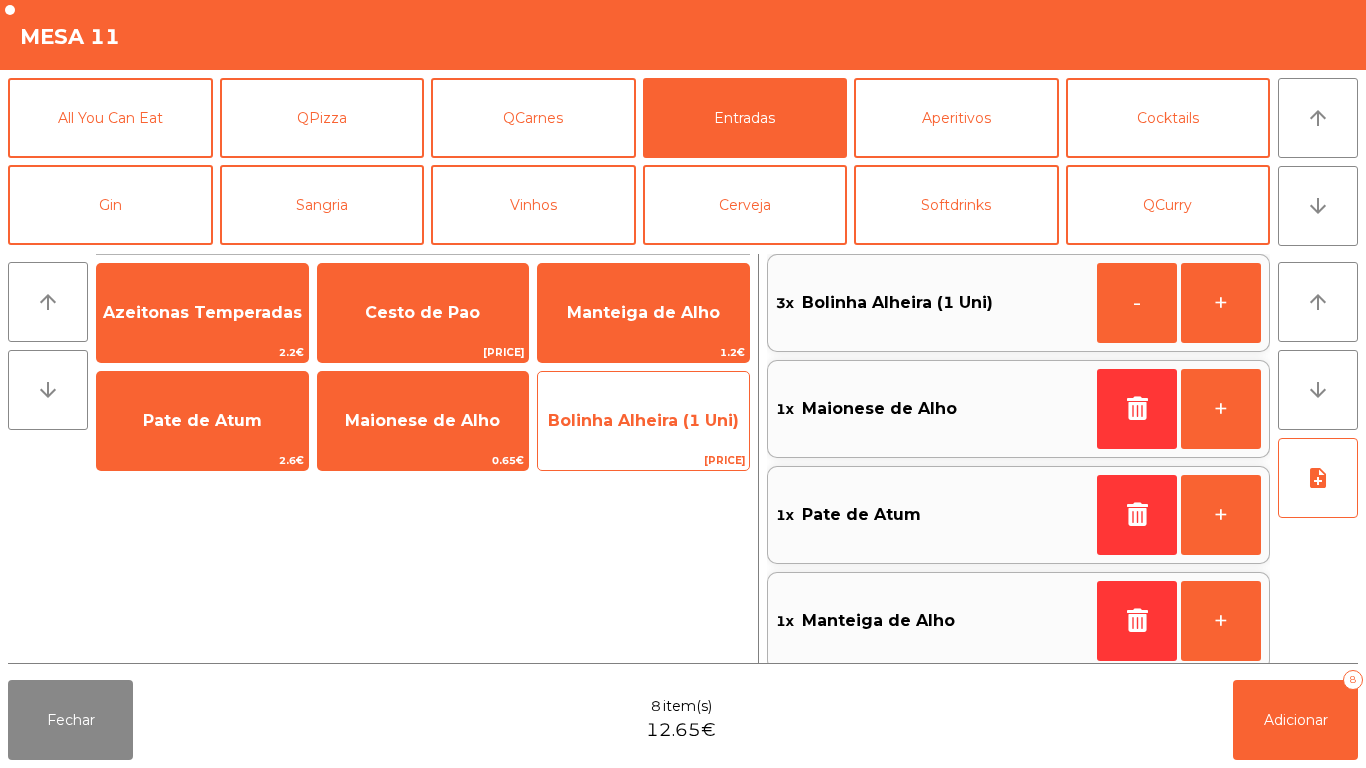 click on "Bolinha Alheira (1 Uni)" 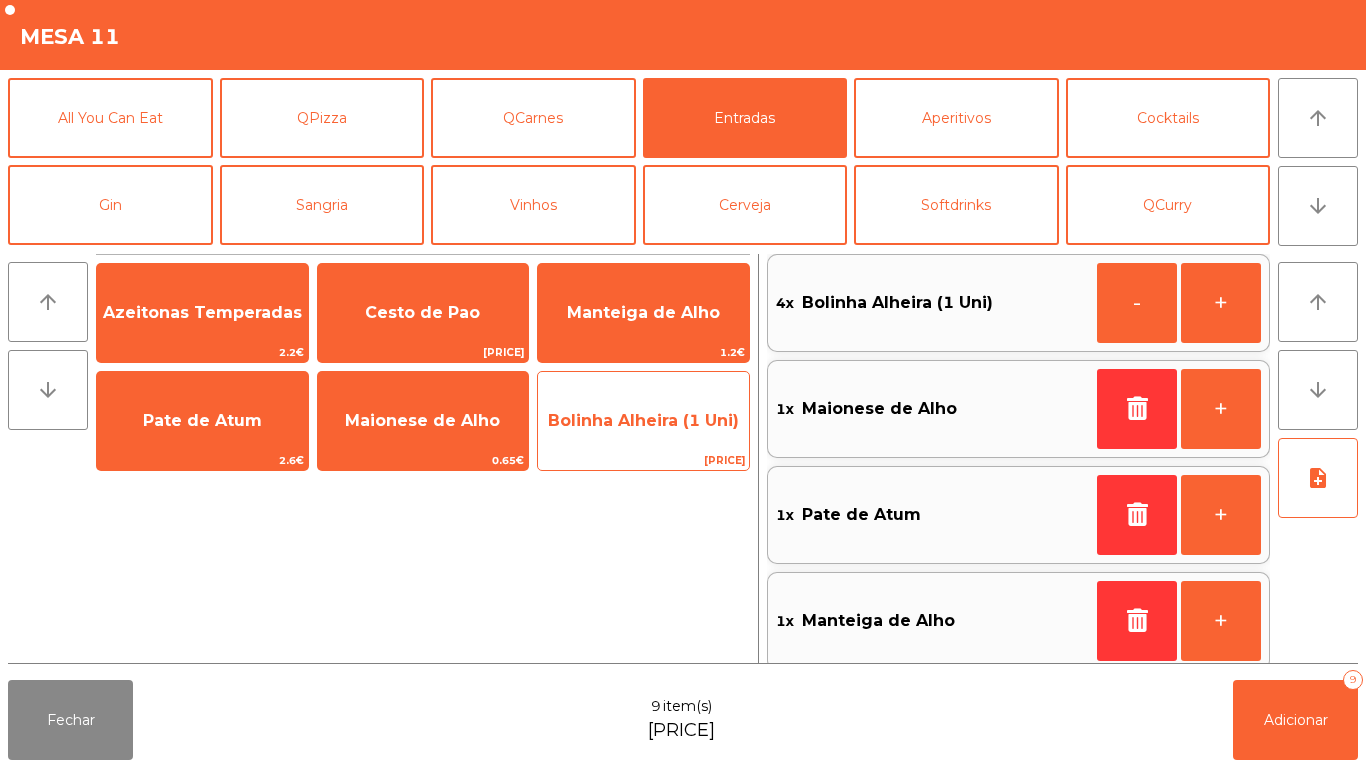click on "Bolinha Alheira (1 Uni)" 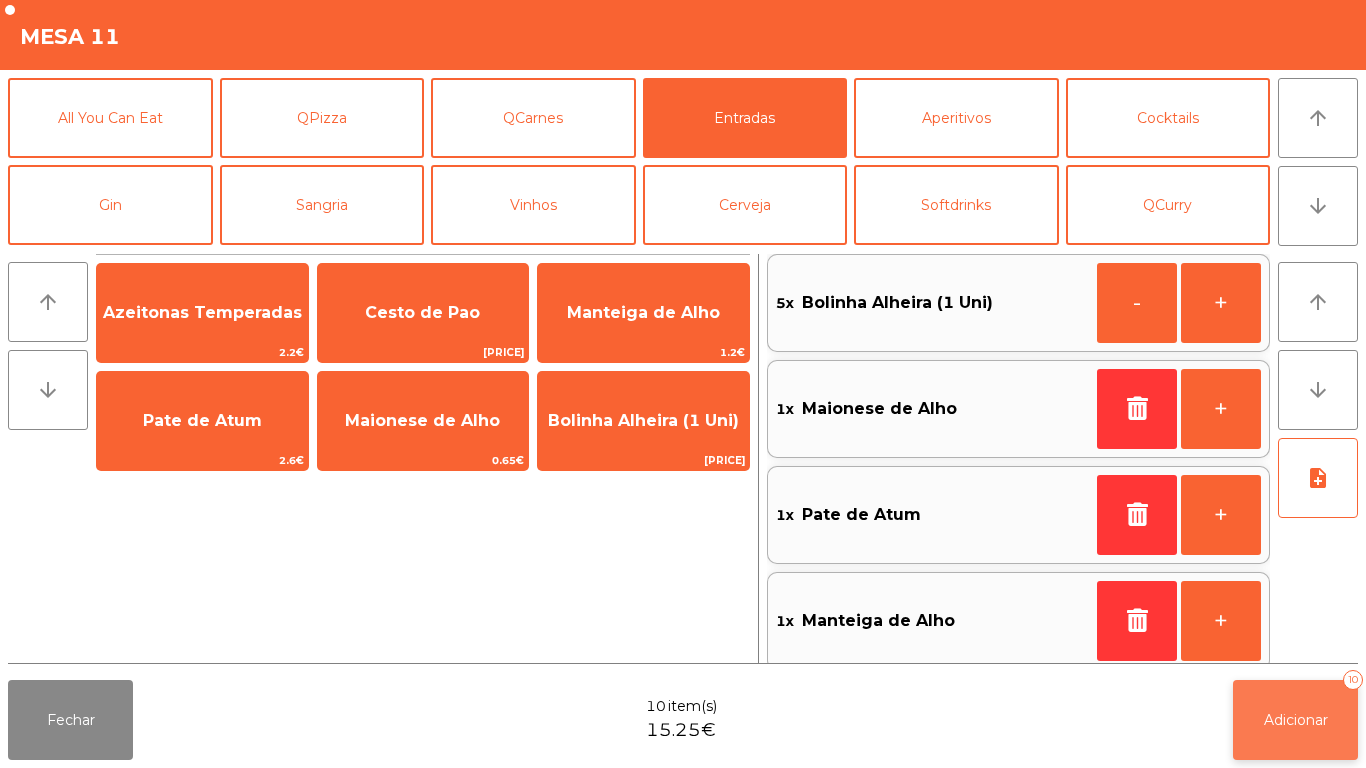 click on "Adicionar   [NUMBER]" 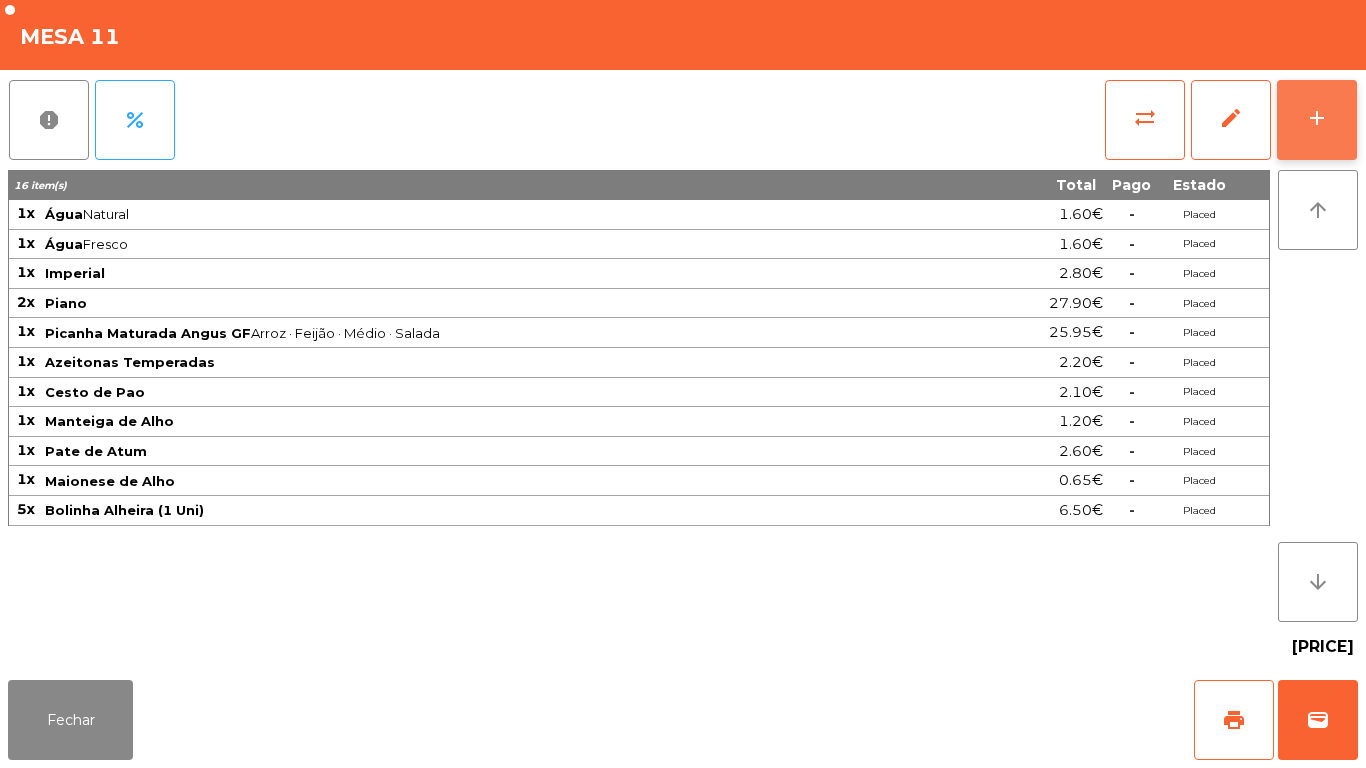 click on "add" 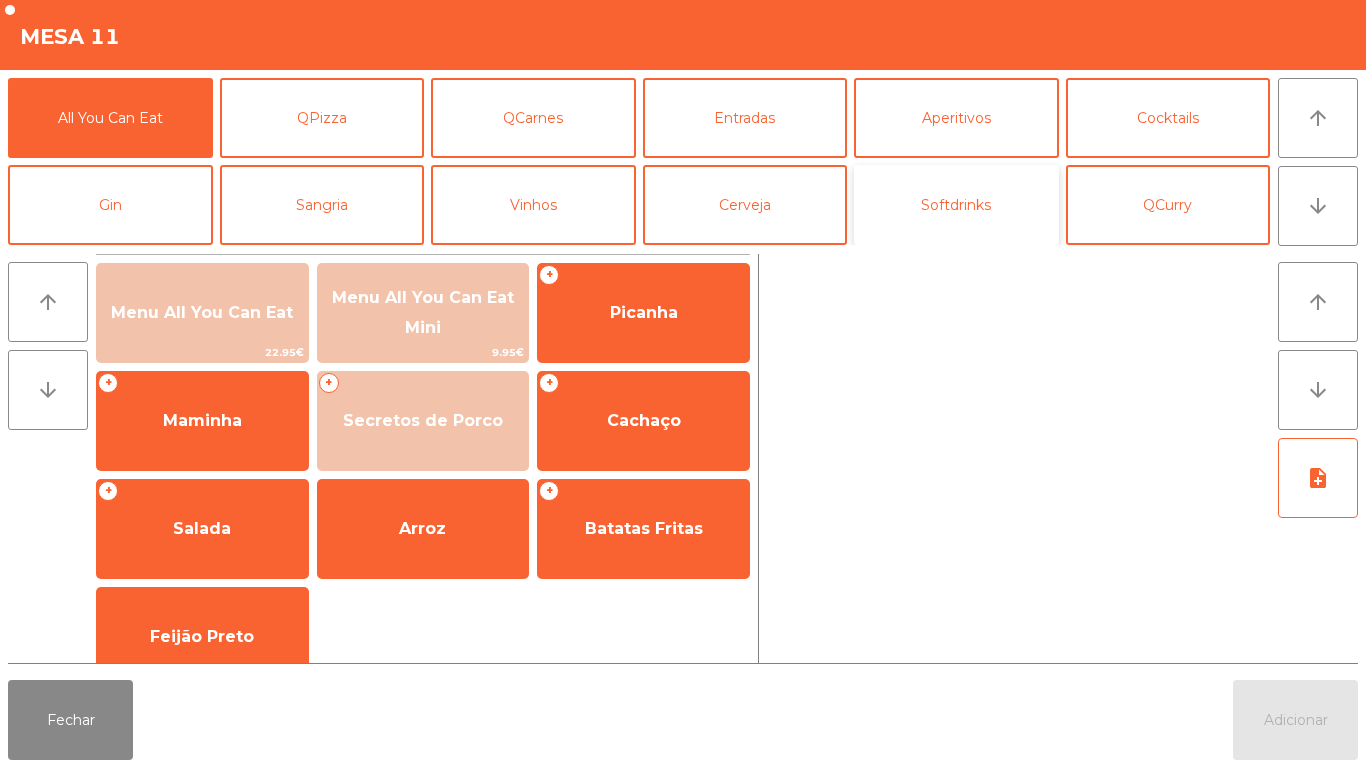 click on "Softdrinks" 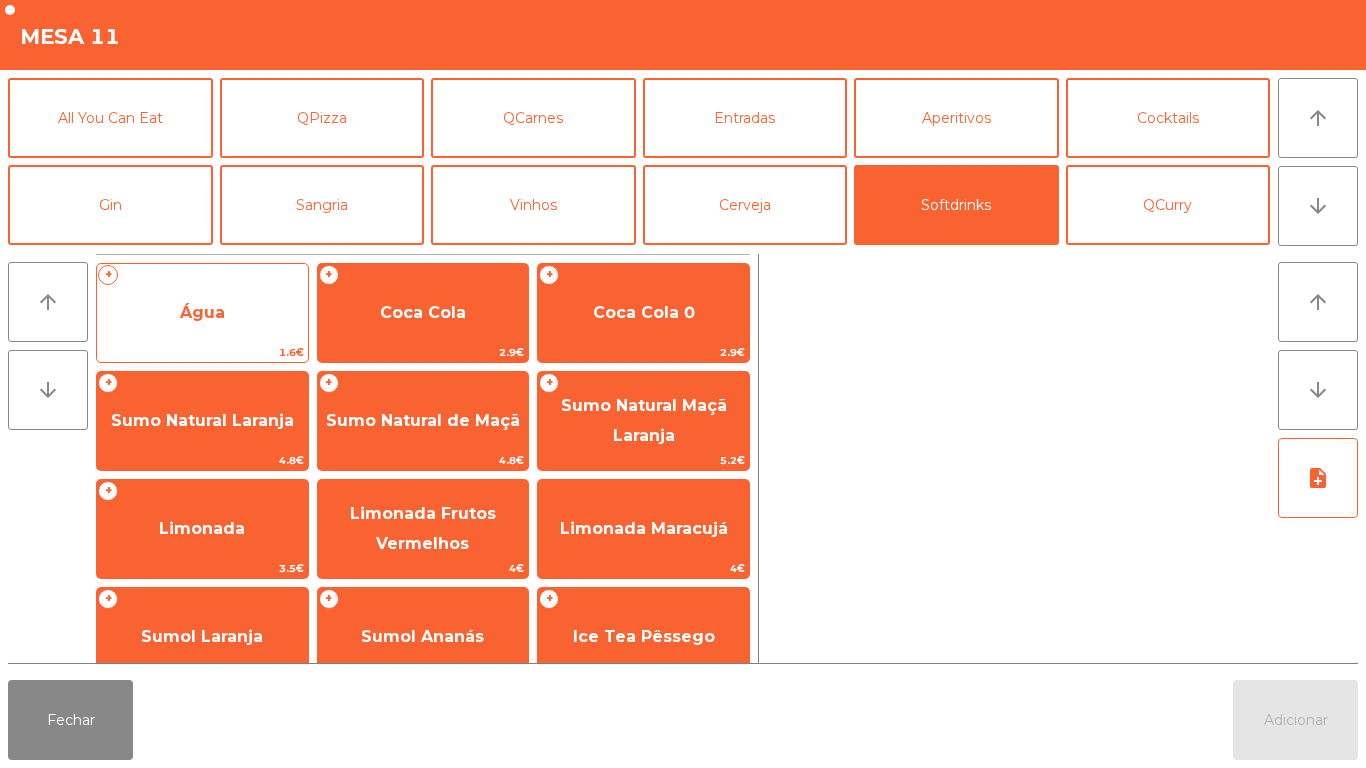 click on "Água" 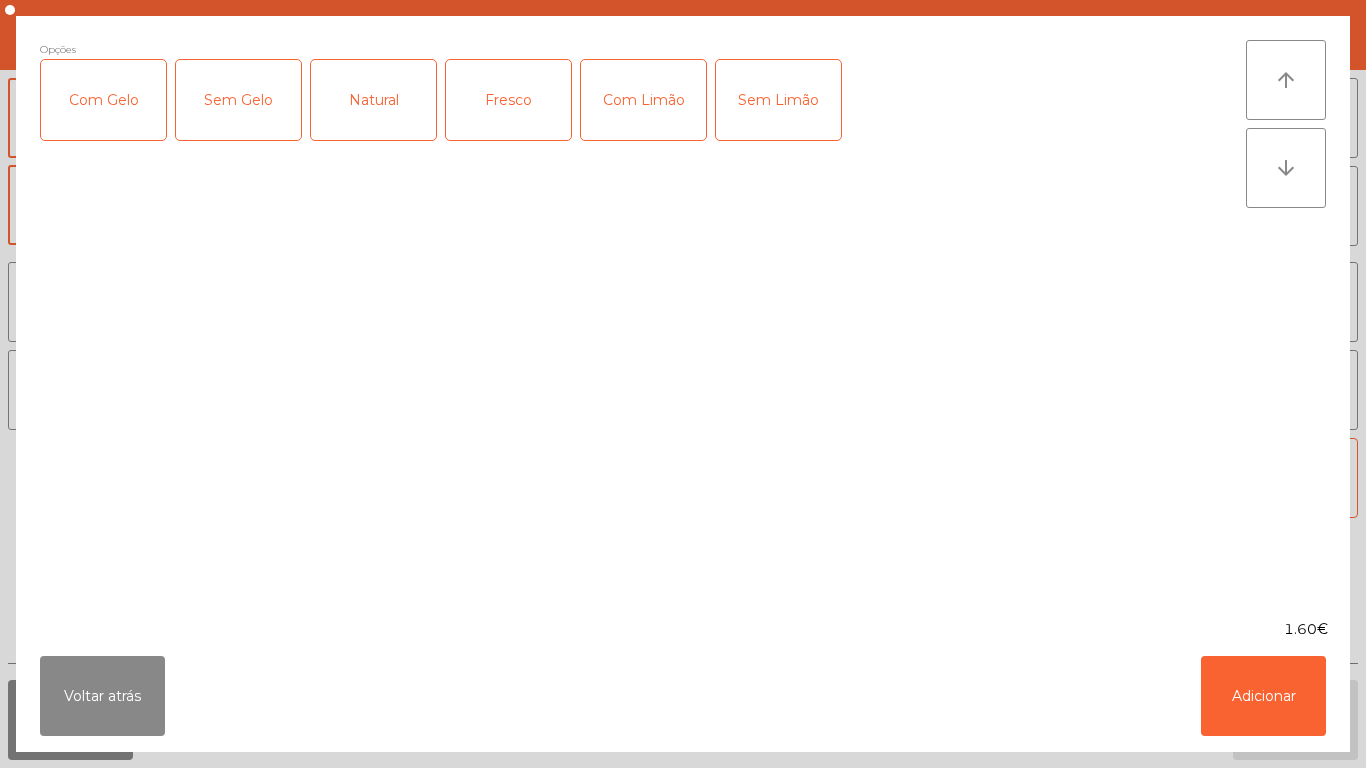 click on "Fresco" 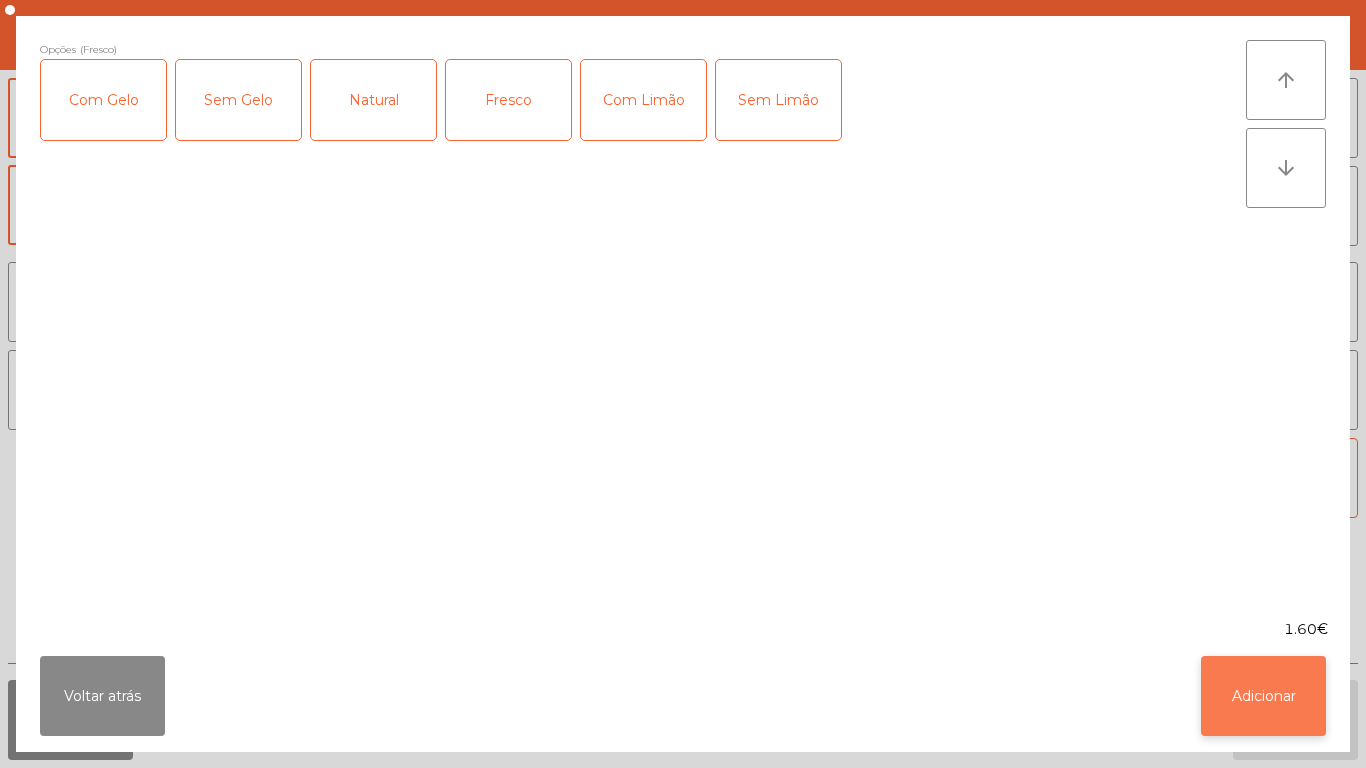 click on "Adicionar" 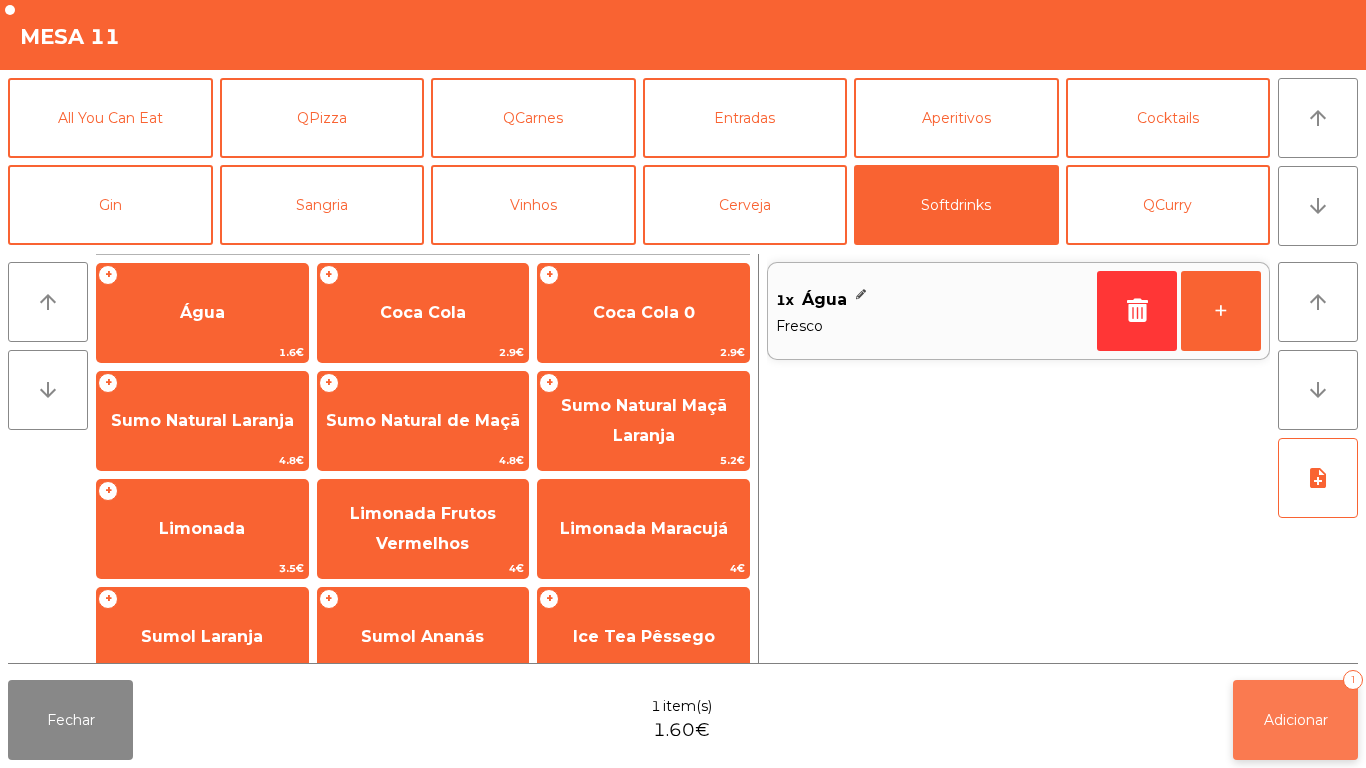 click on "Adicionar" 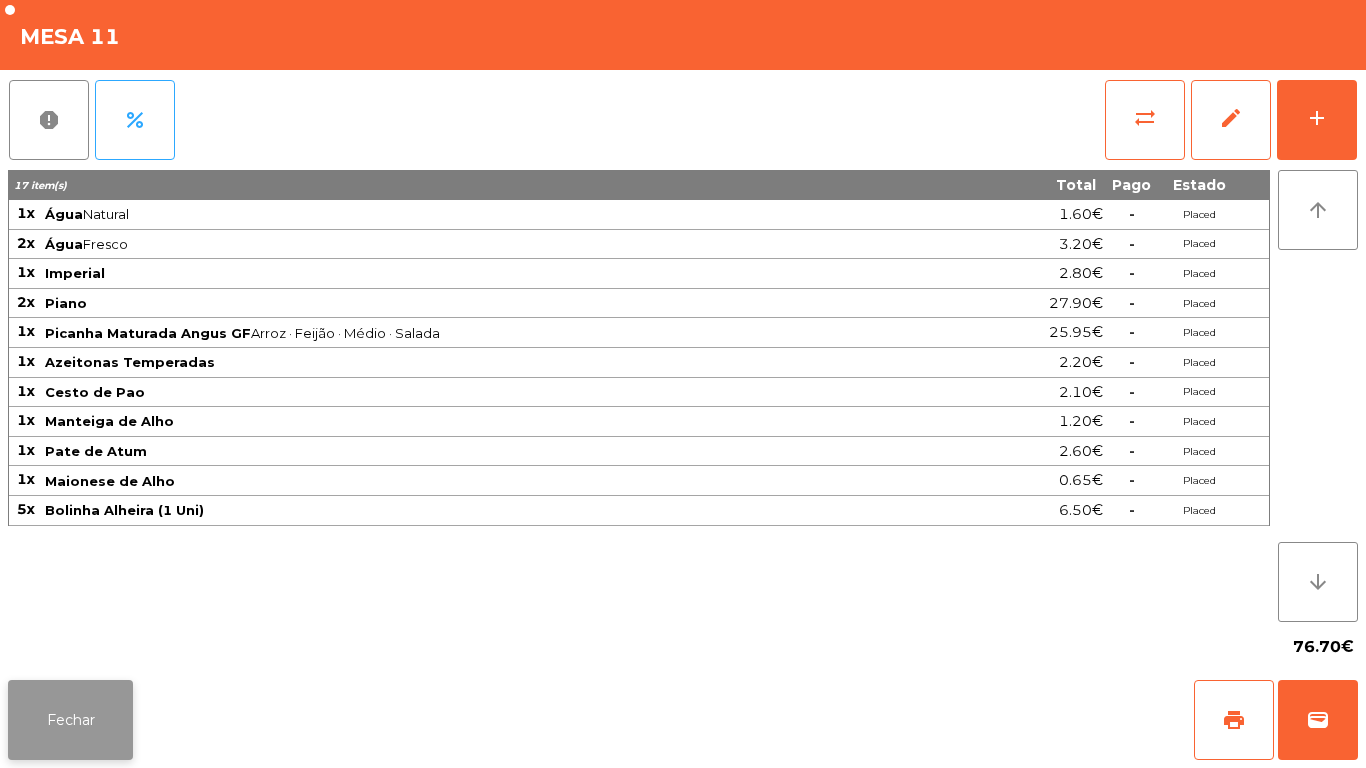 click on "Fechar" 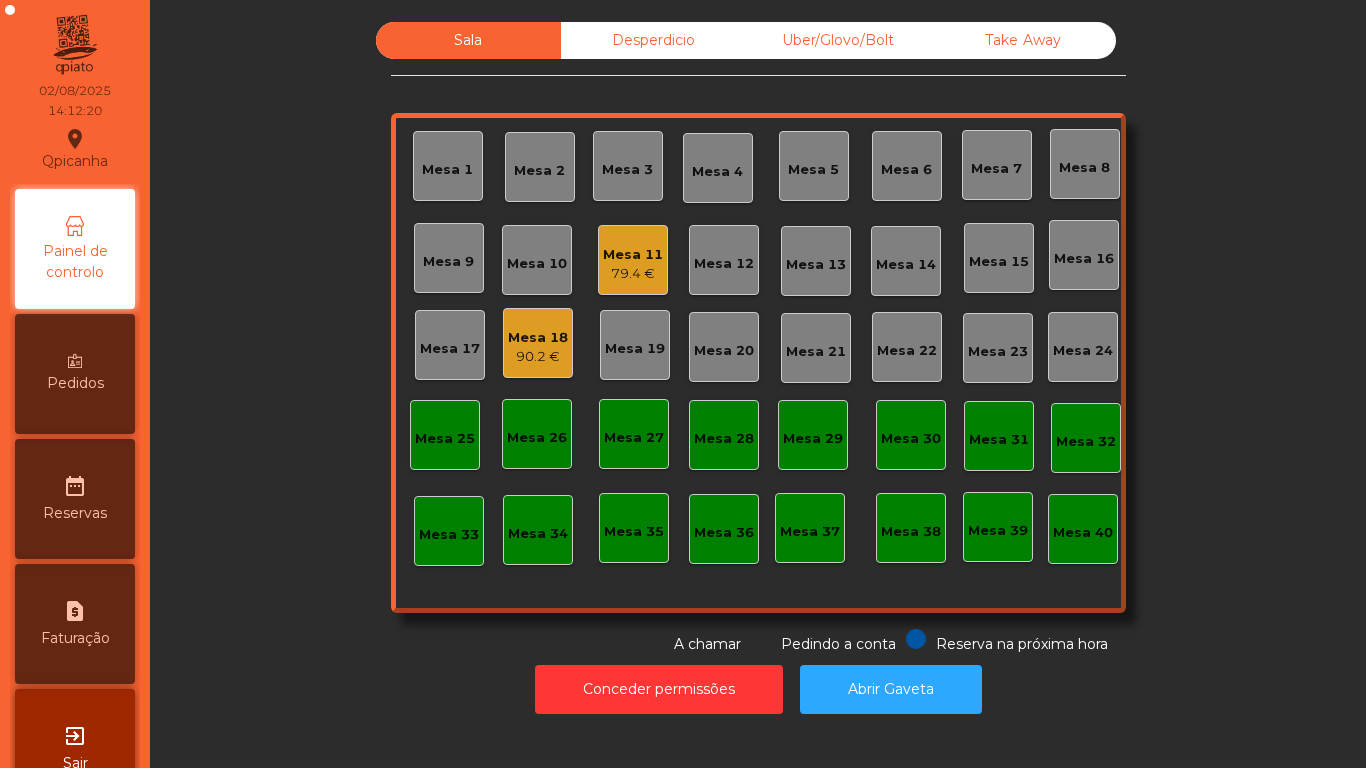 click on "90.2 €" 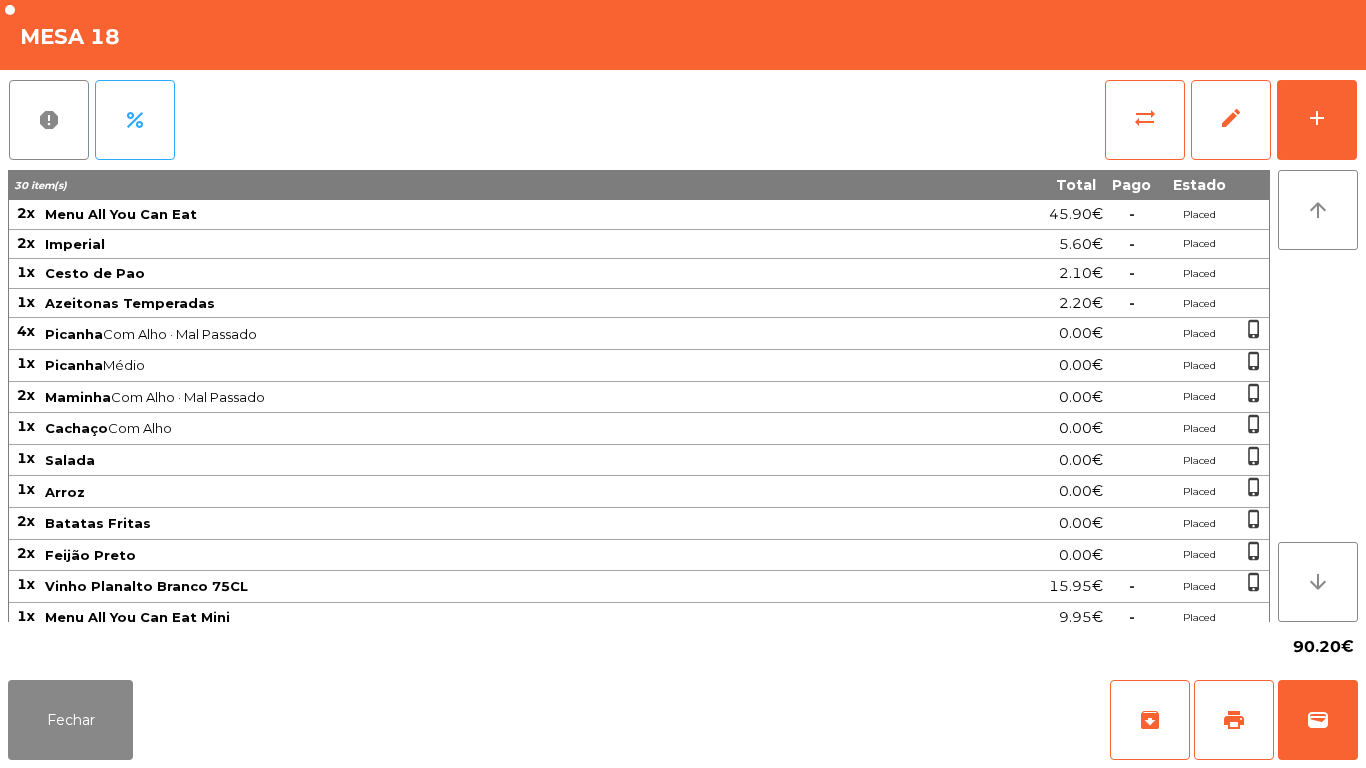 scroll, scrollTop: 164, scrollLeft: 0, axis: vertical 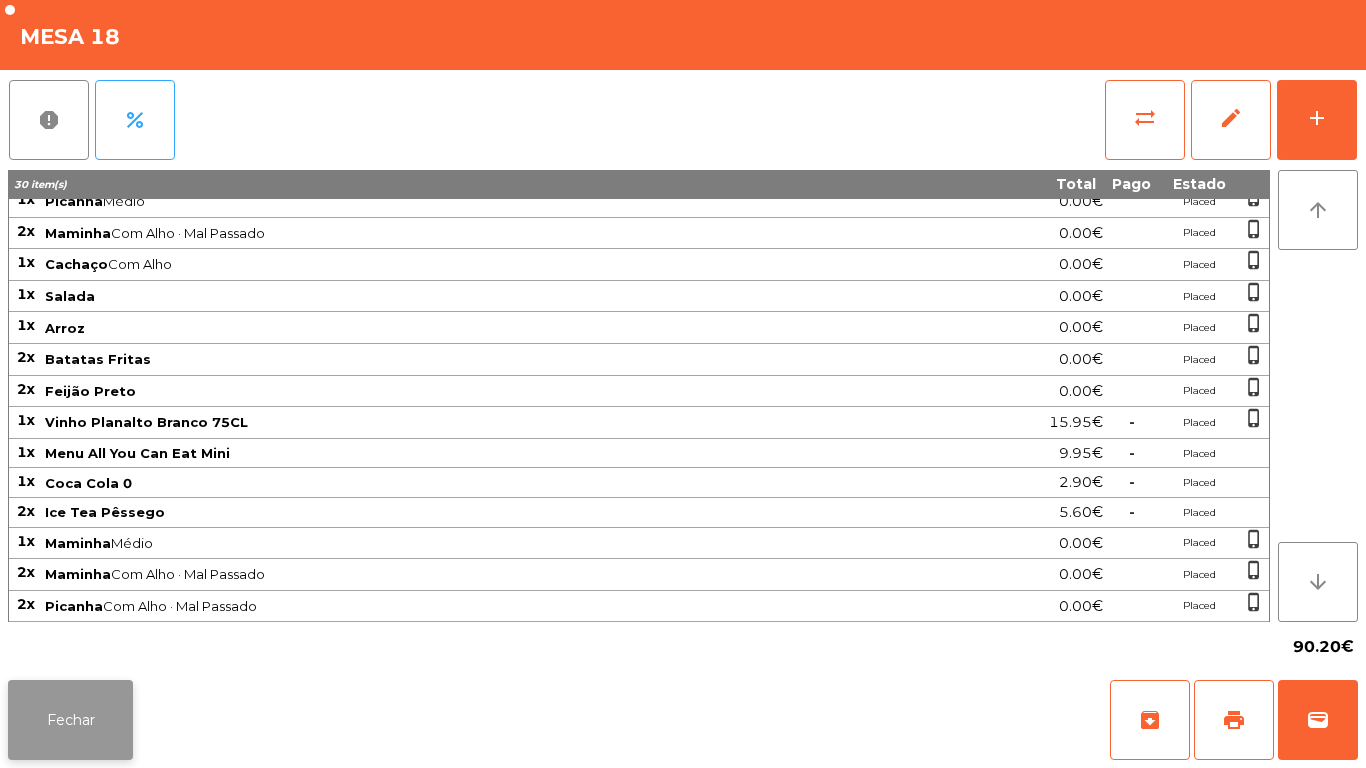 click on "Fechar" 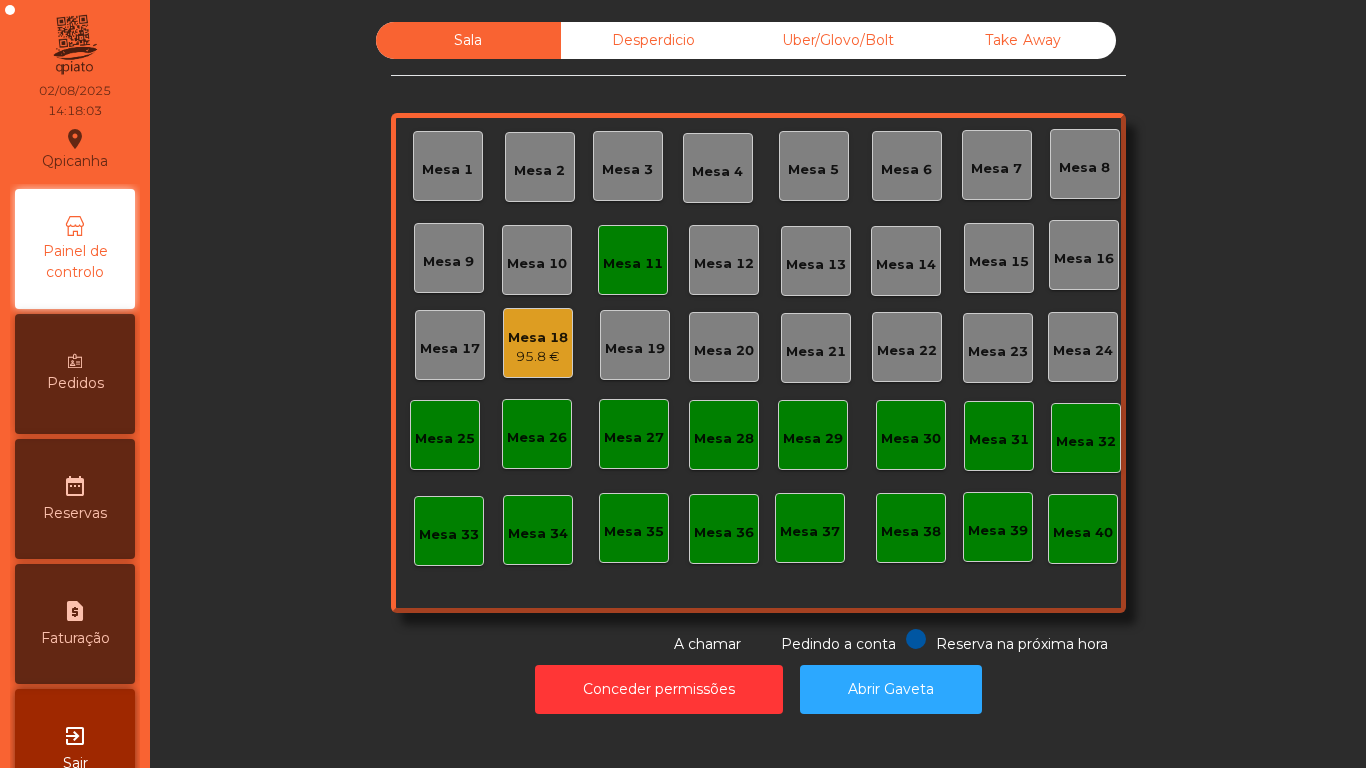 click on "Mesa 11" 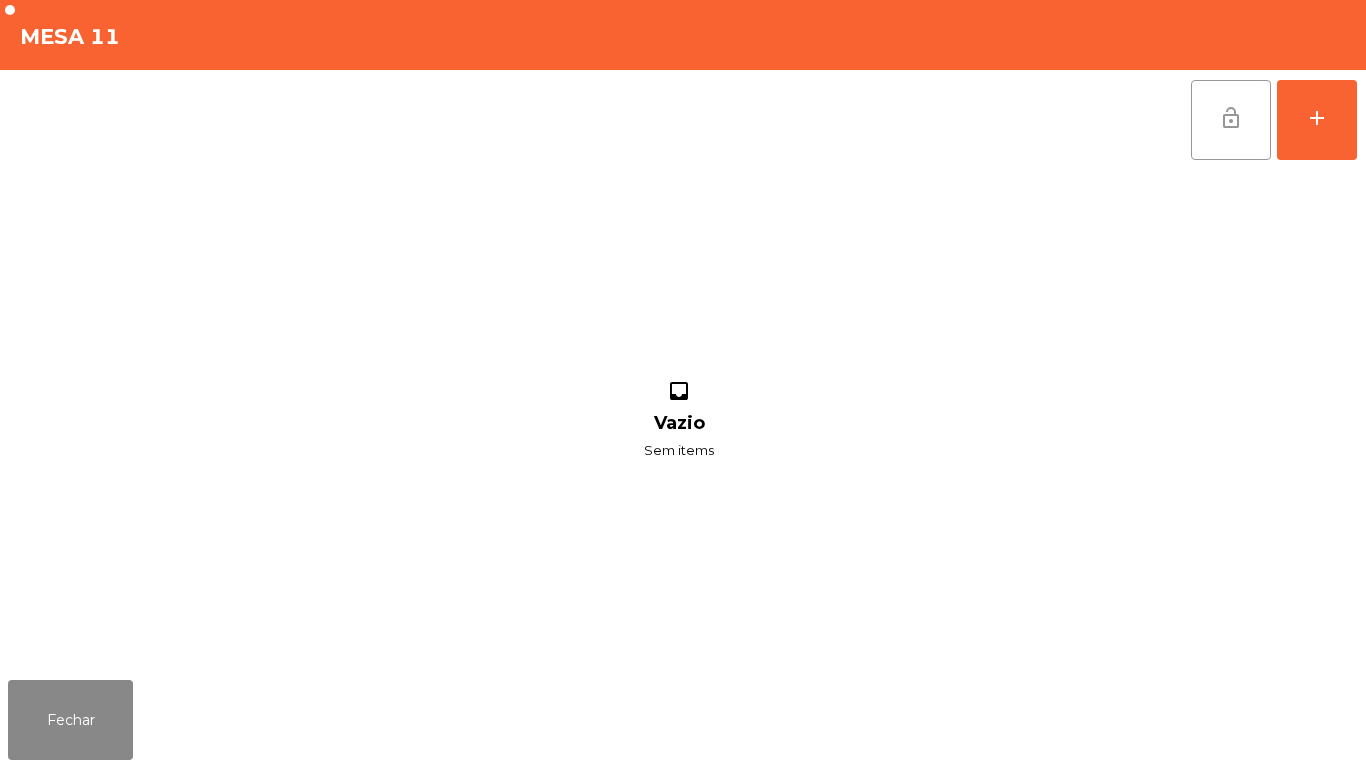 click on "lock_open" 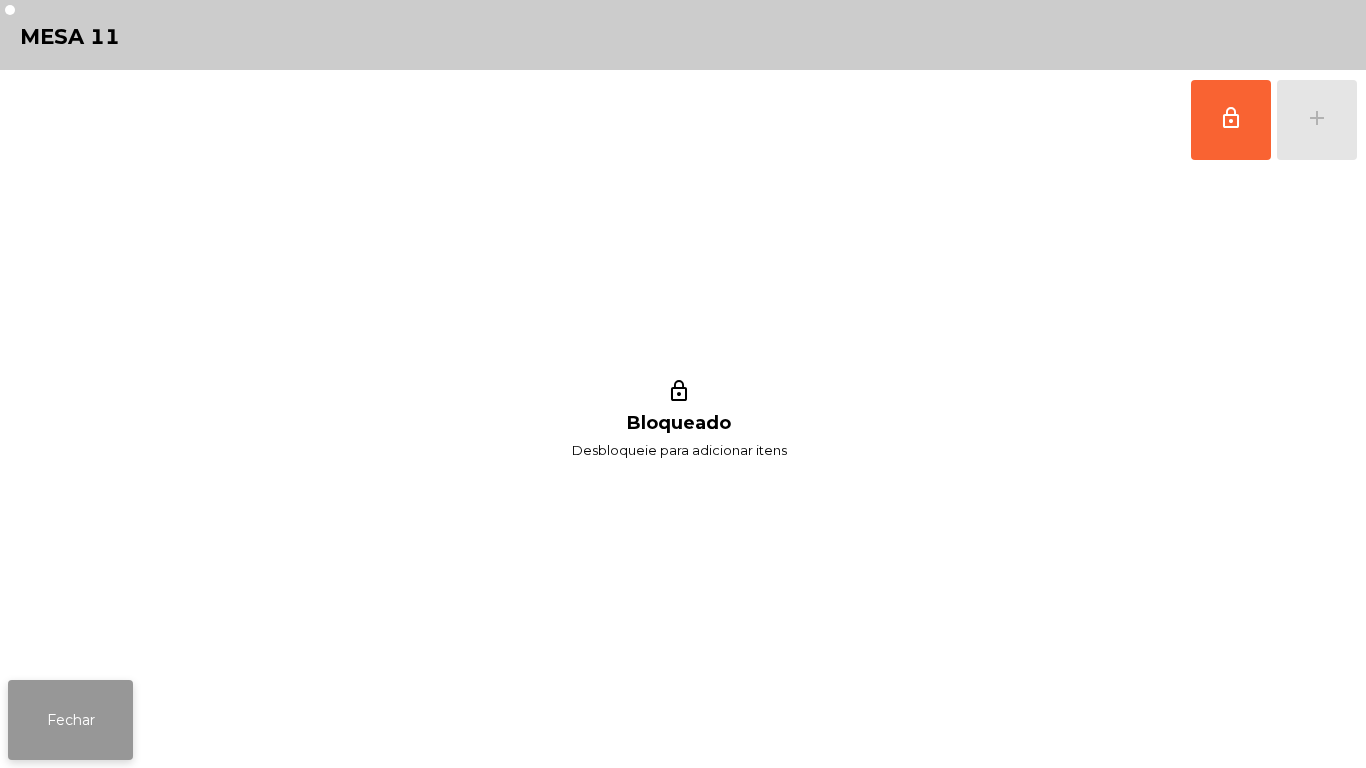 click on "Fechar" 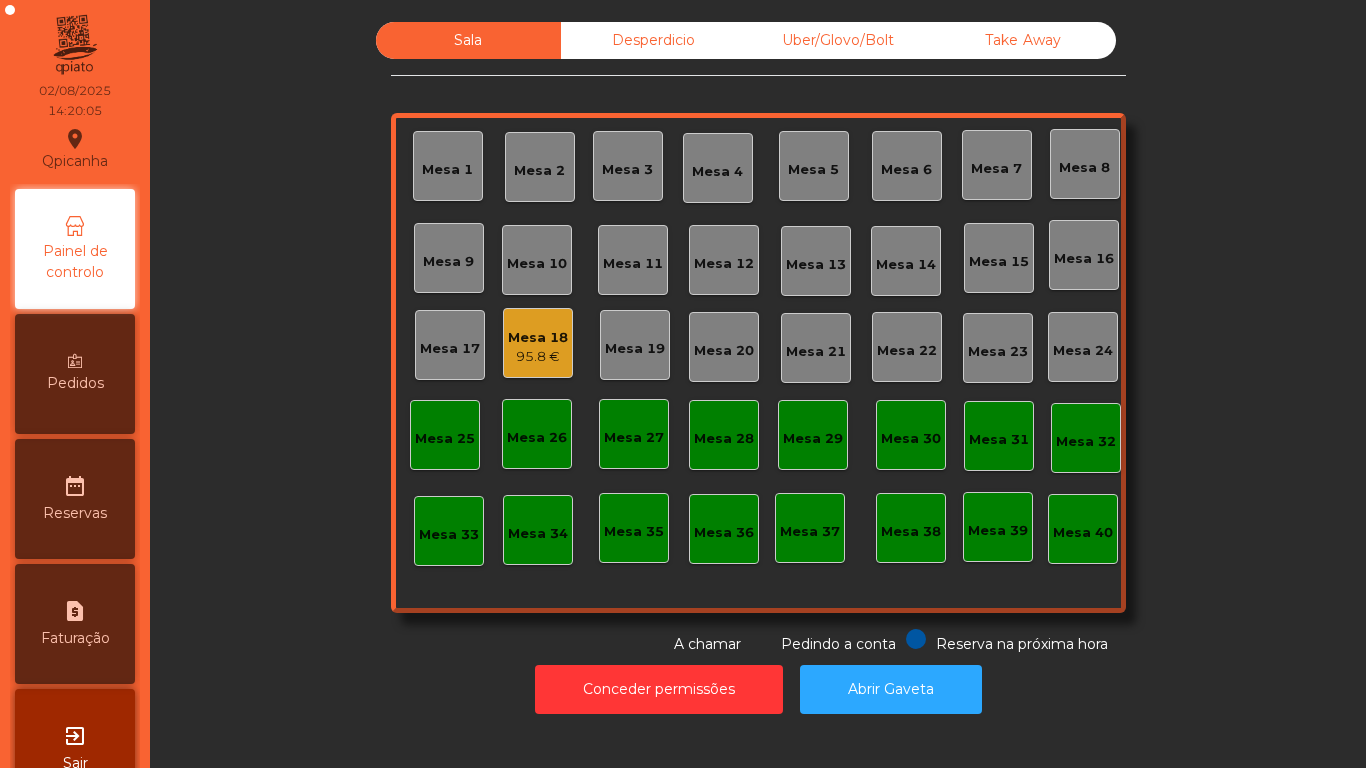 click on "Mesa 3" 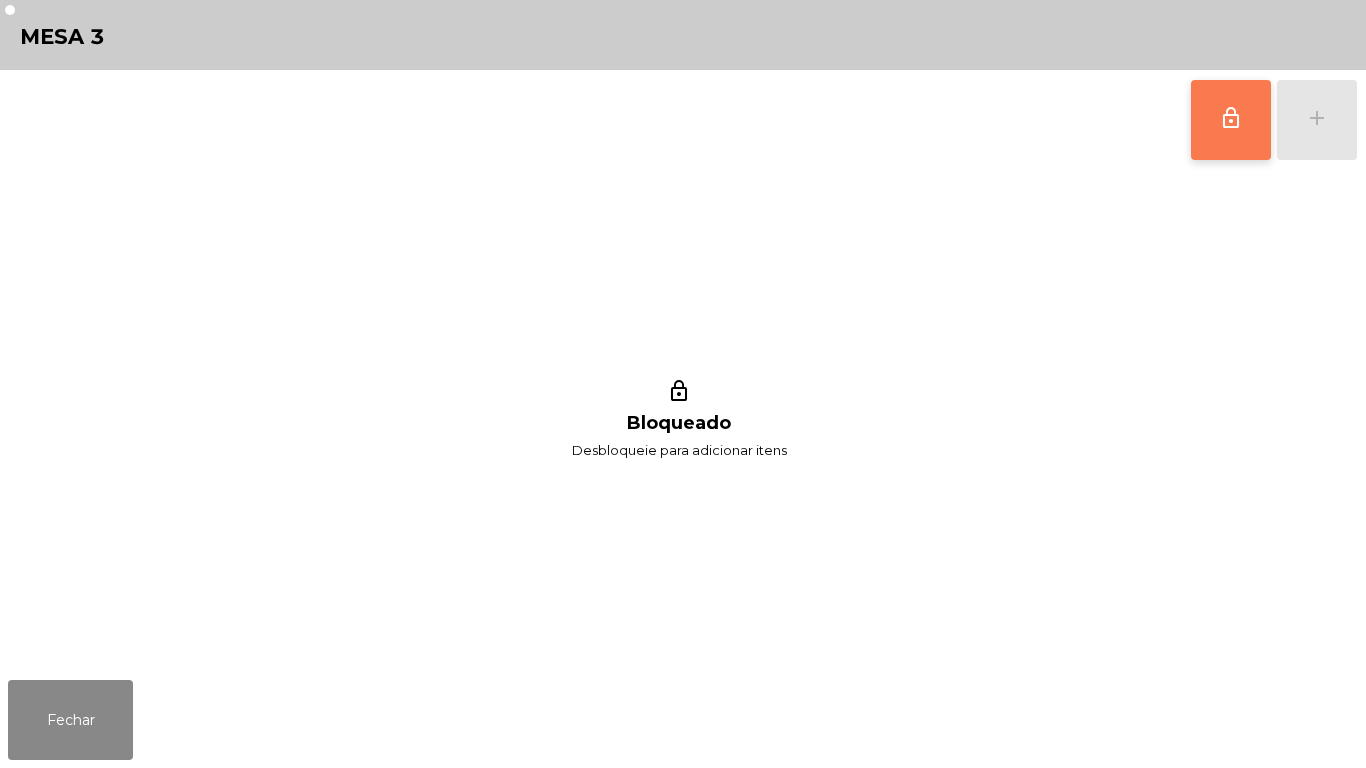 click on "lock_outline" 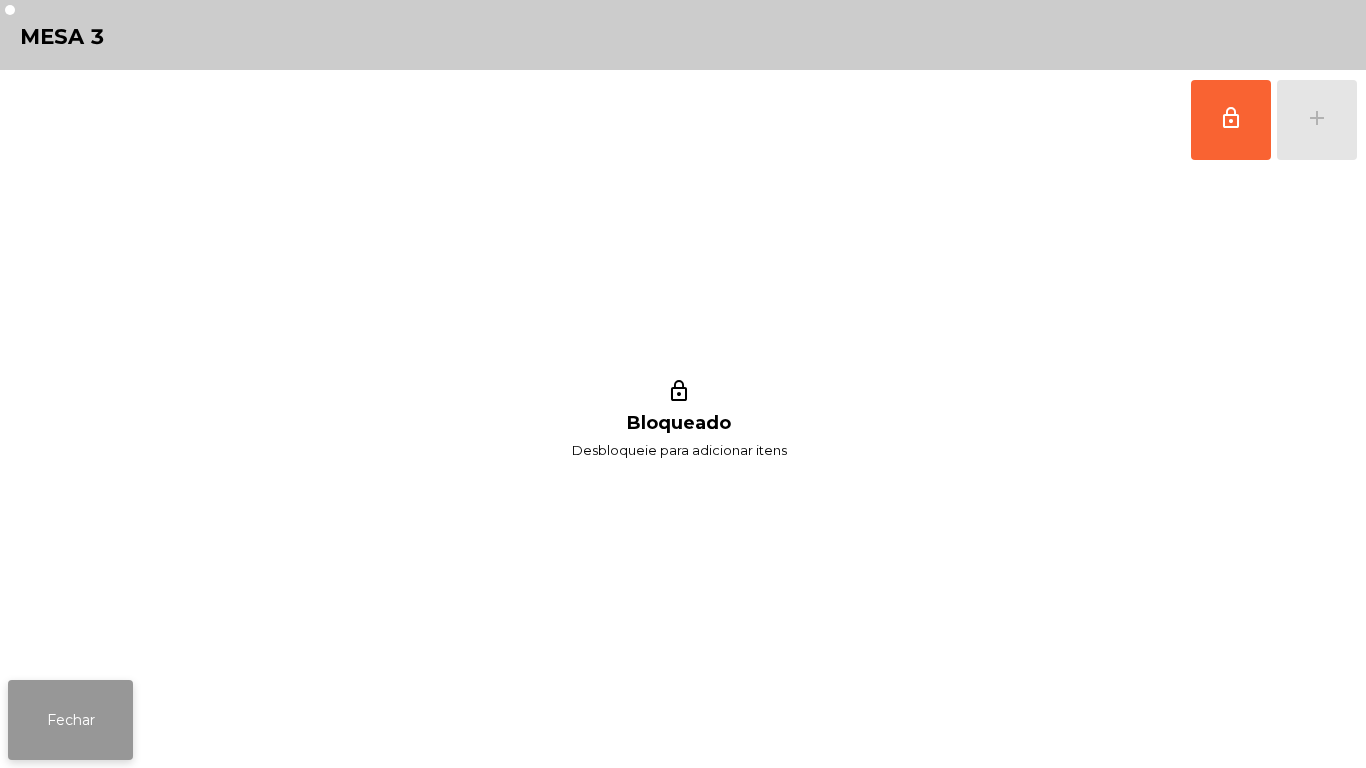 click on "Fechar" 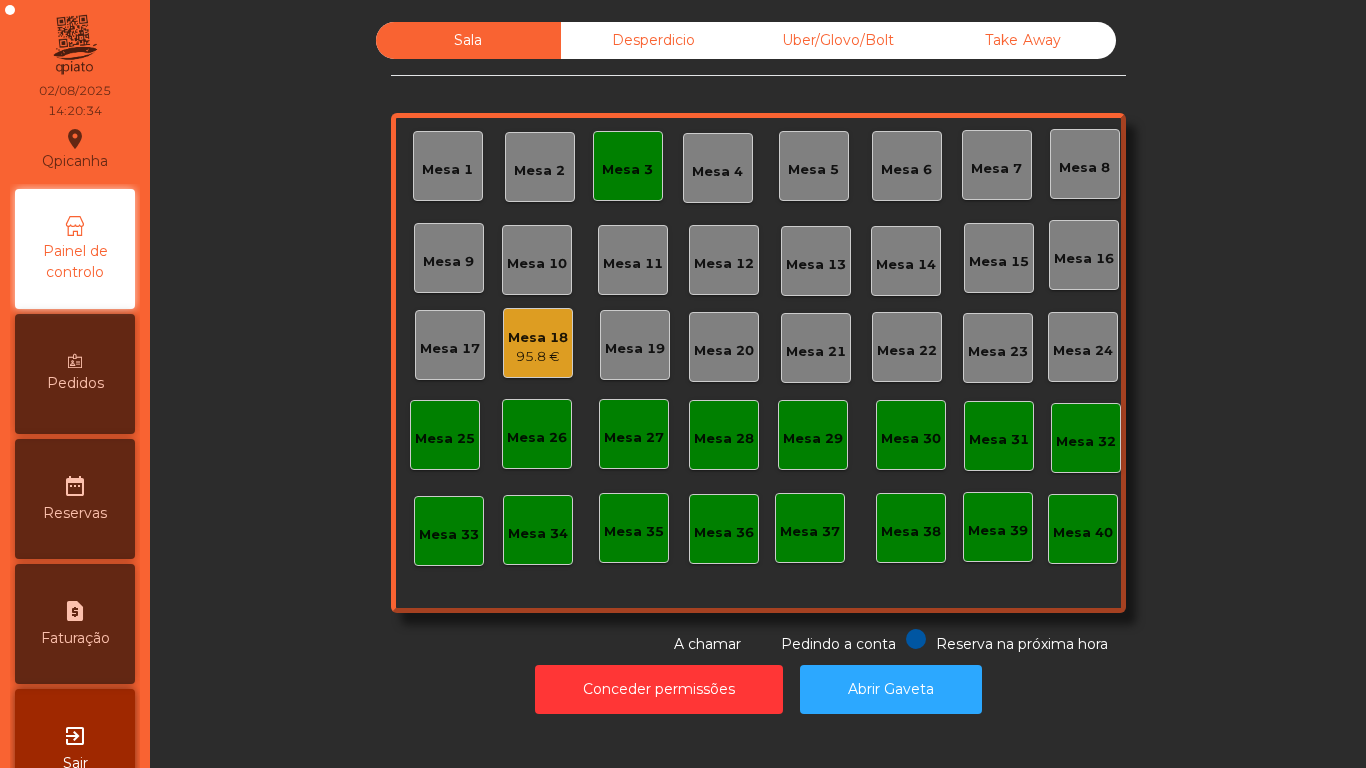 click on "Mesa 3" 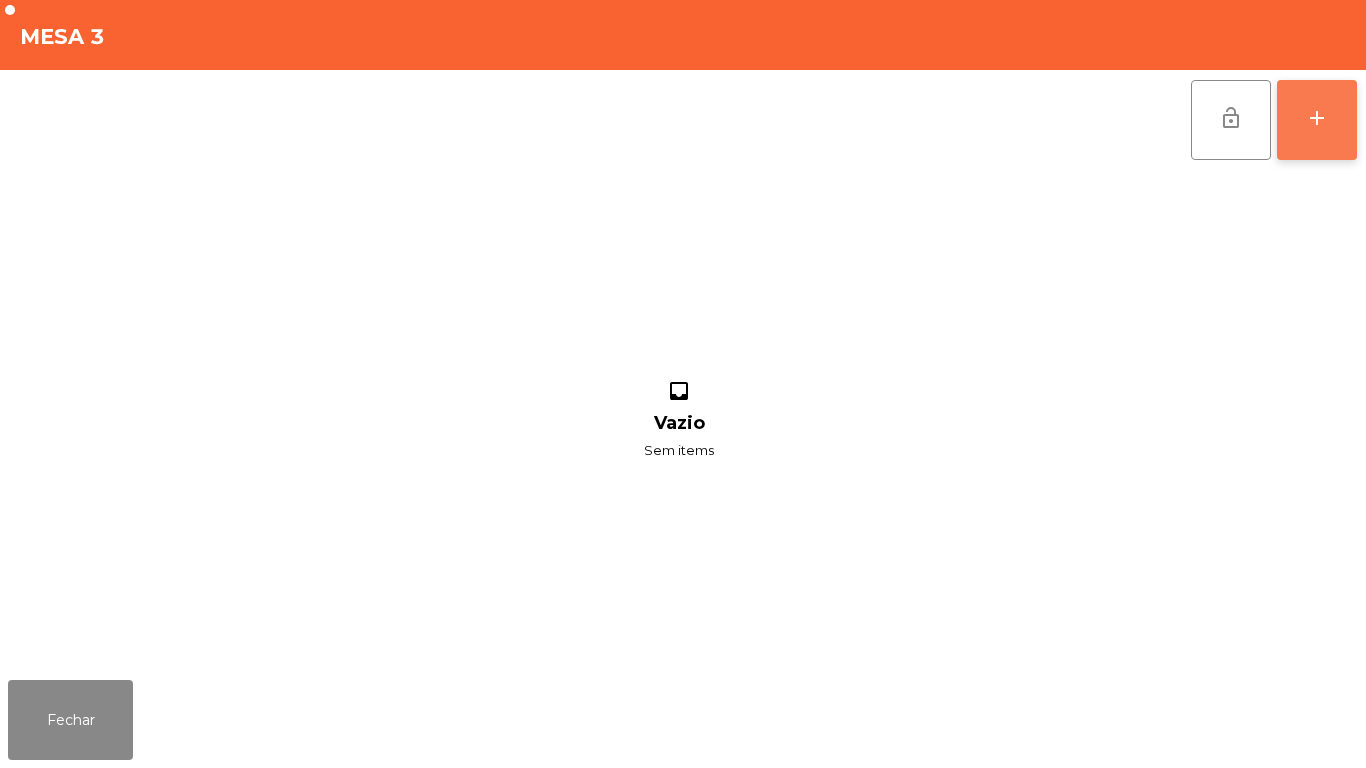click on "add" 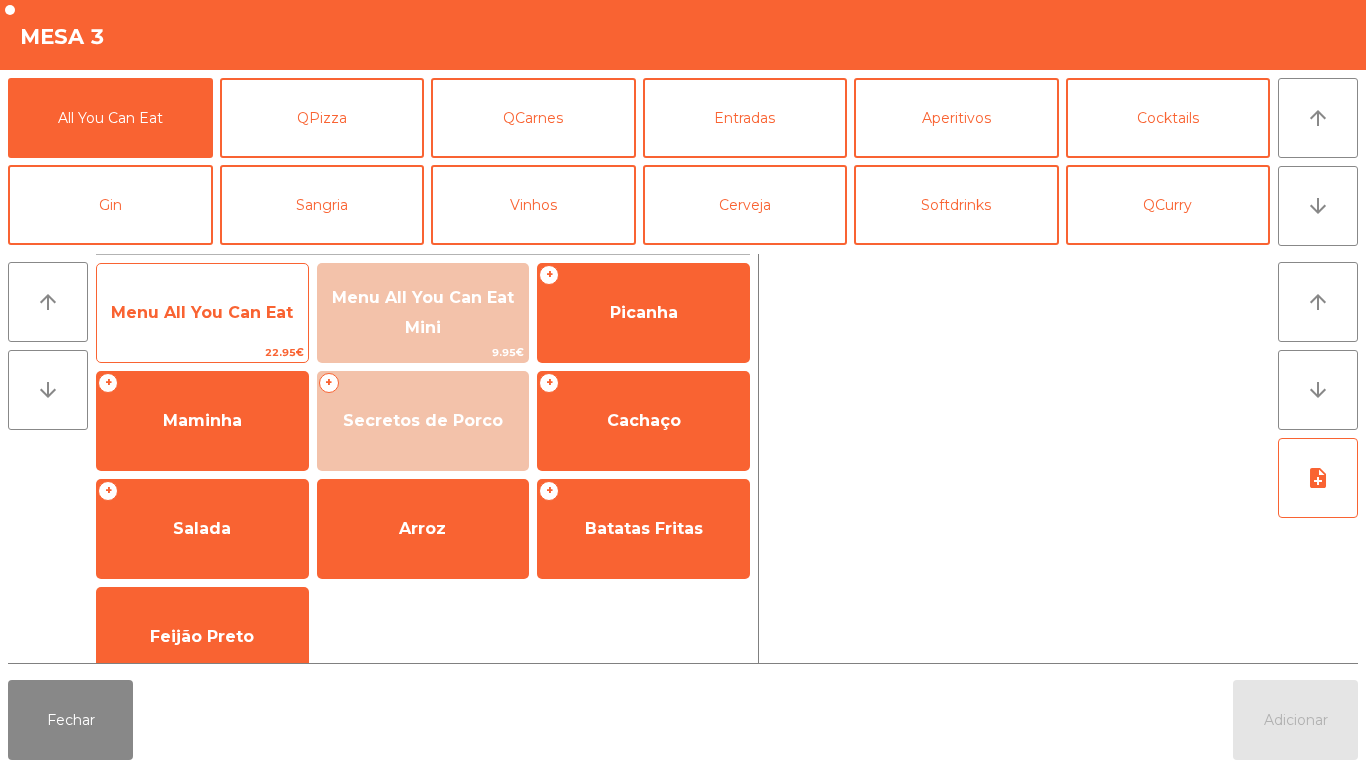 click on "Menu All You Can Eat" 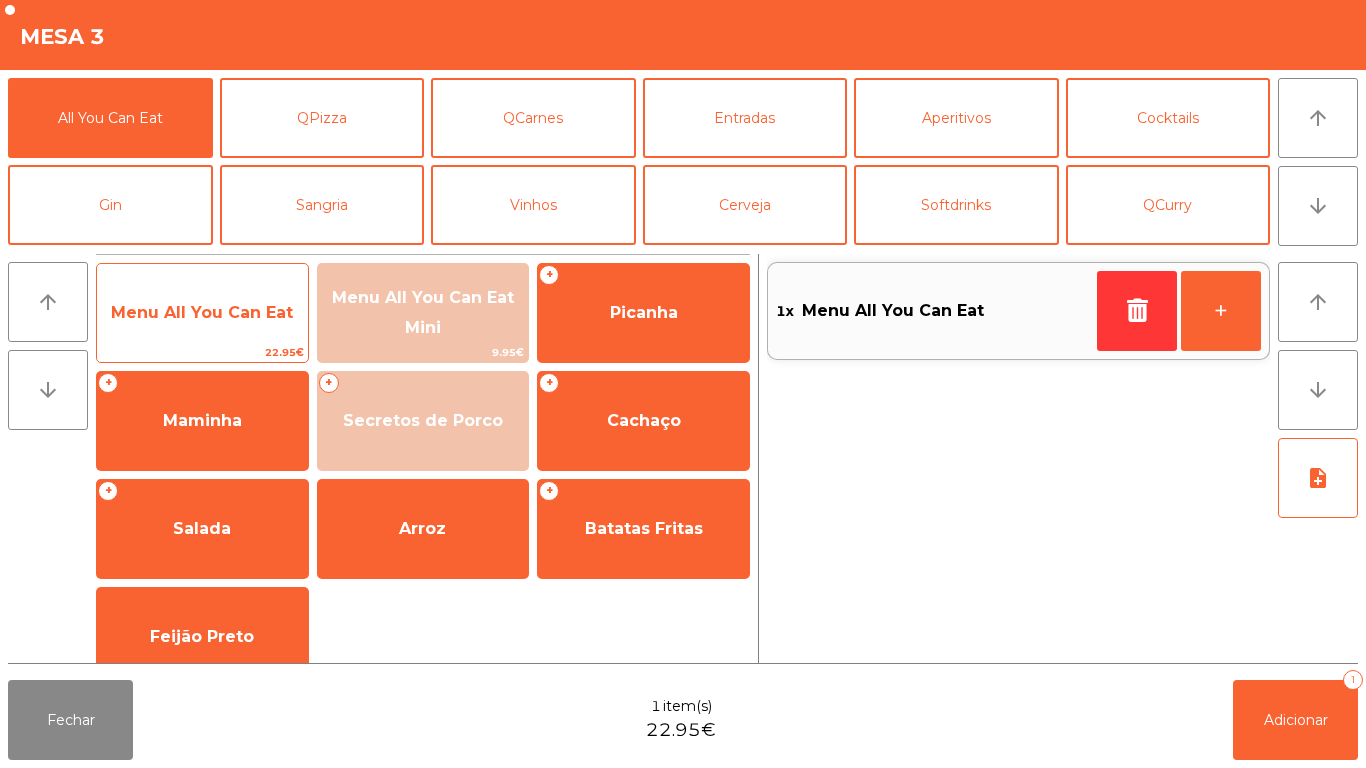 click on "Menu All You Can Eat" 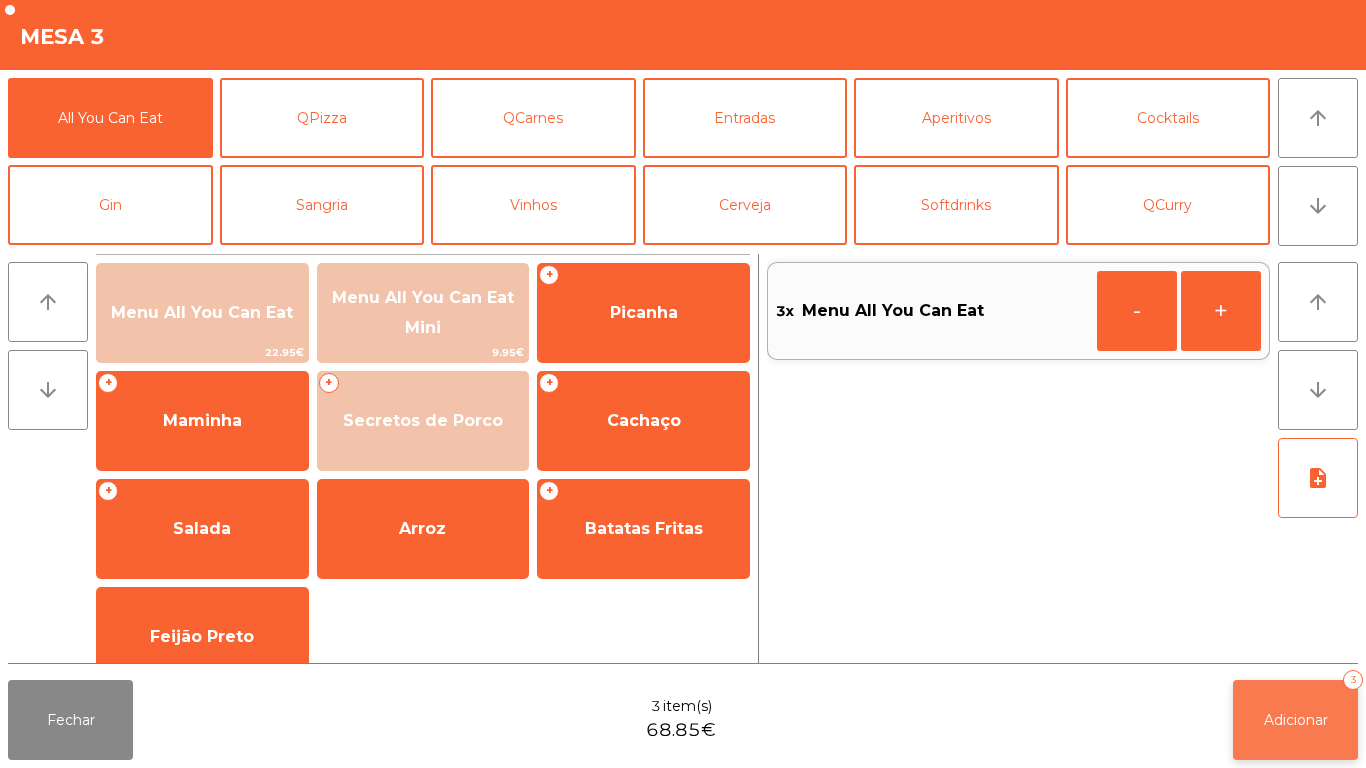 click on "Adicionar" 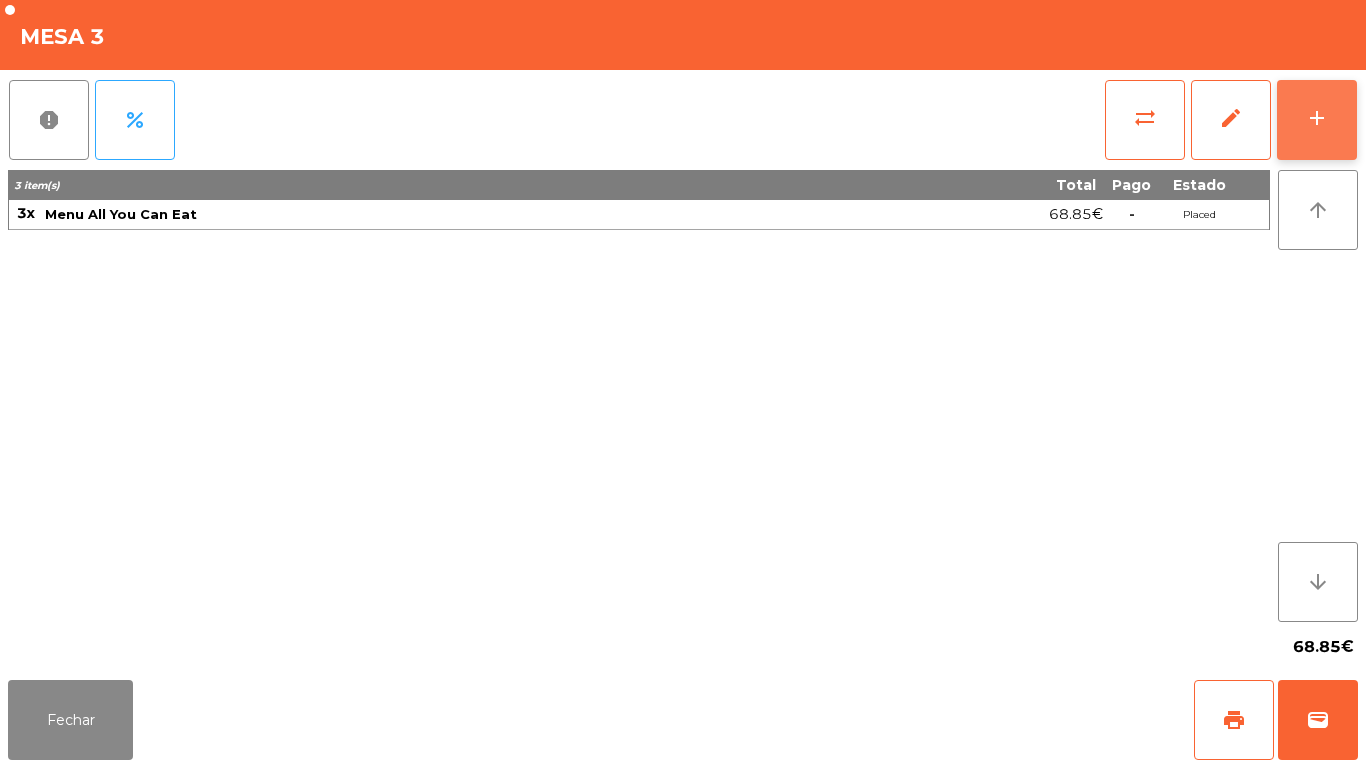 click on "add" 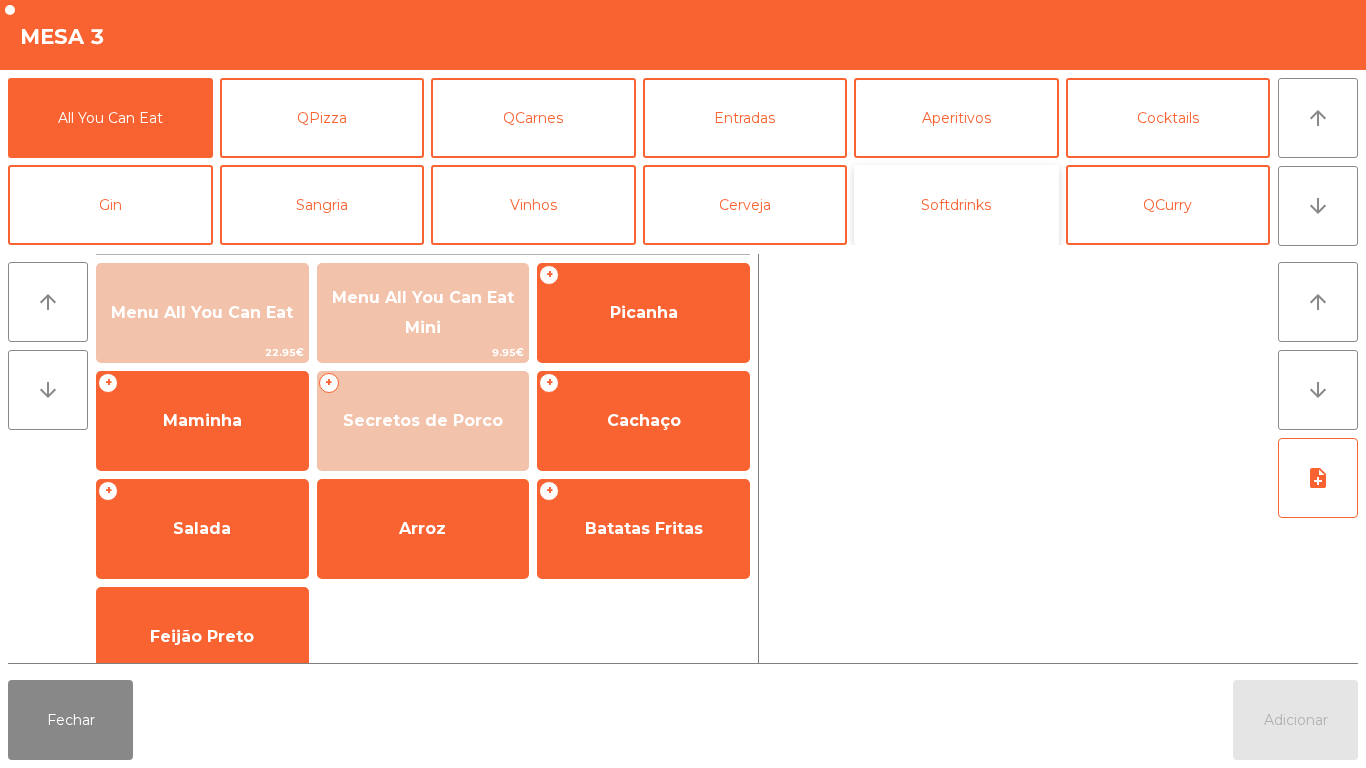 click on "Softdrinks" 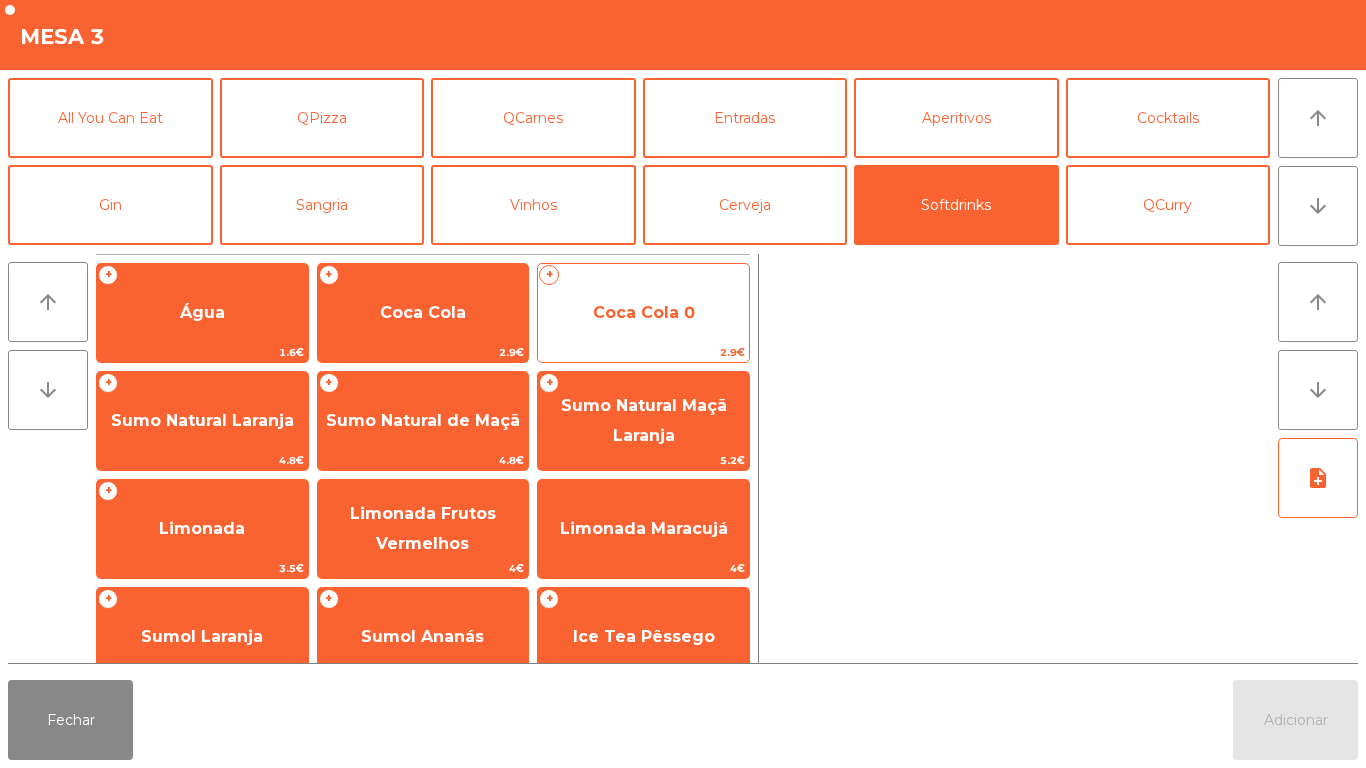click on "2.9€" 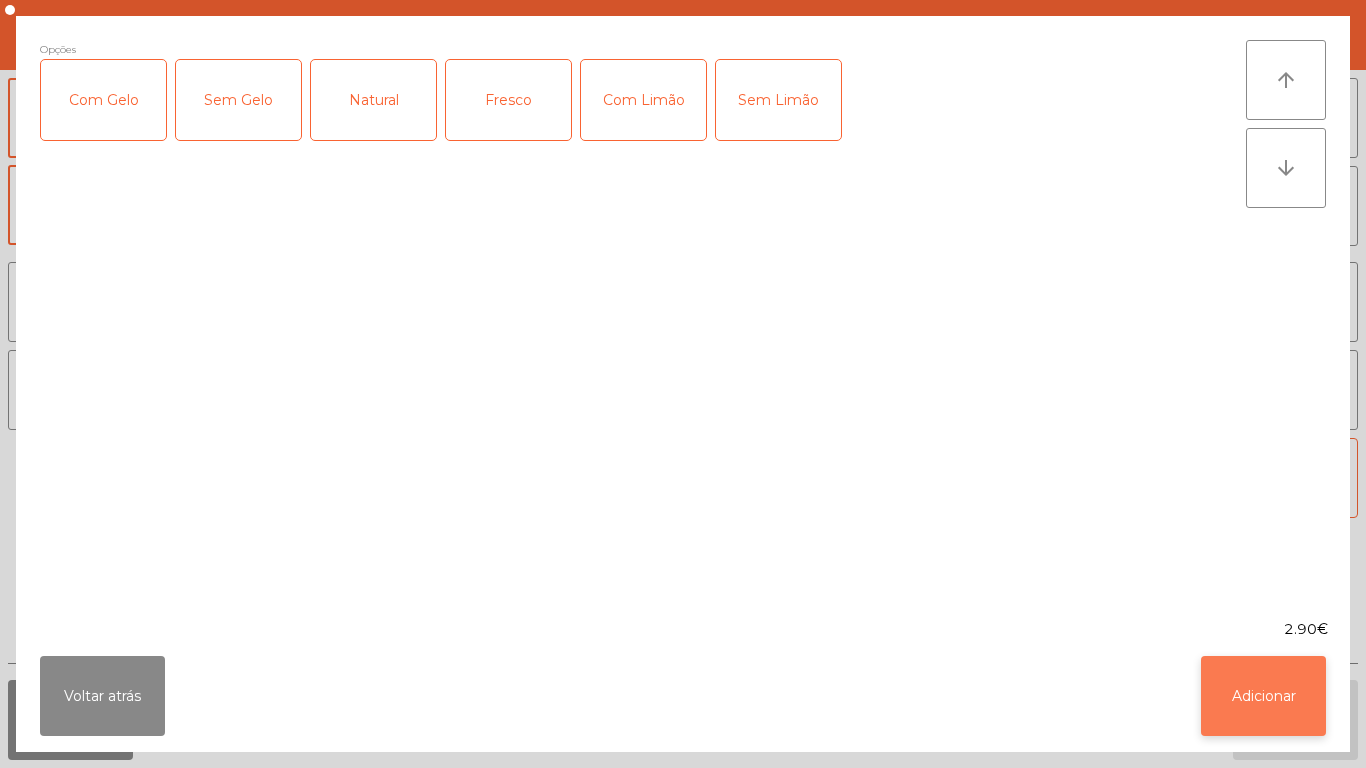 click on "Adicionar" 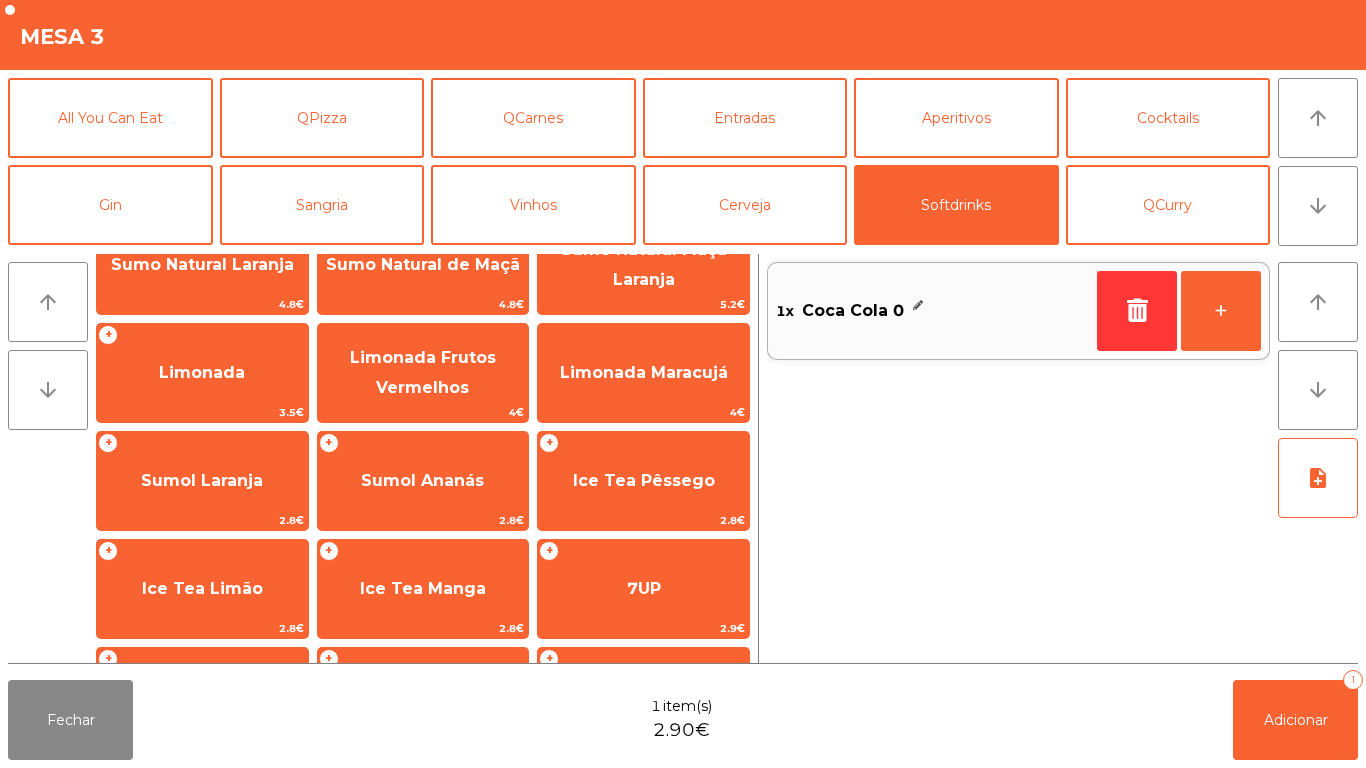 scroll, scrollTop: 158, scrollLeft: 0, axis: vertical 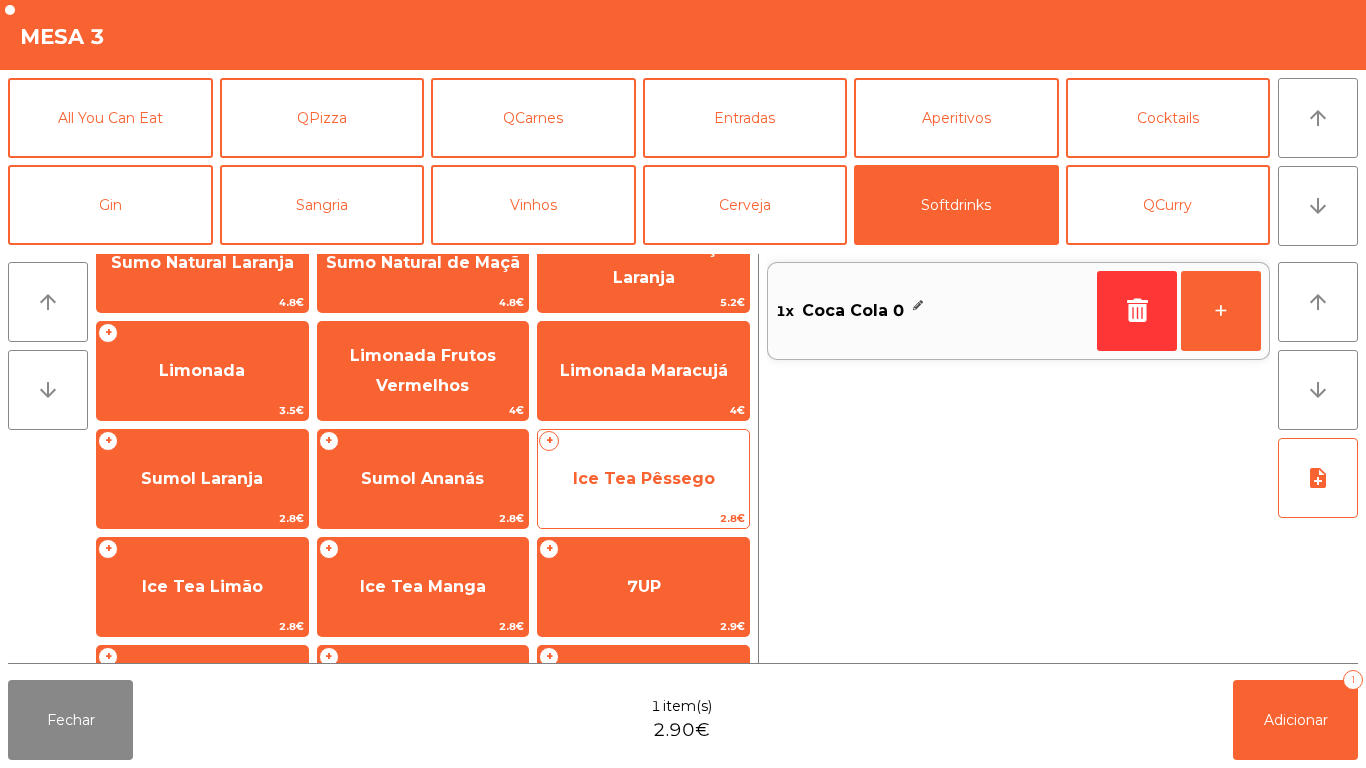 click on "Ice Tea Pêssego" 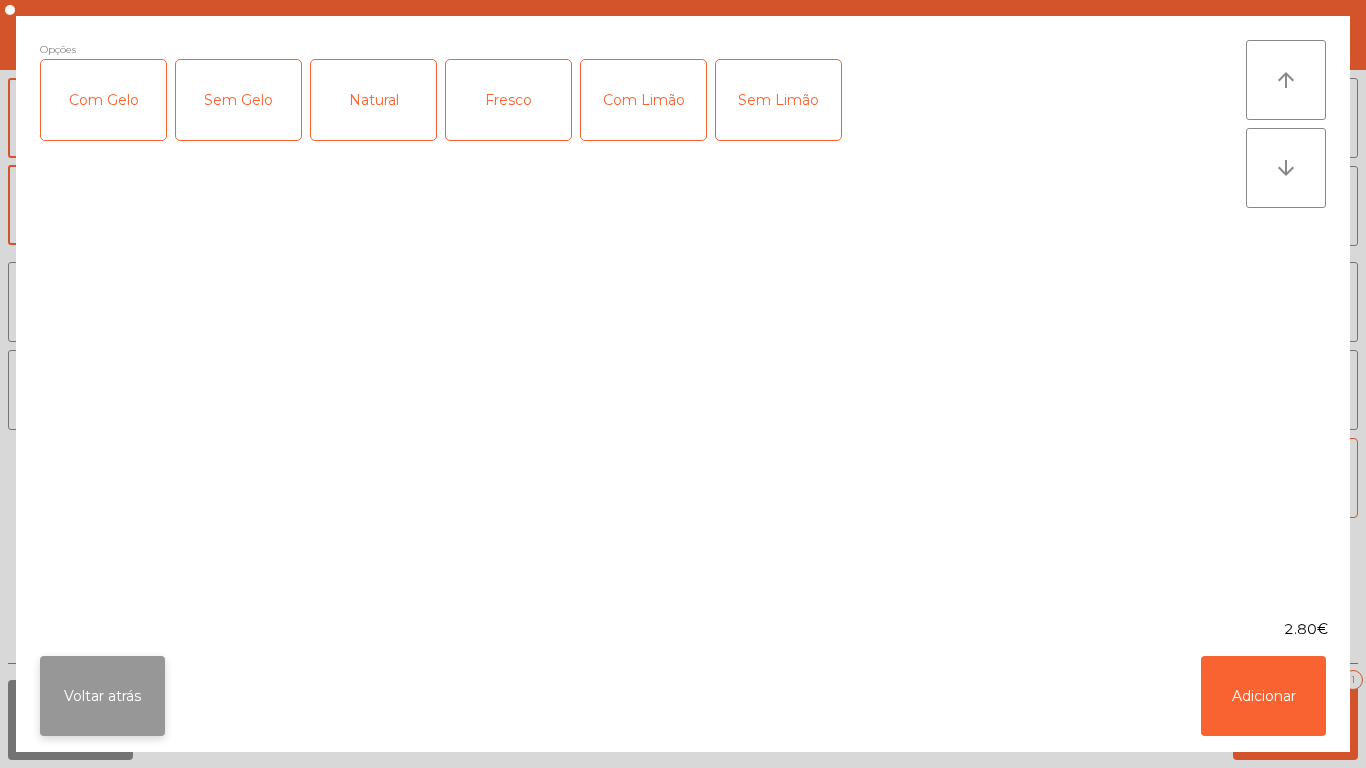click on "Voltar atrás" 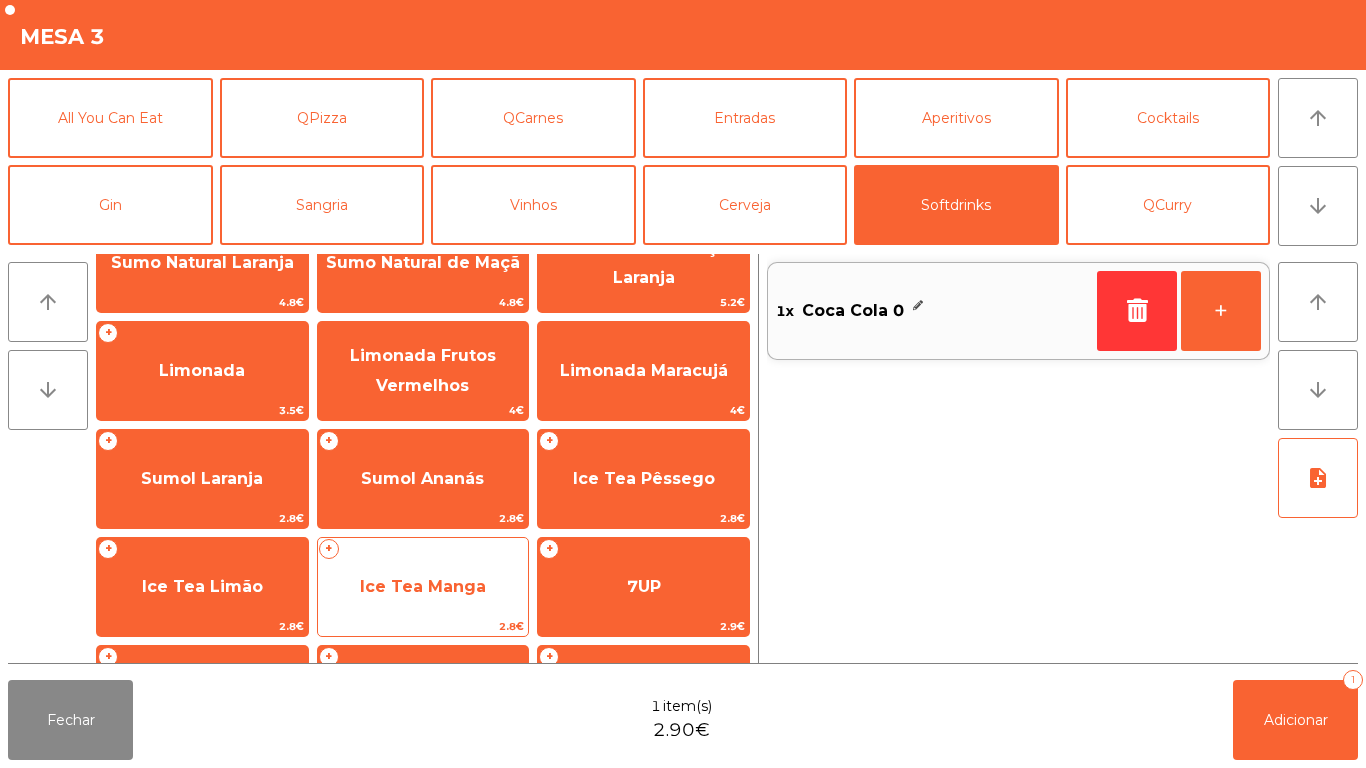 click on "Ice Tea Manga" 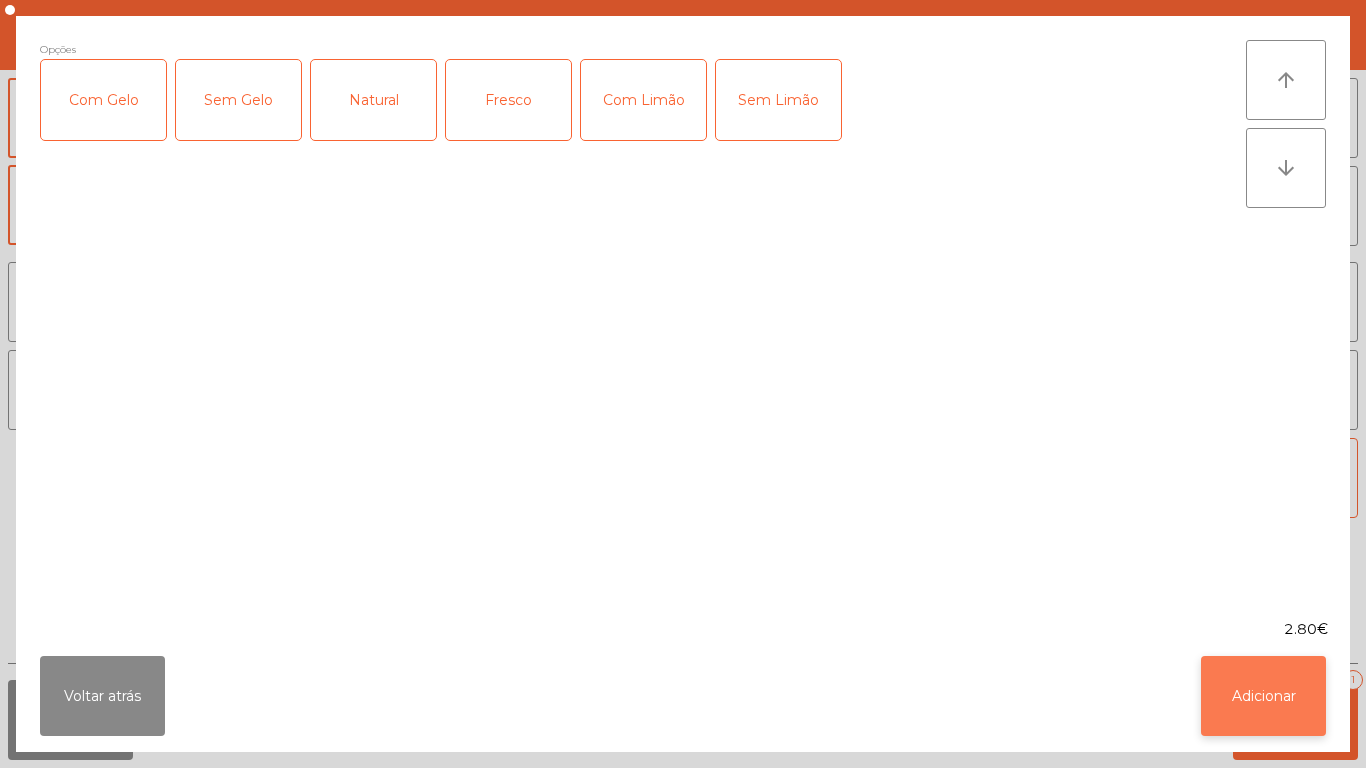 click on "Adicionar" 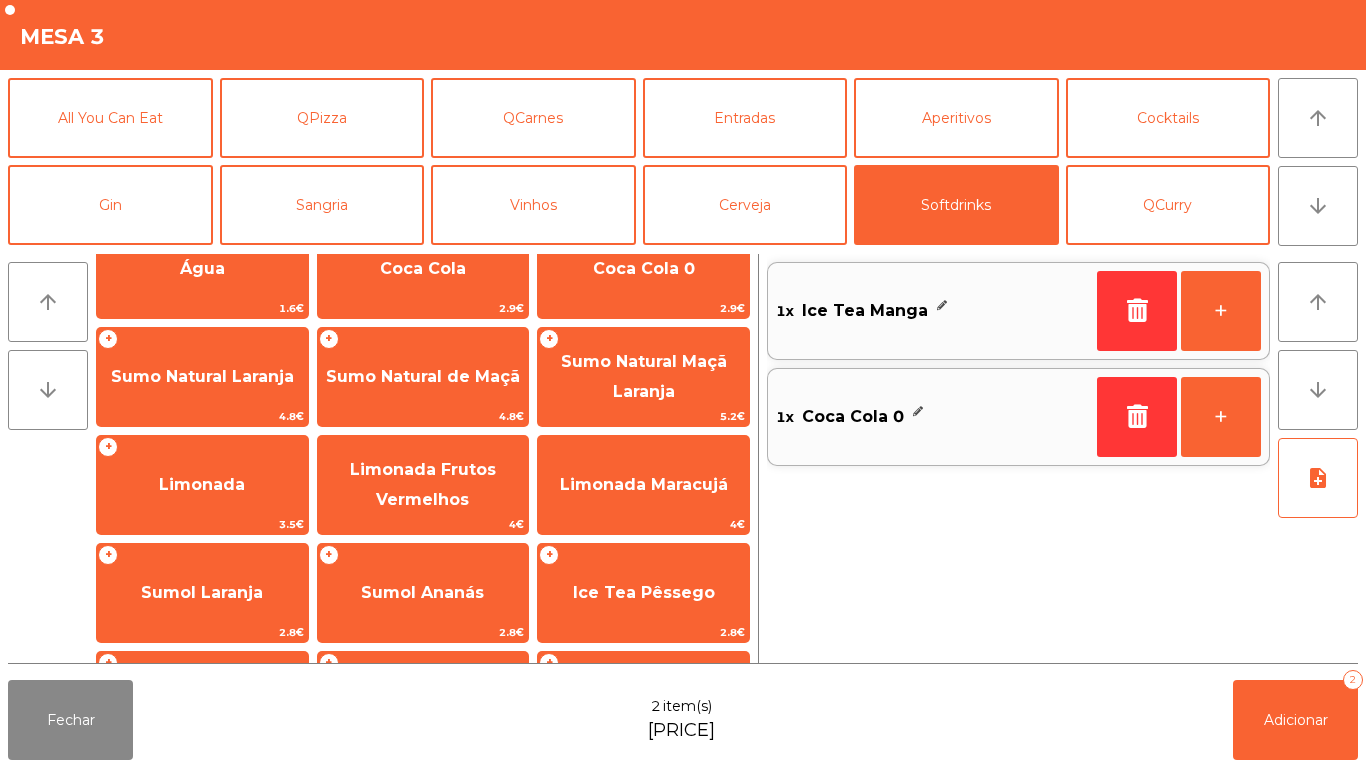 scroll, scrollTop: 0, scrollLeft: 0, axis: both 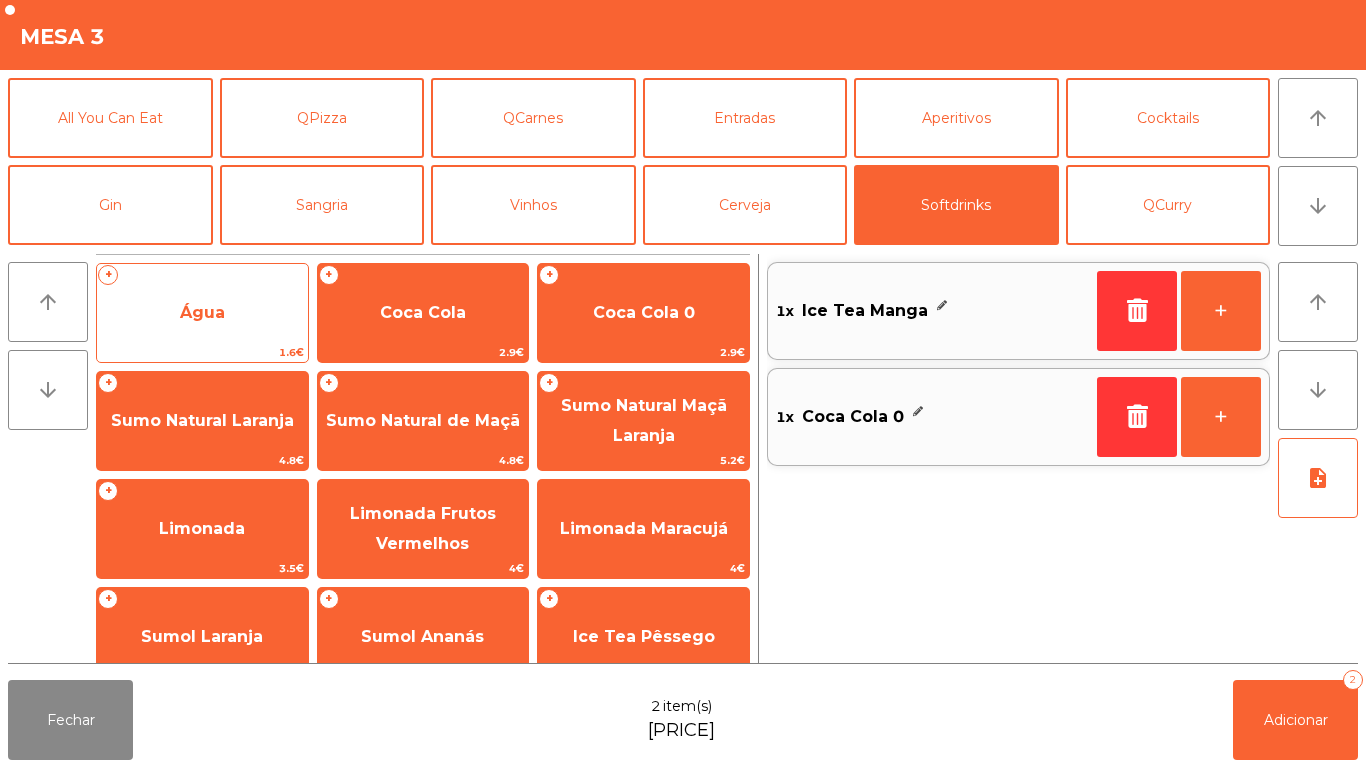 click on "Água" 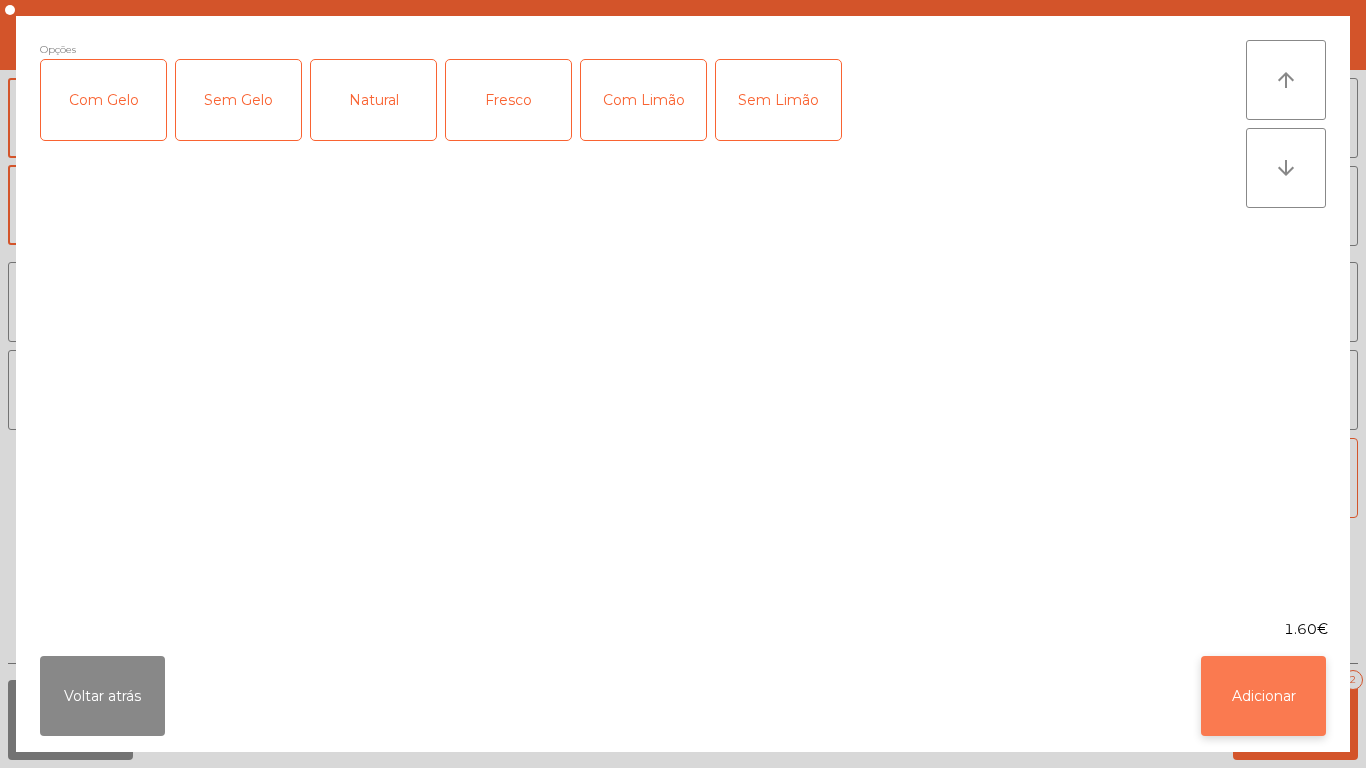 click on "Adicionar" 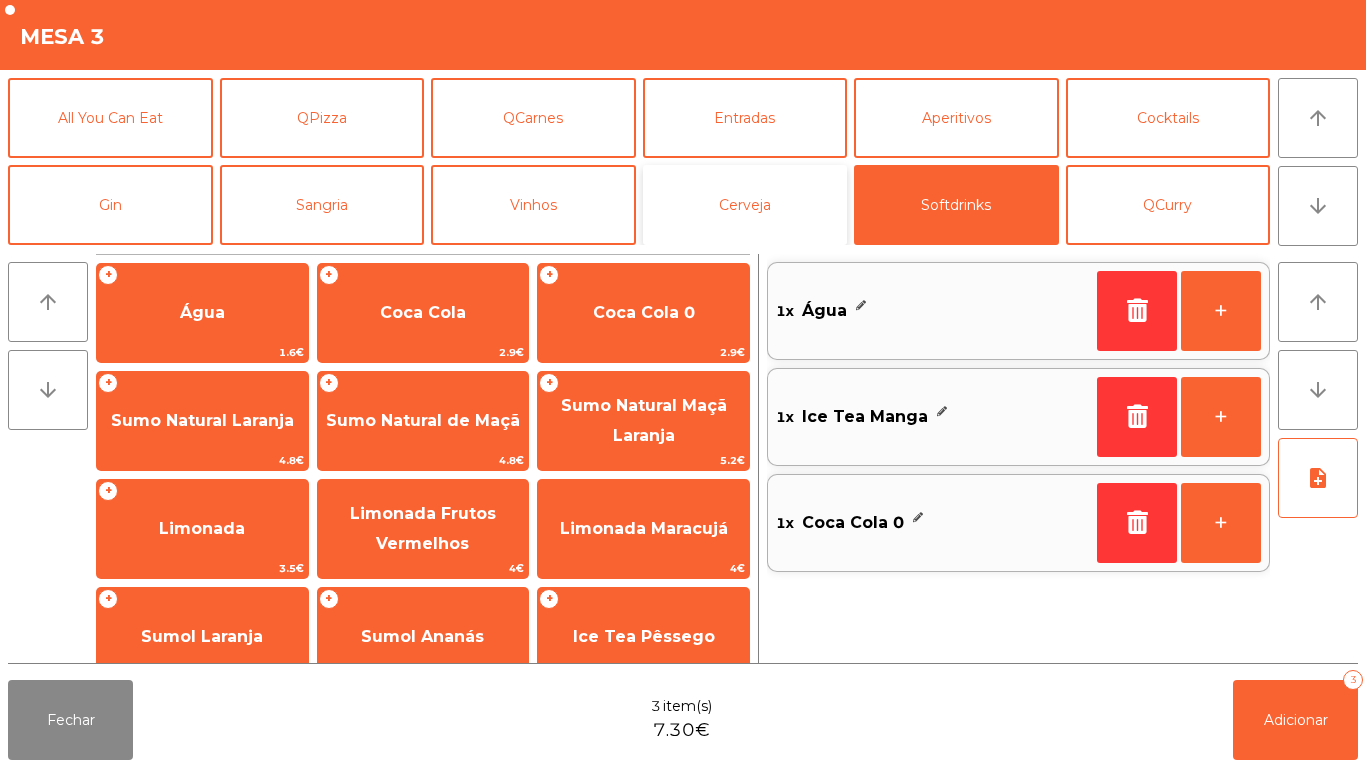 click on "Cerveja" 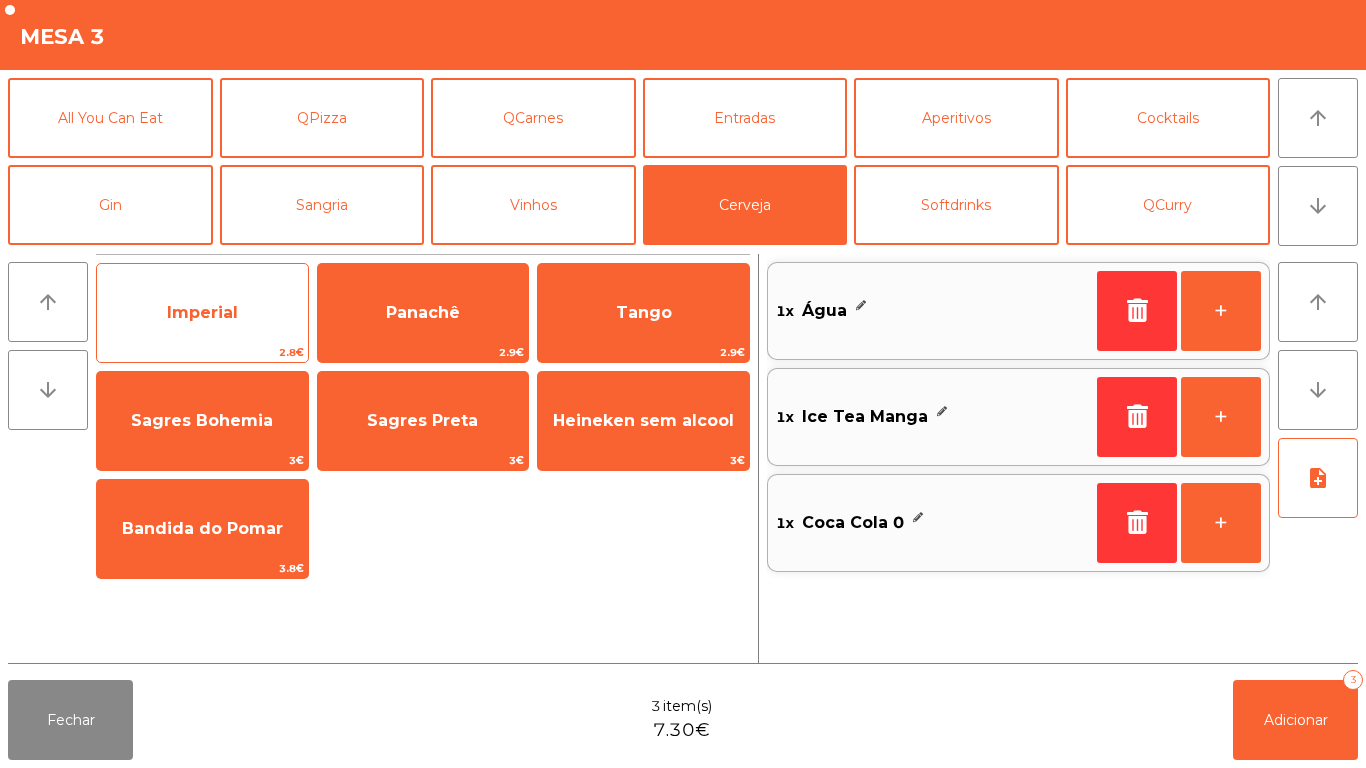 click on "Imperial" 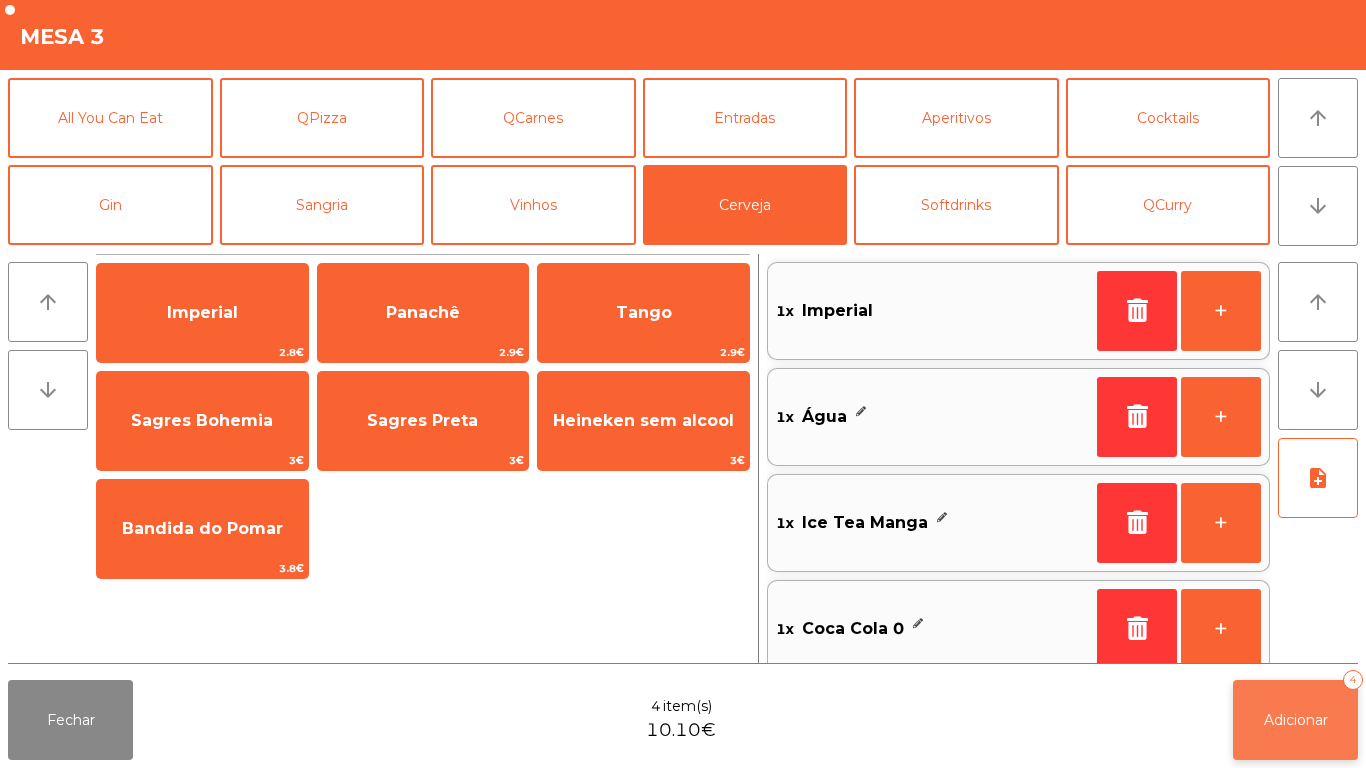 click on "Adicionar" 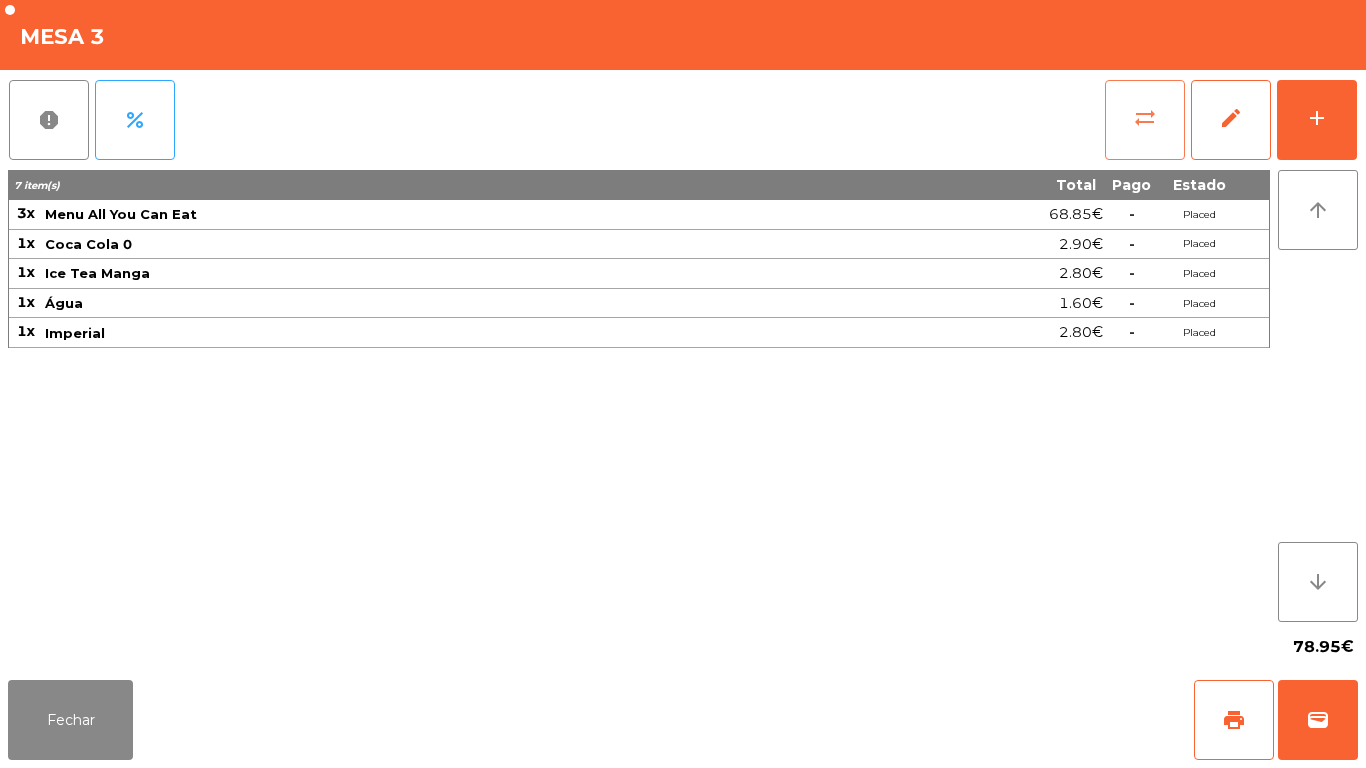 click on "sync_alt" 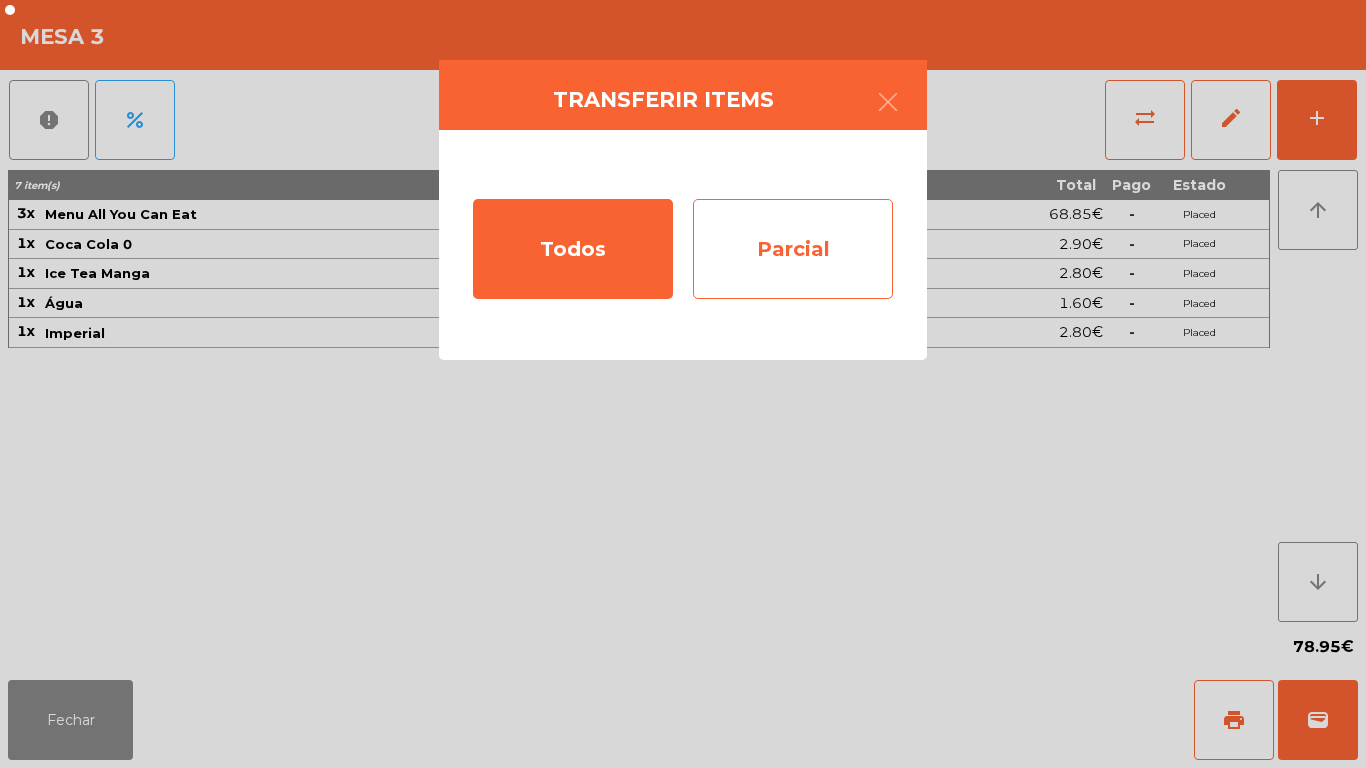 click on "Parcial" 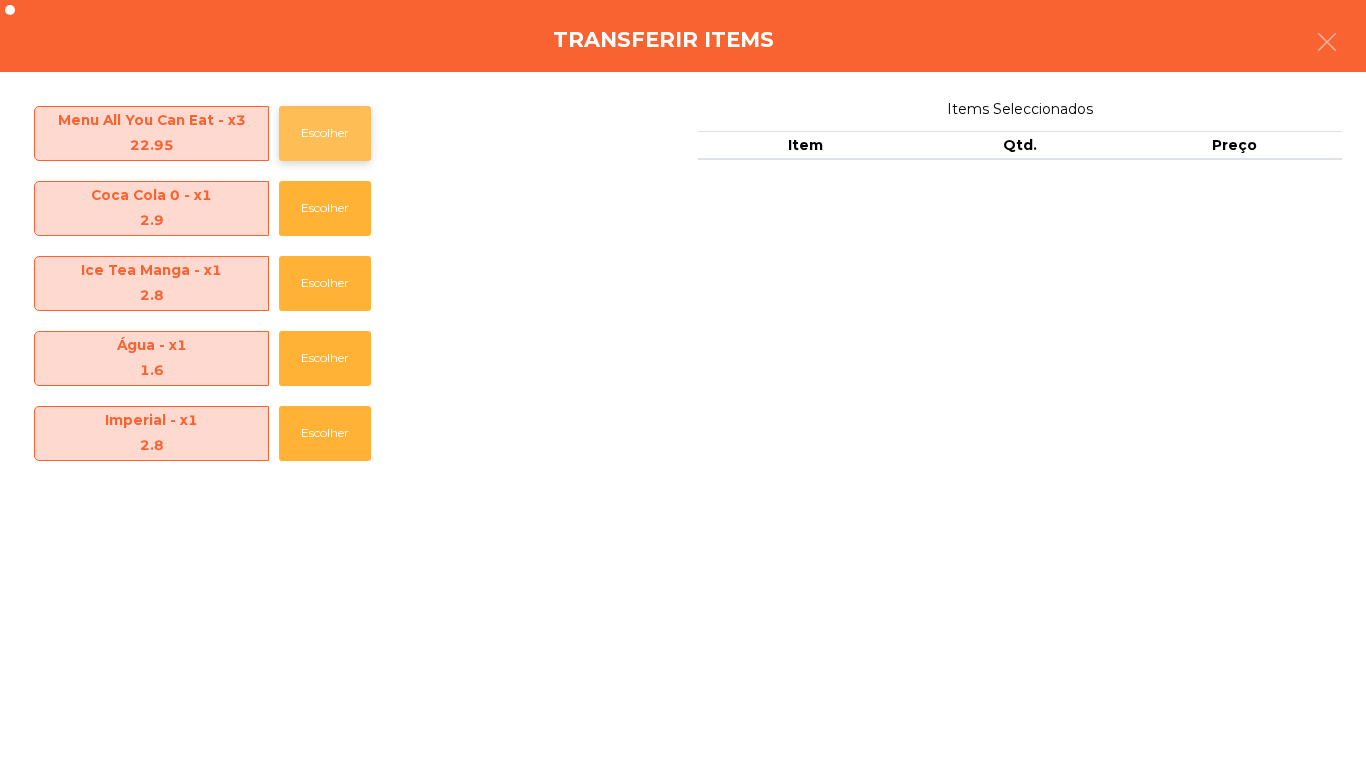 click on "Escolher" 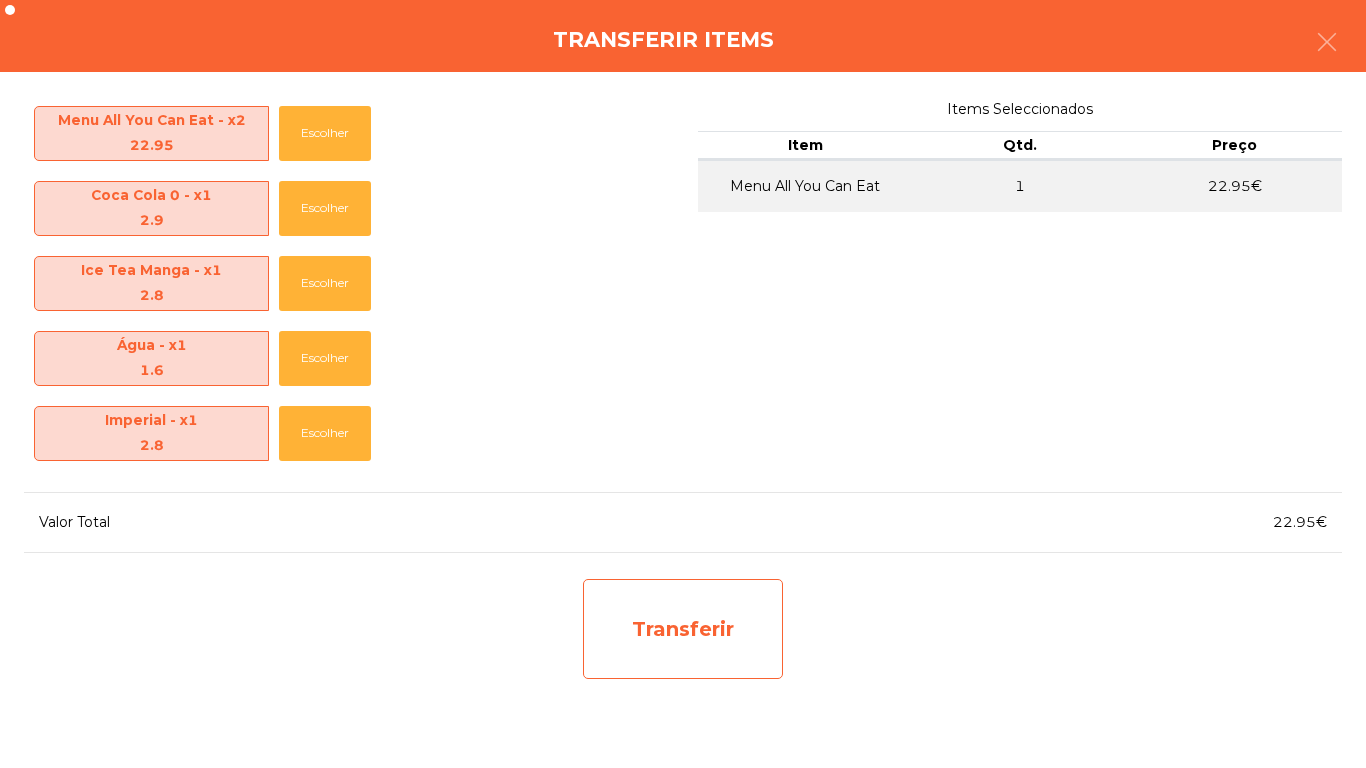 click on "Transferir" 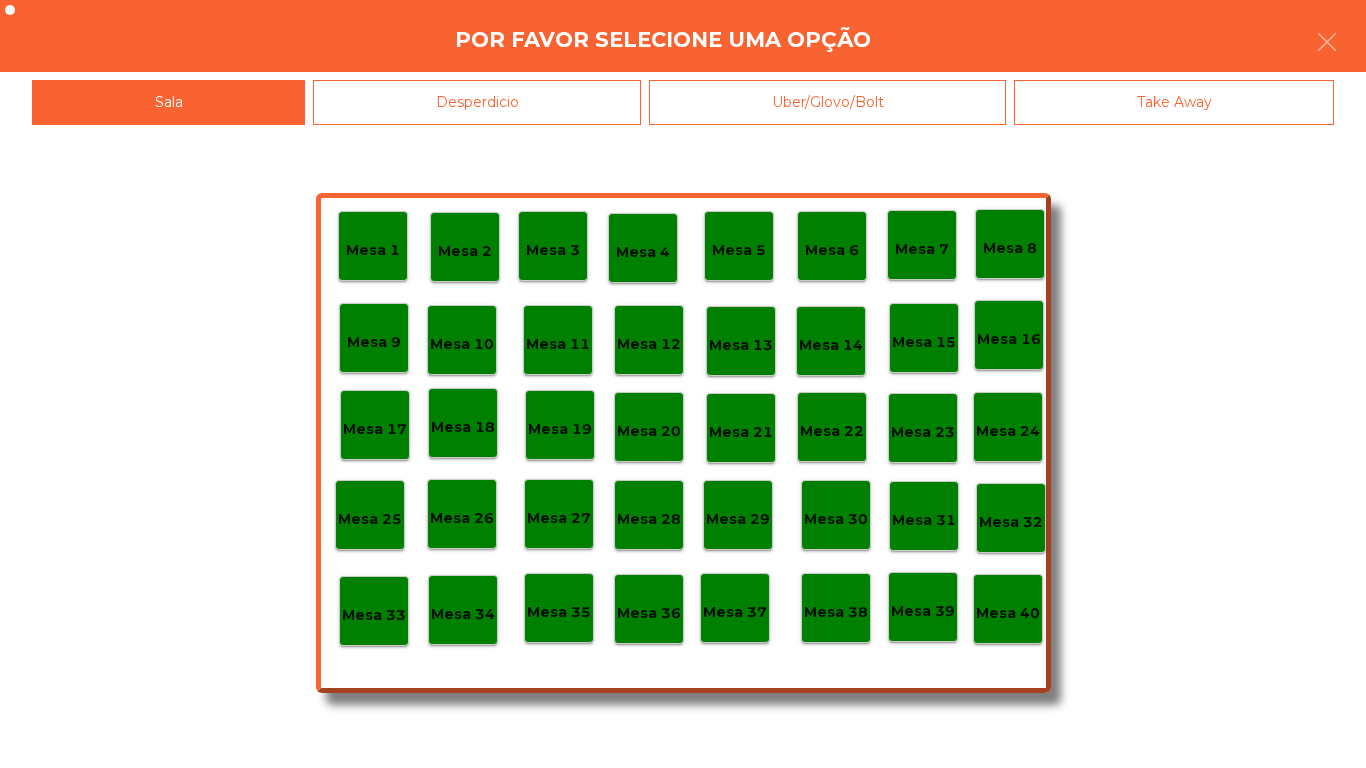 click on "Mesa 25" 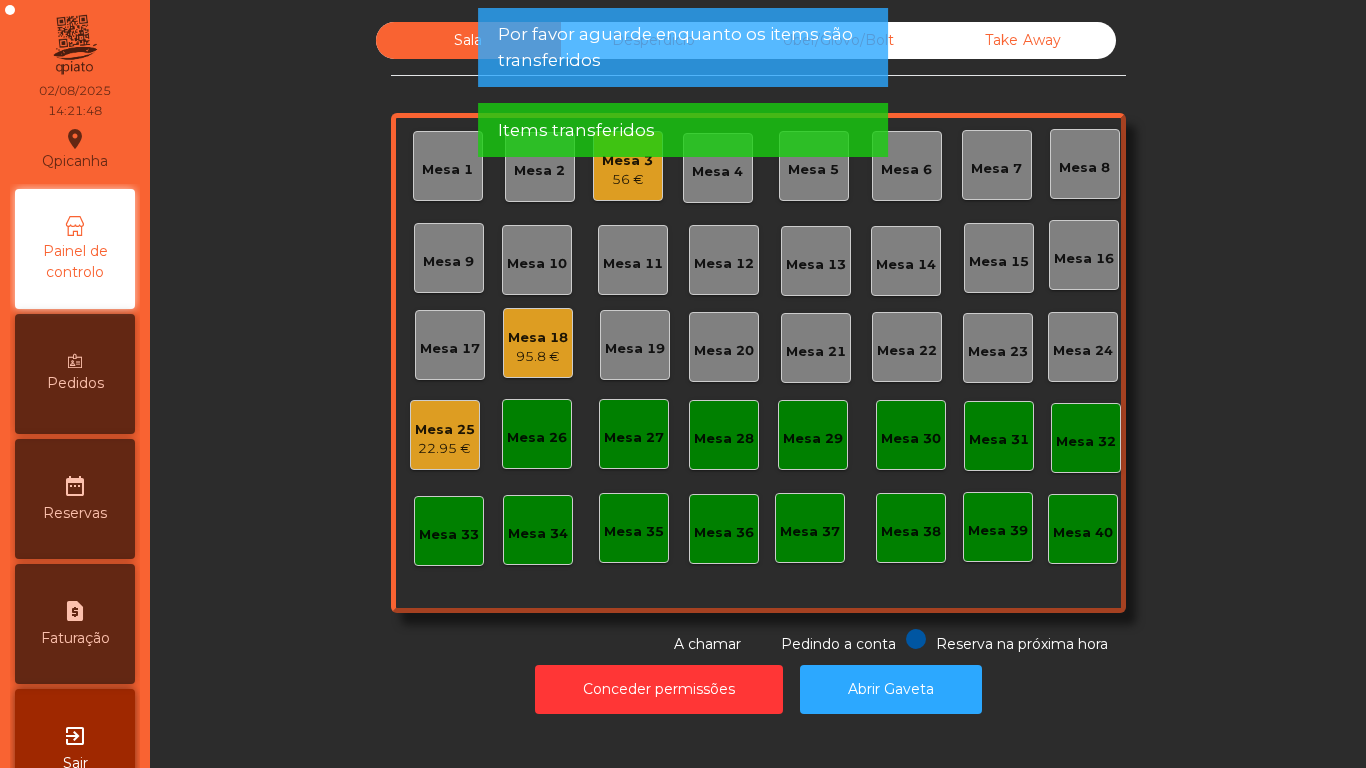 click on "22.95 €" 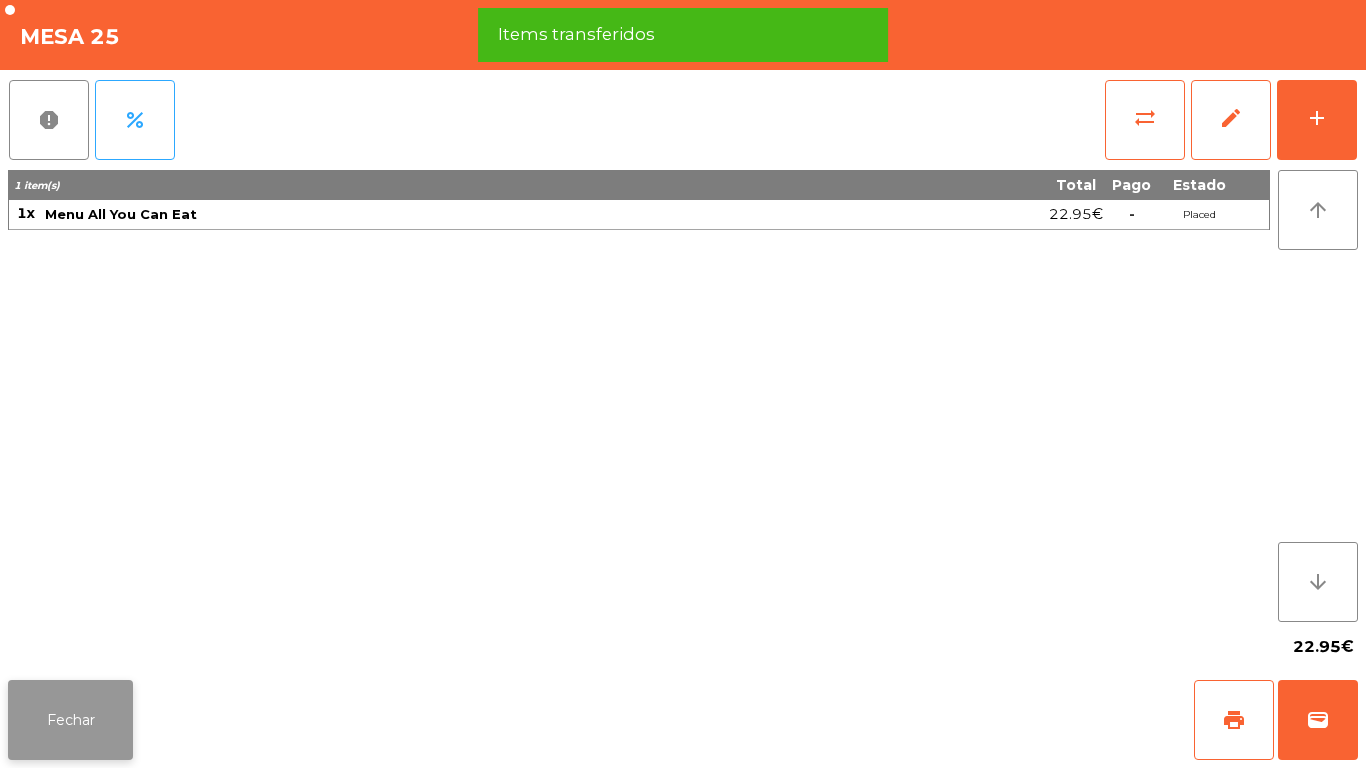click on "Fechar" 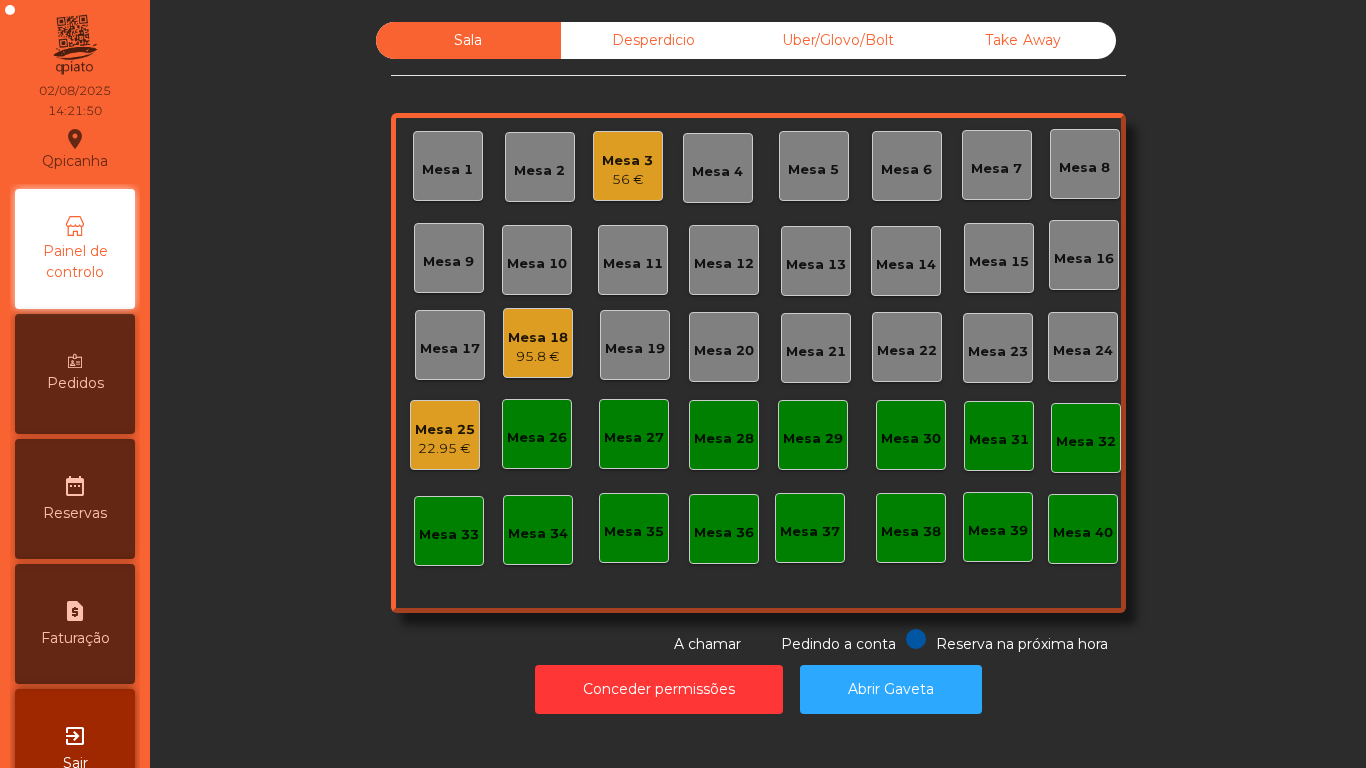 click on "56 €" 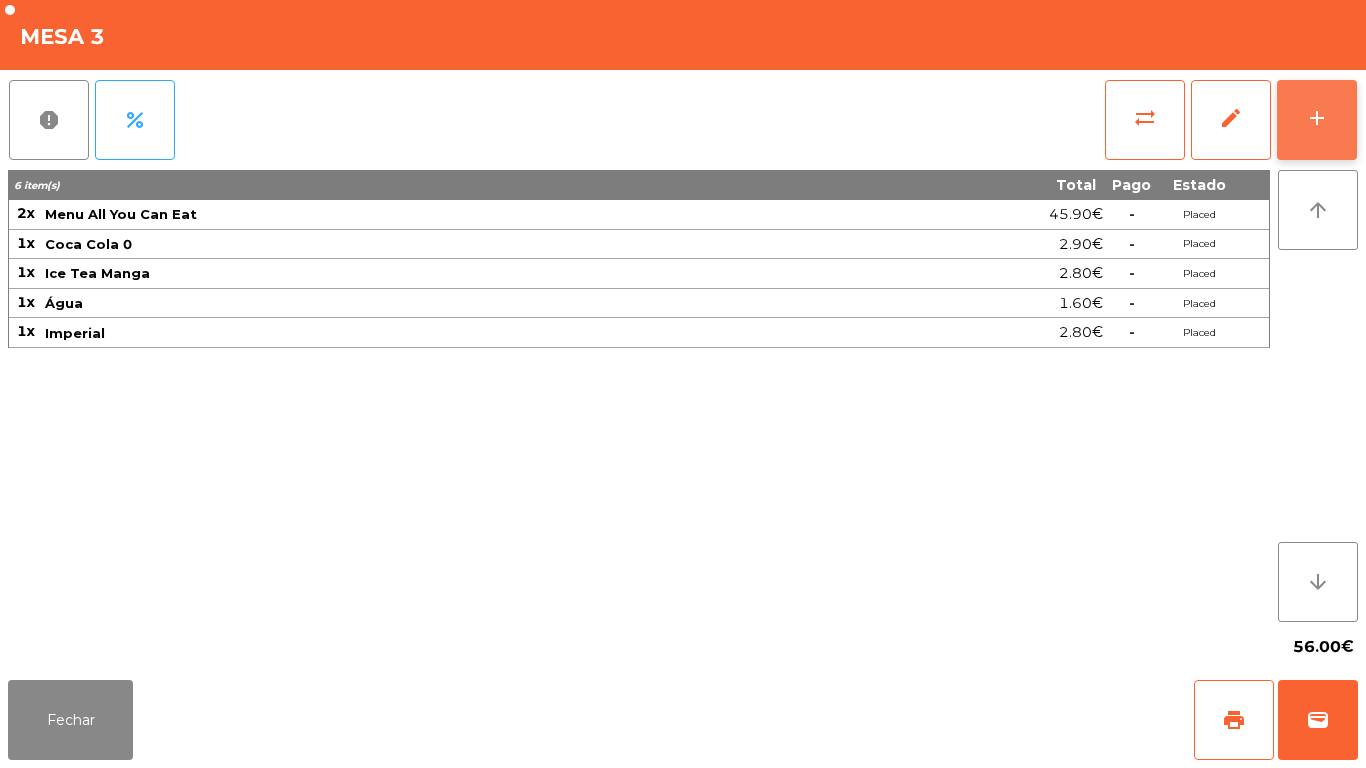 click on "add" 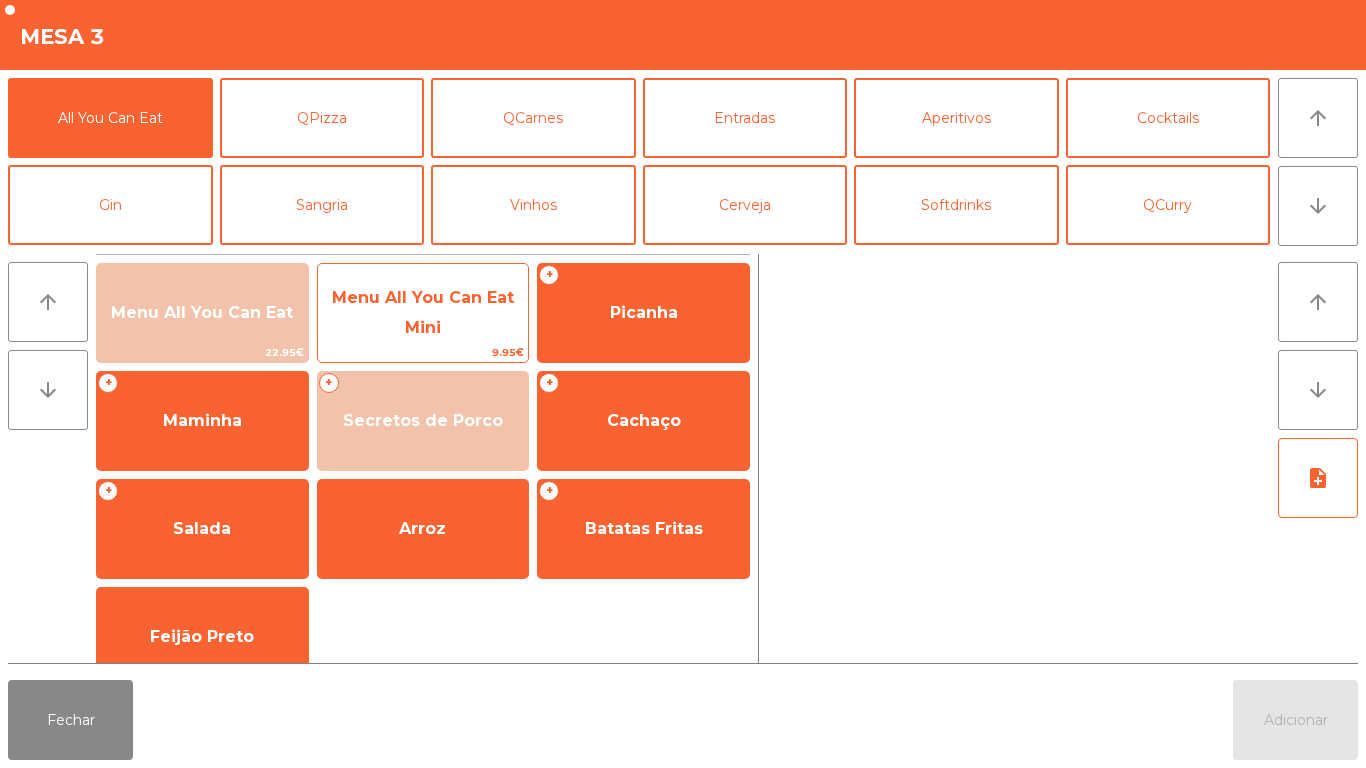 click on "Menu All You Can Eat Mini" 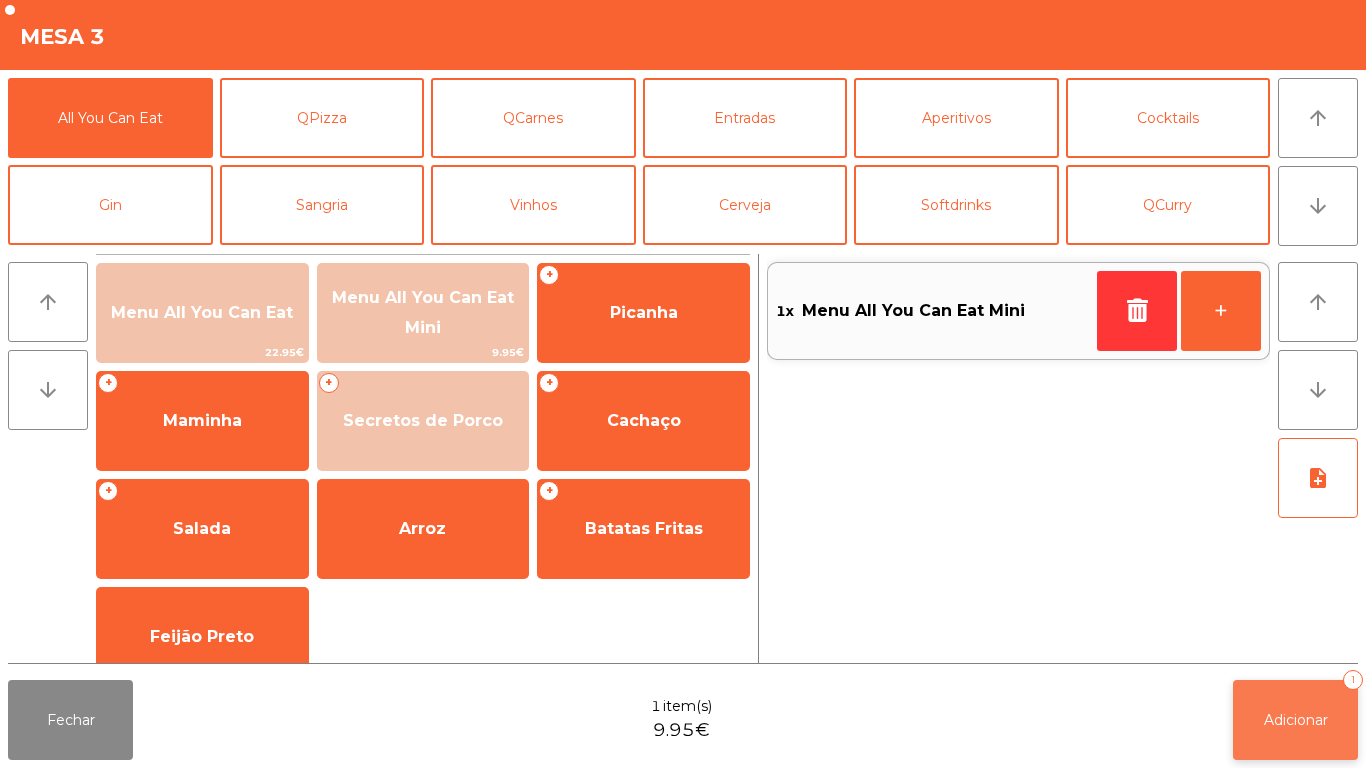 click on "Adicionar   1" 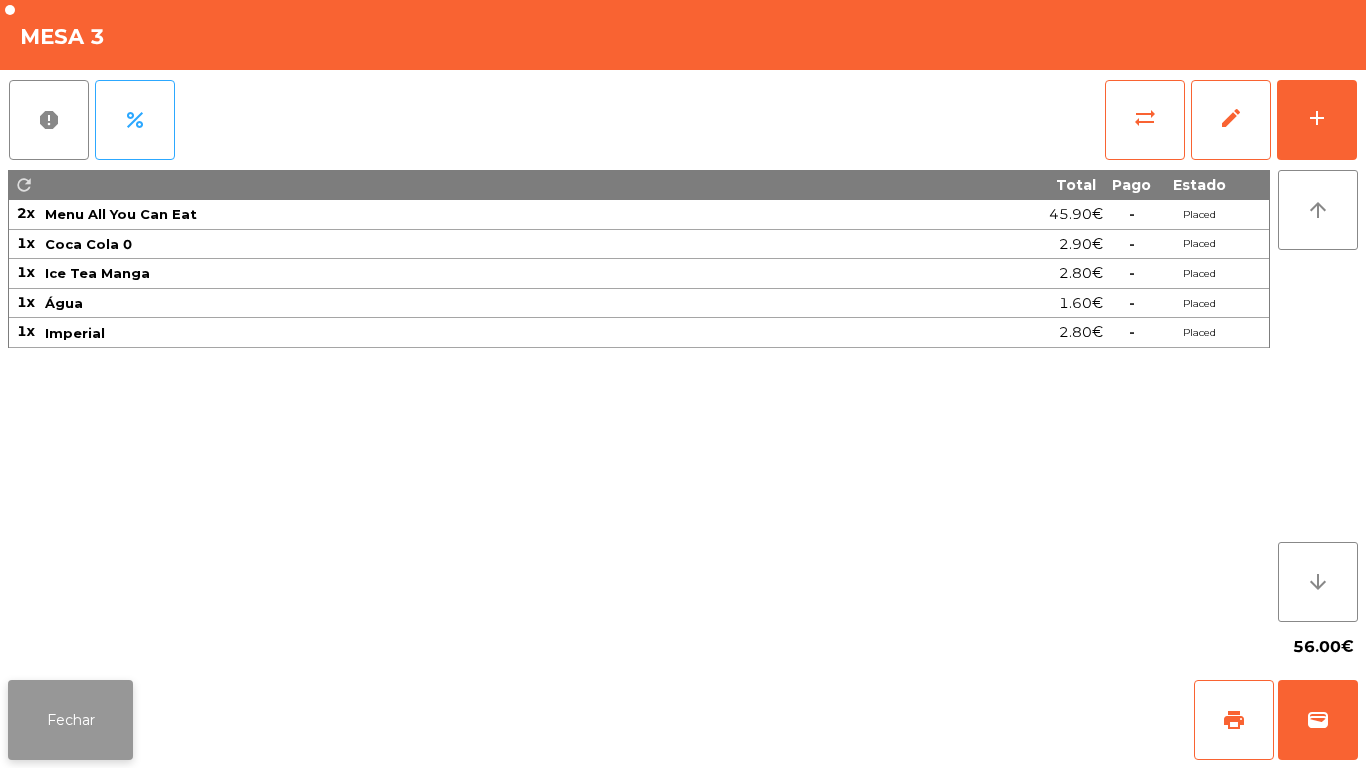click on "Fechar" 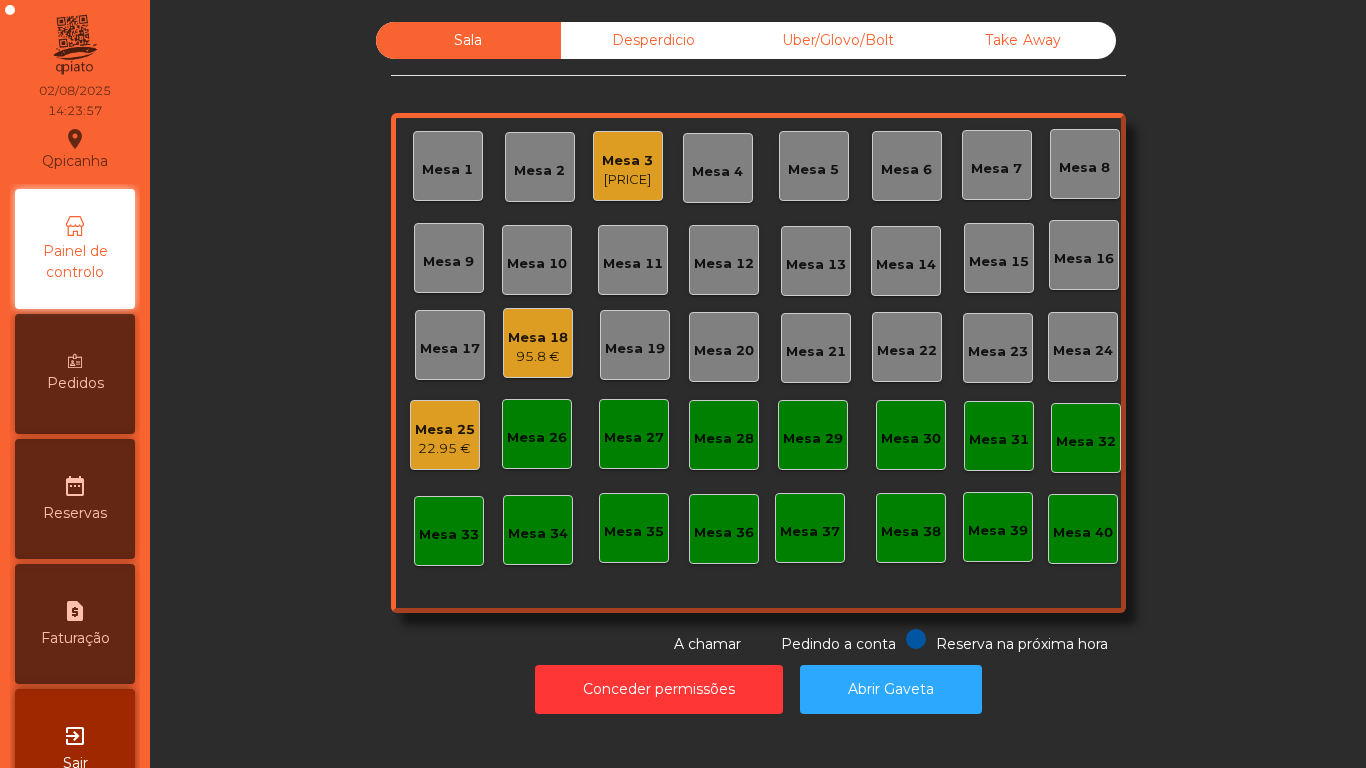 click on "Mesa 3" 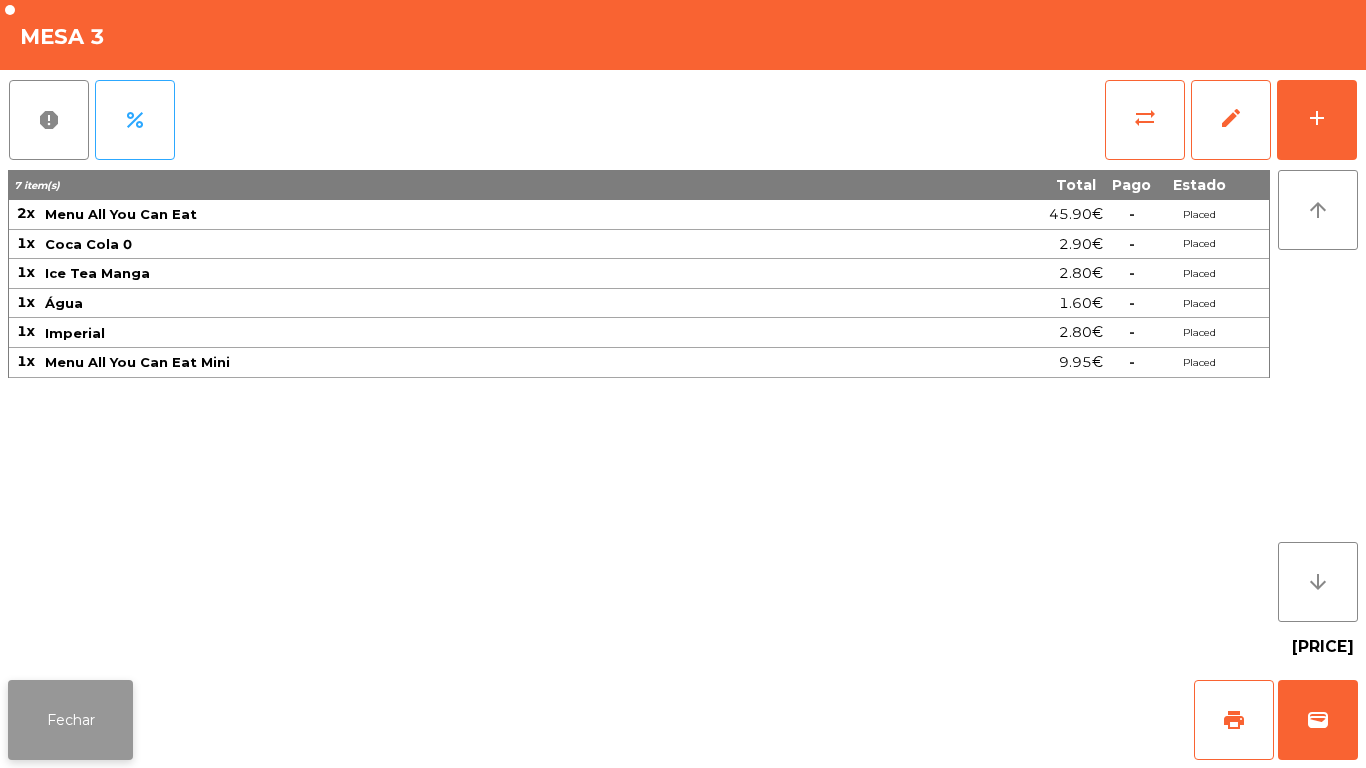 click on "Fechar" 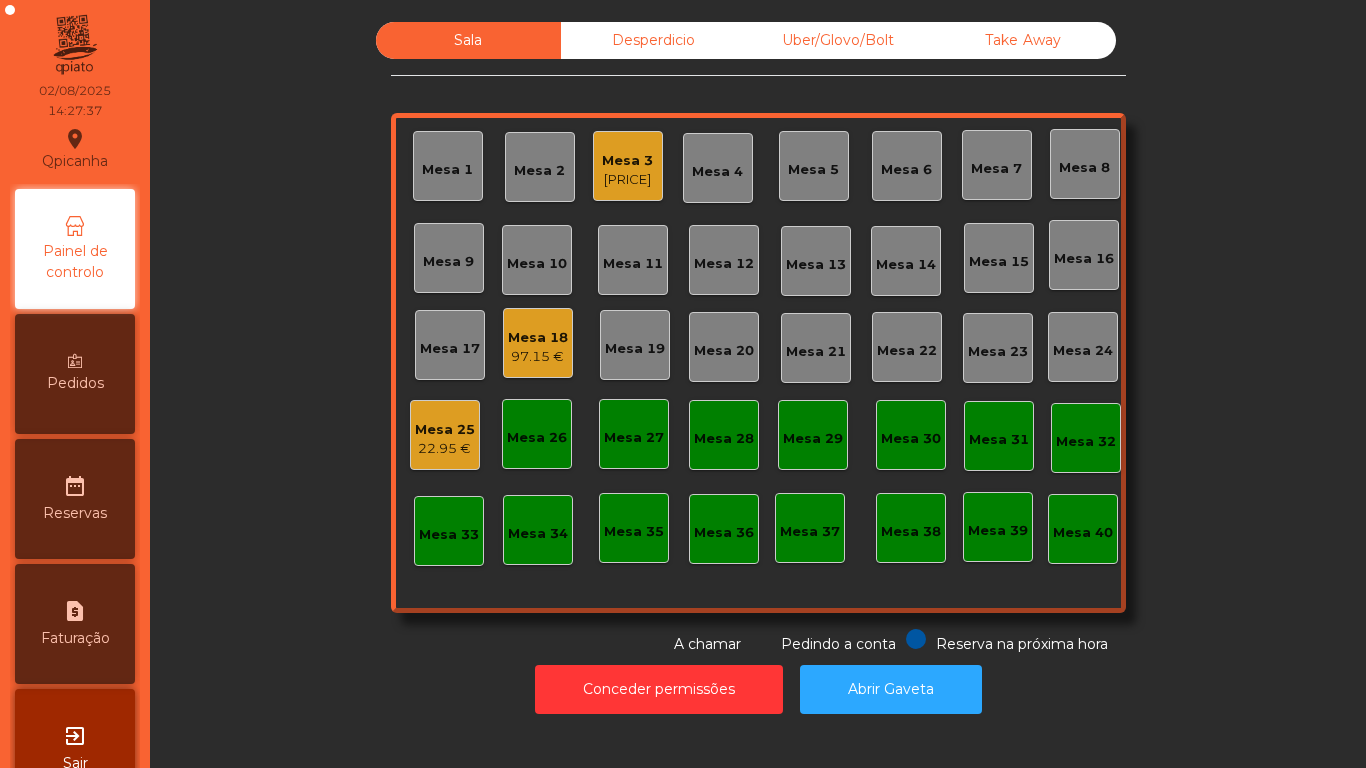 click on "[PRICE]" 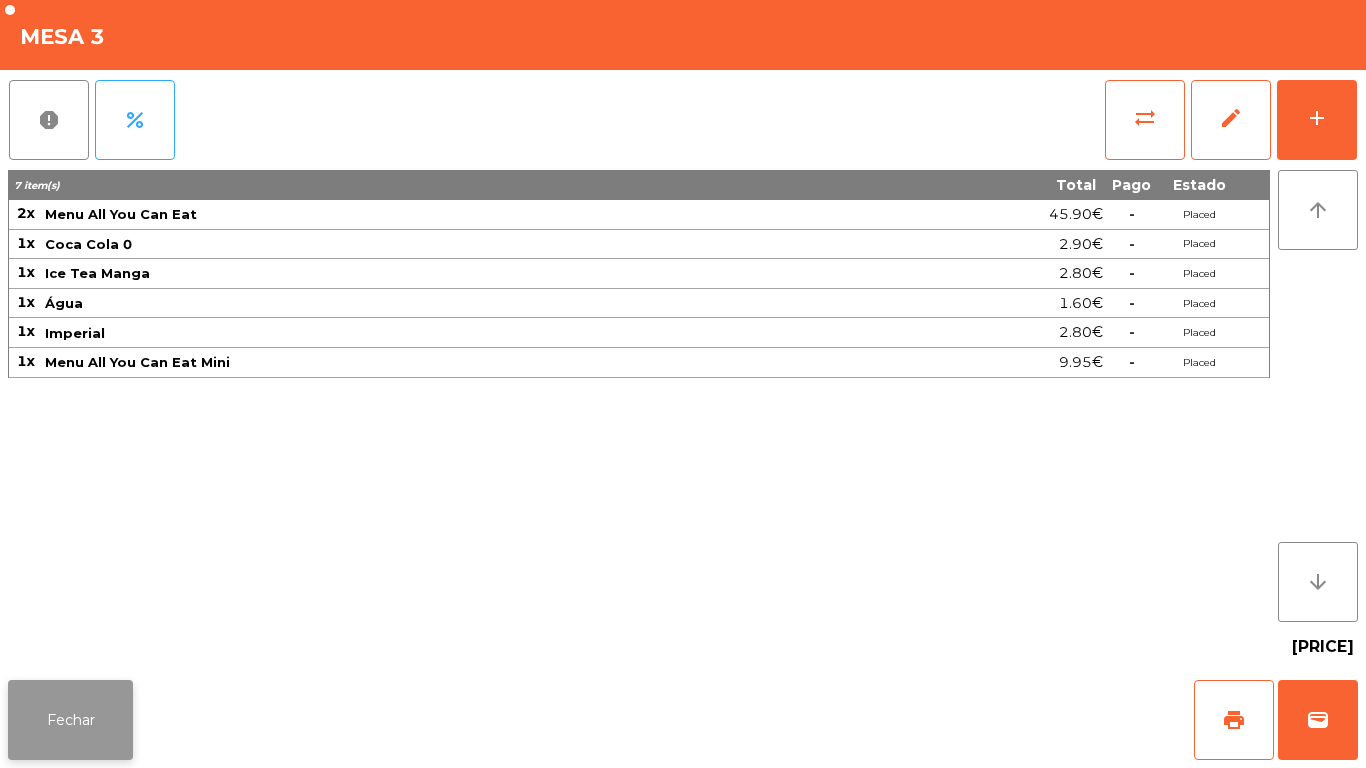 click on "Fechar" 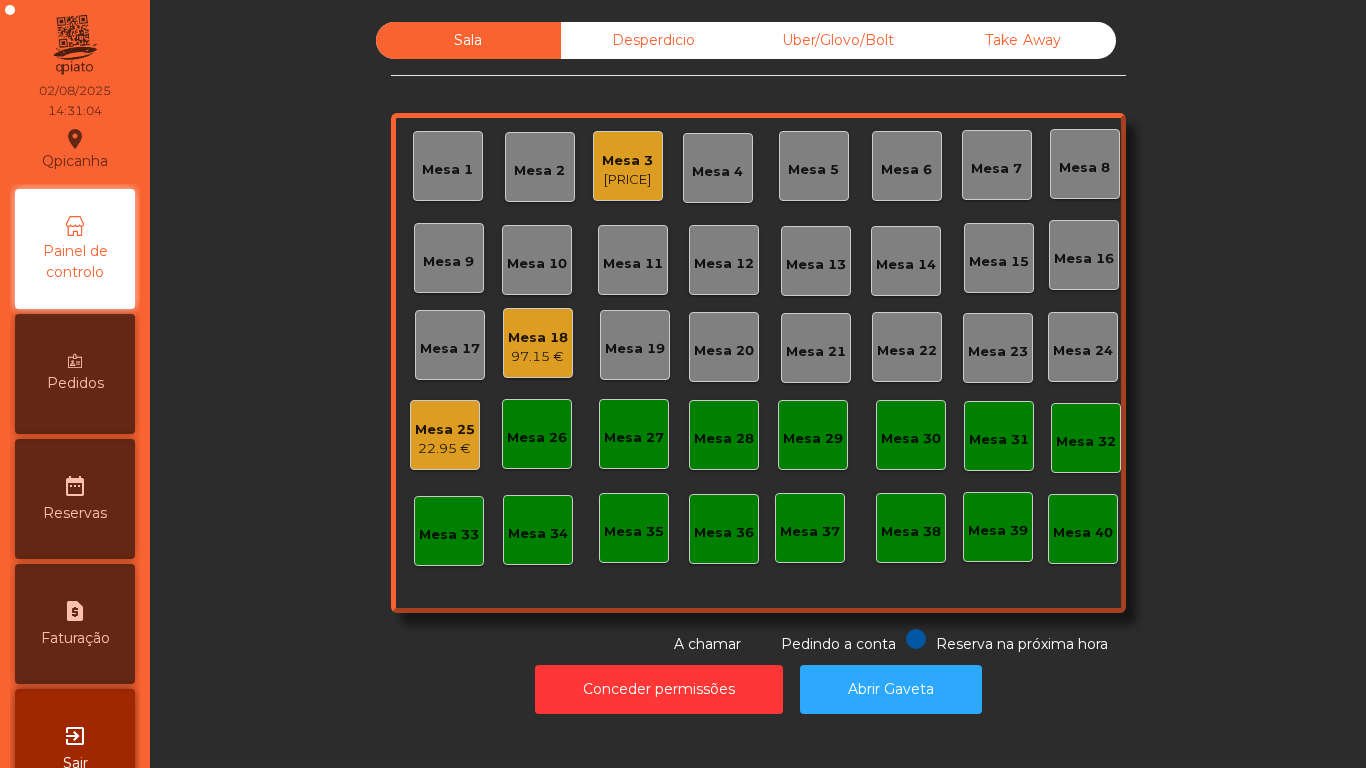 click on "[PRICE]" 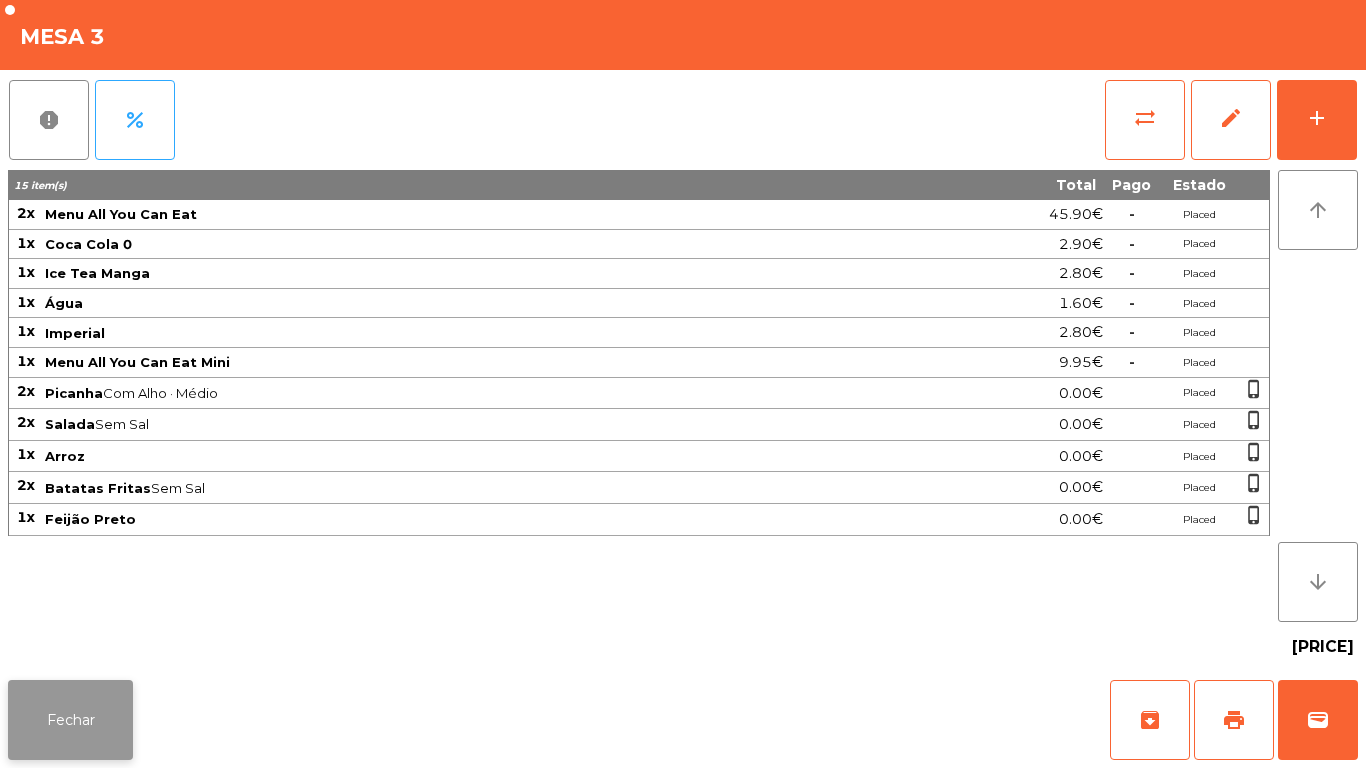click on "Fechar" 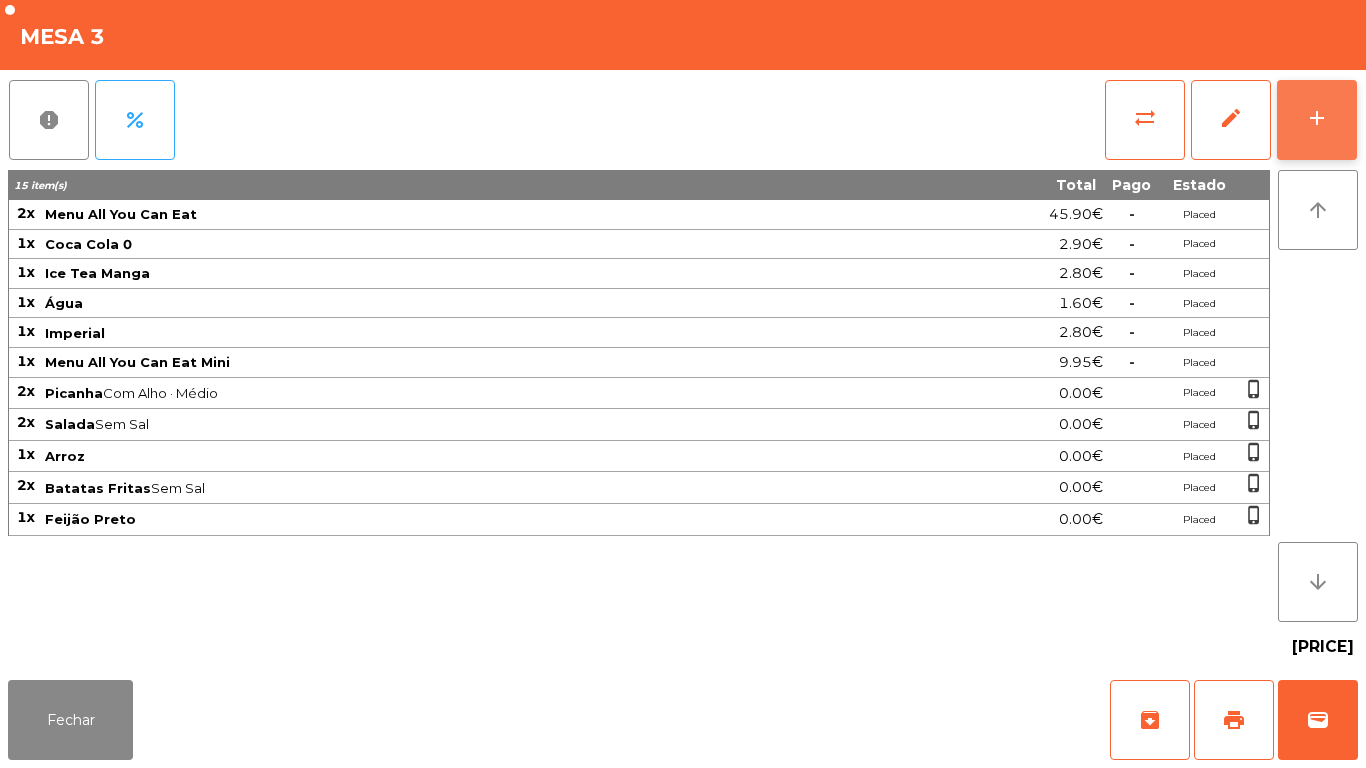click on "add" 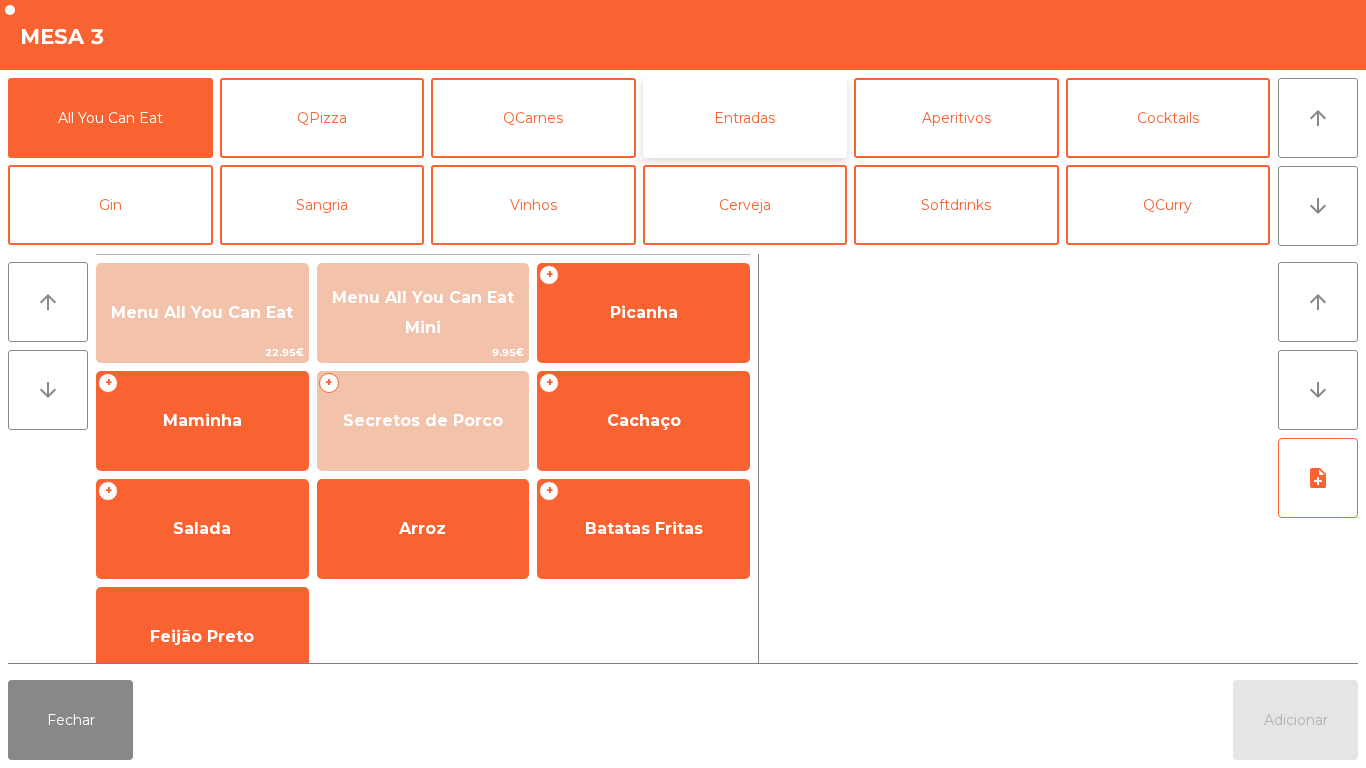 click on "Entradas" 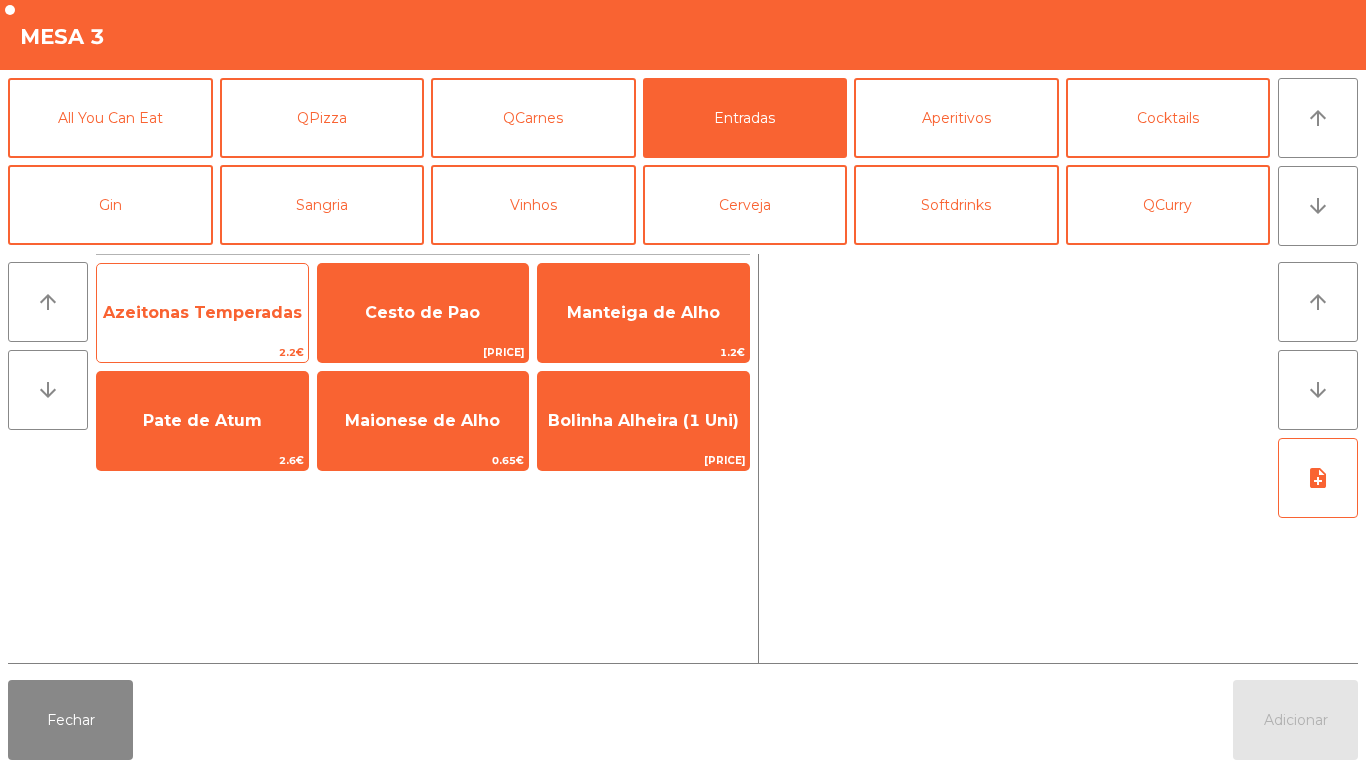 click on "Azeitonas Temperadas" 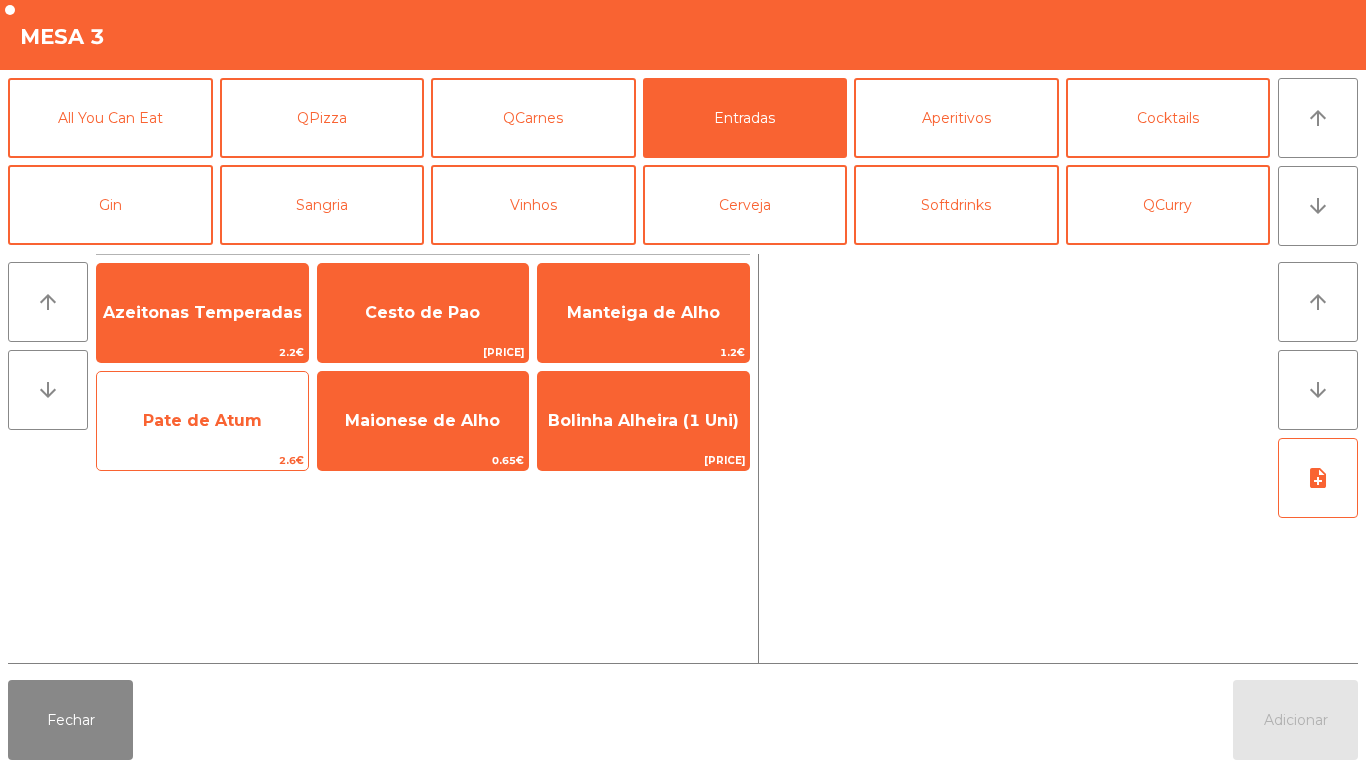 click on "Pate de Atum" 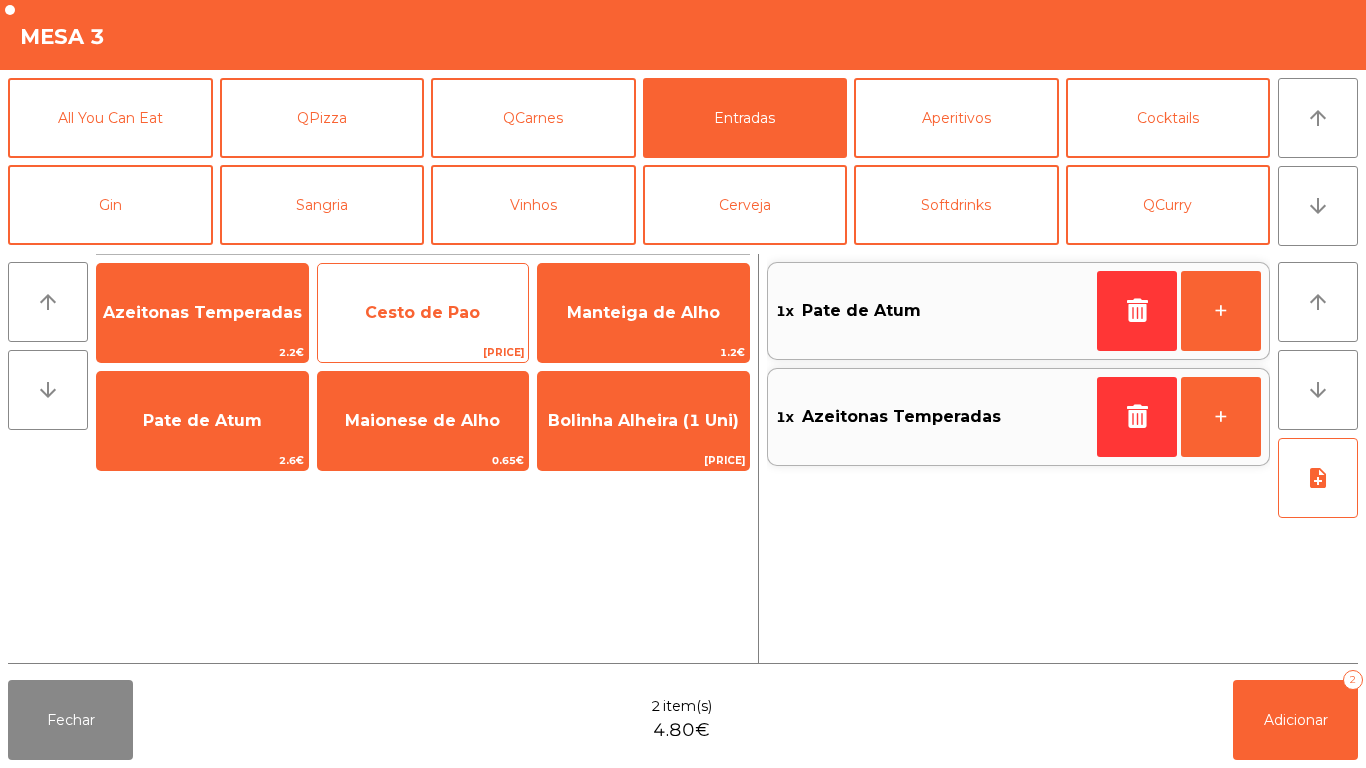 click on "Cesto de Pao" 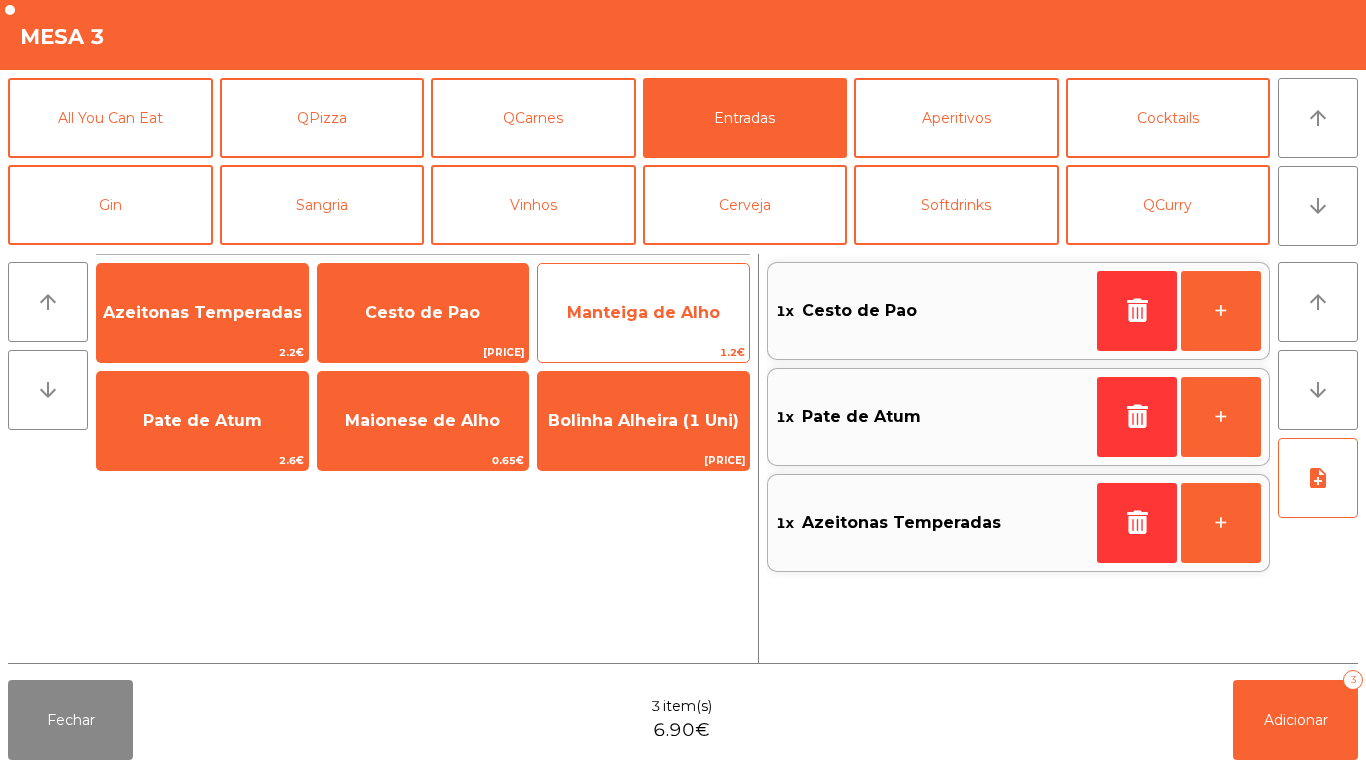 click on "Manteiga de Alho" 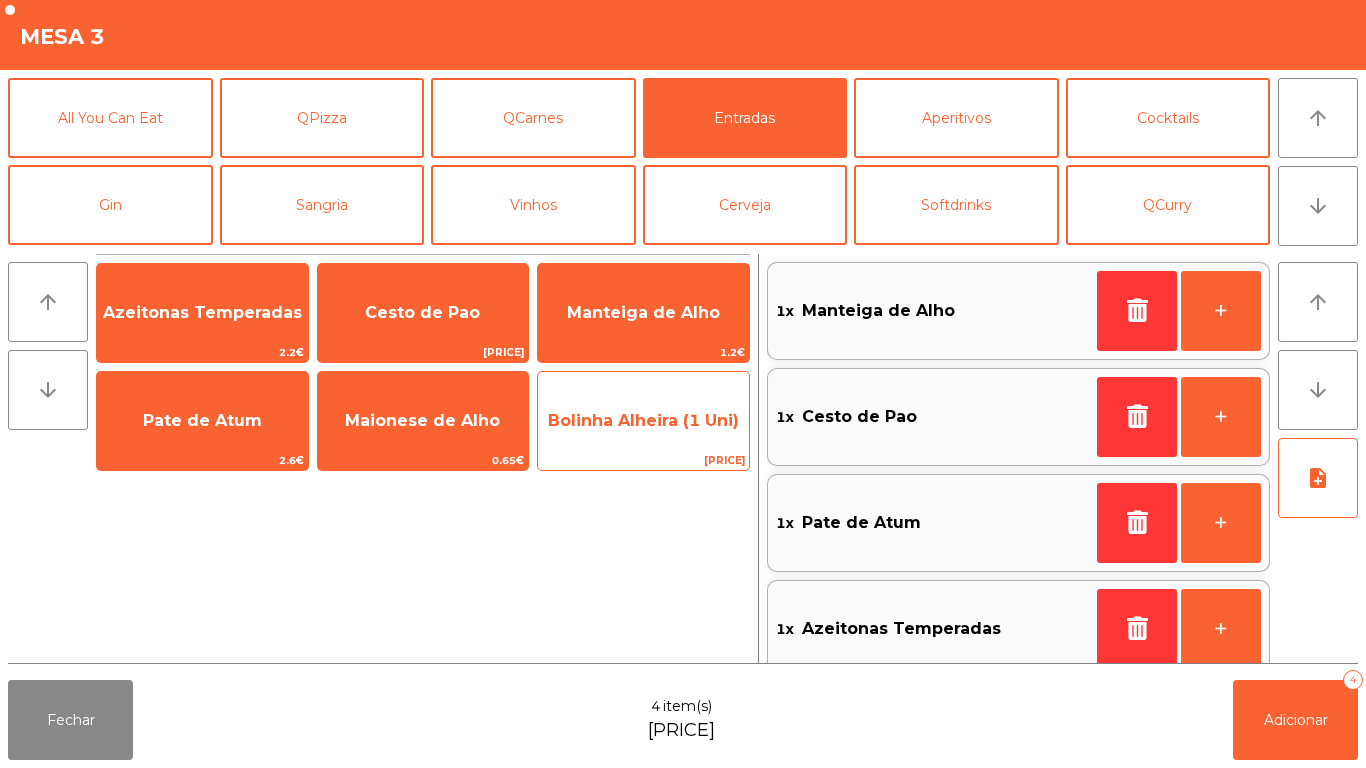 click on "Bolinha Alheira (1 Uni)" 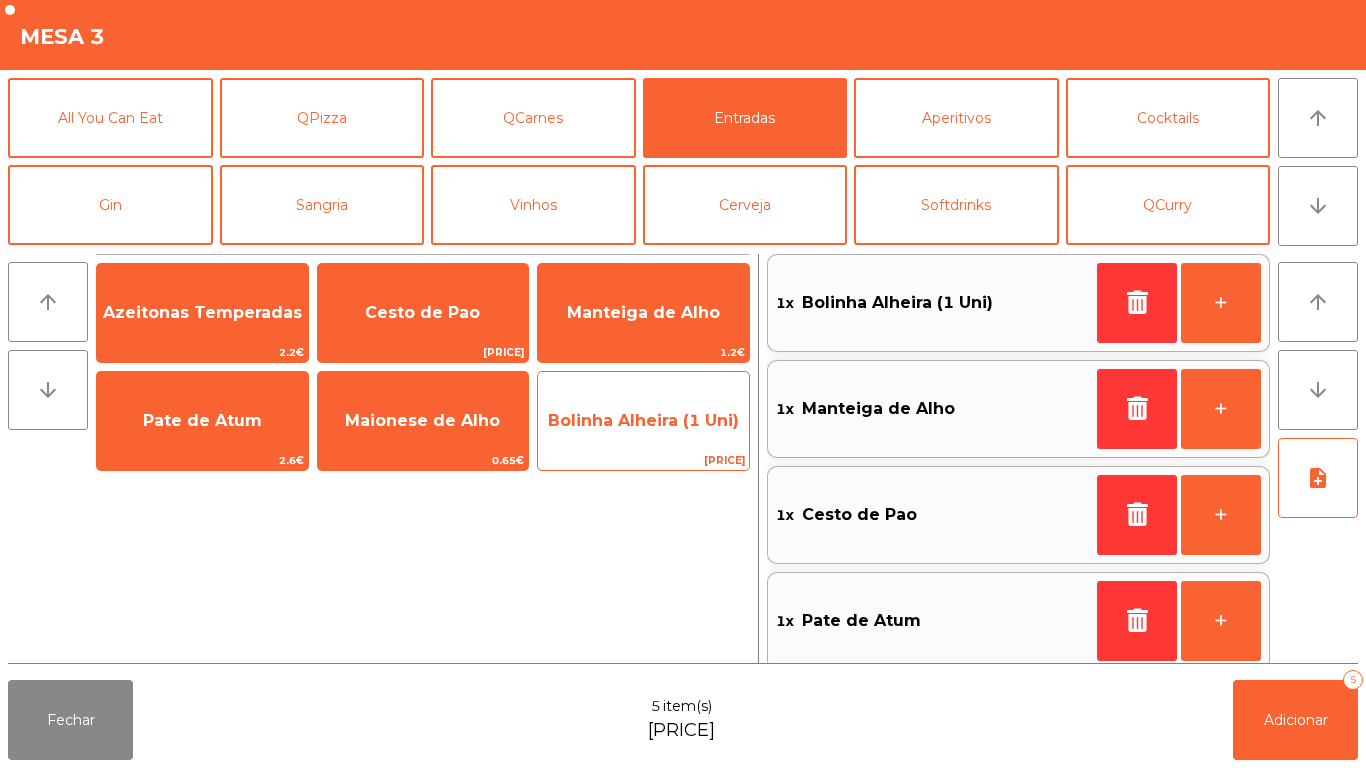 click on "Bolinha Alheira (1 Uni)" 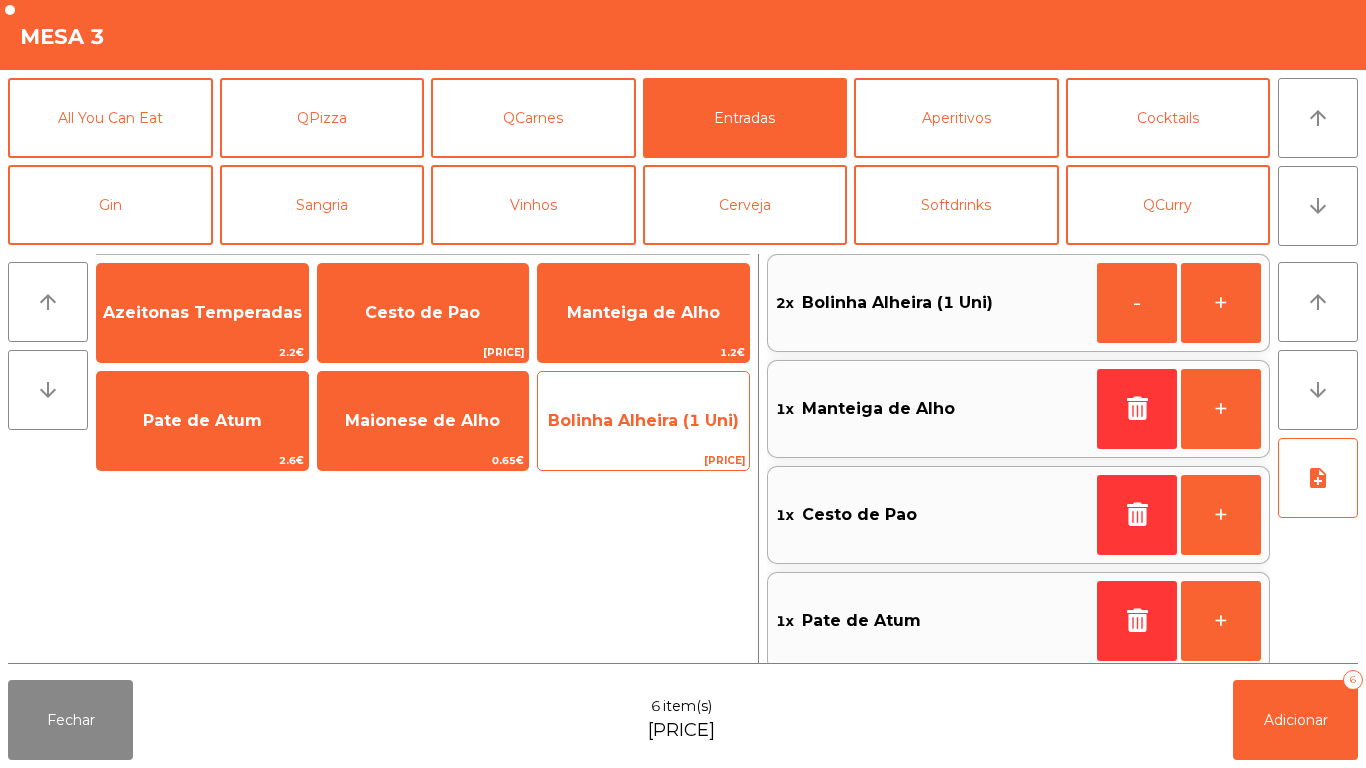 click on "Bolinha Alheira (1 Uni)" 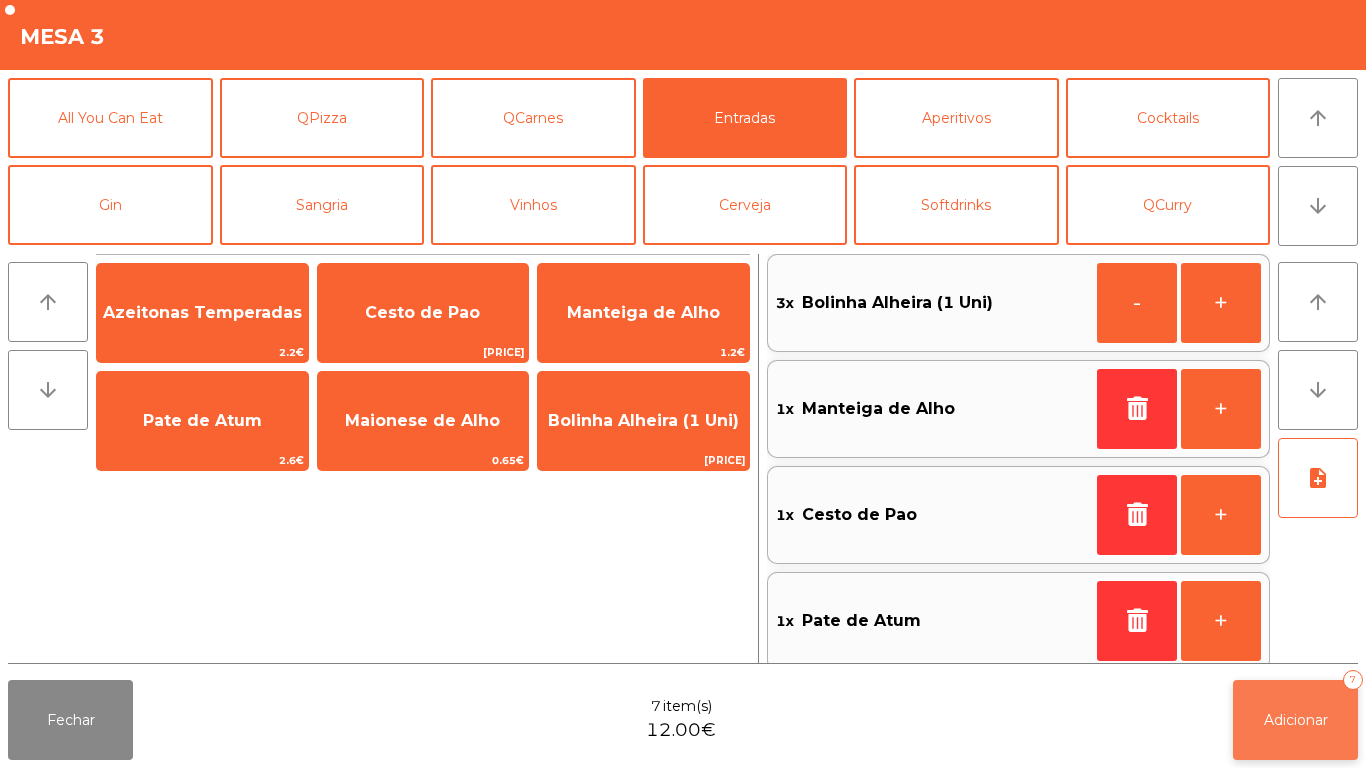 click on "Adicionar" 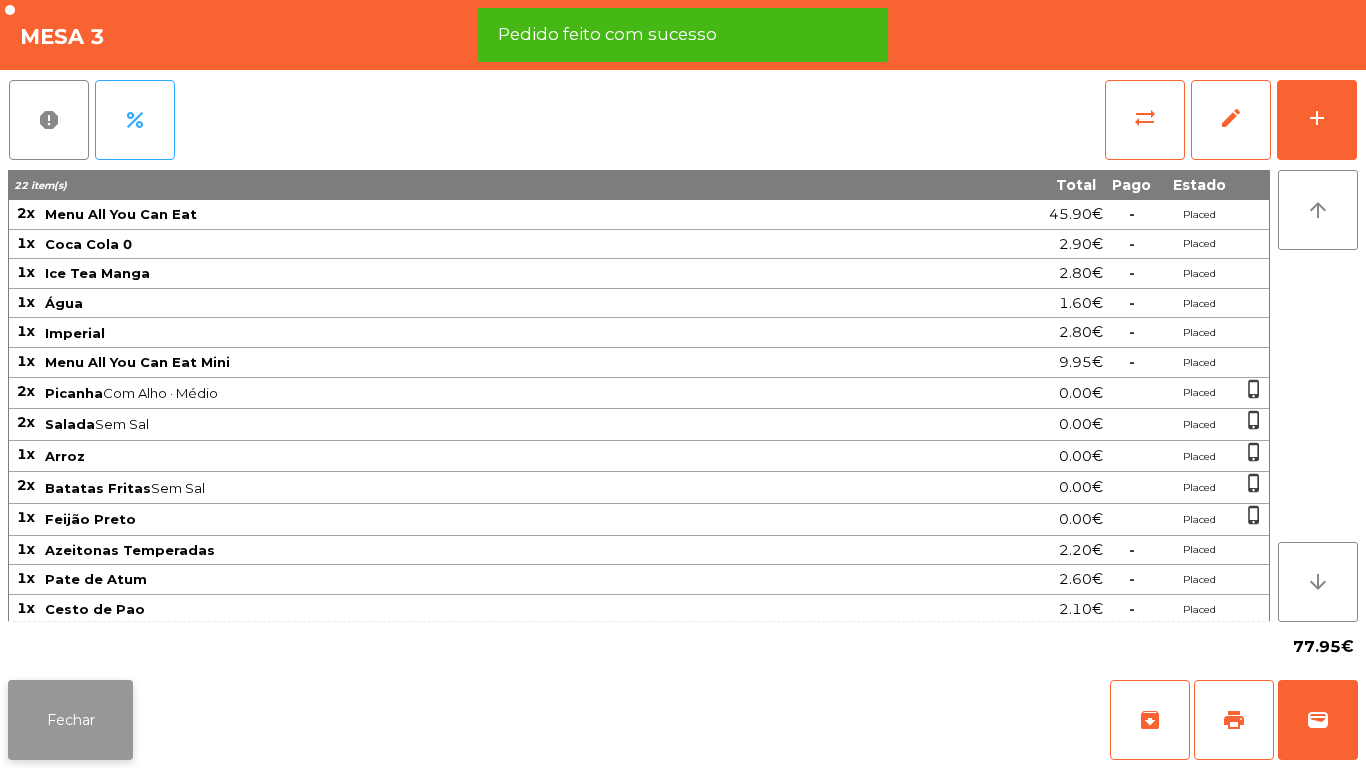 click on "Fechar" 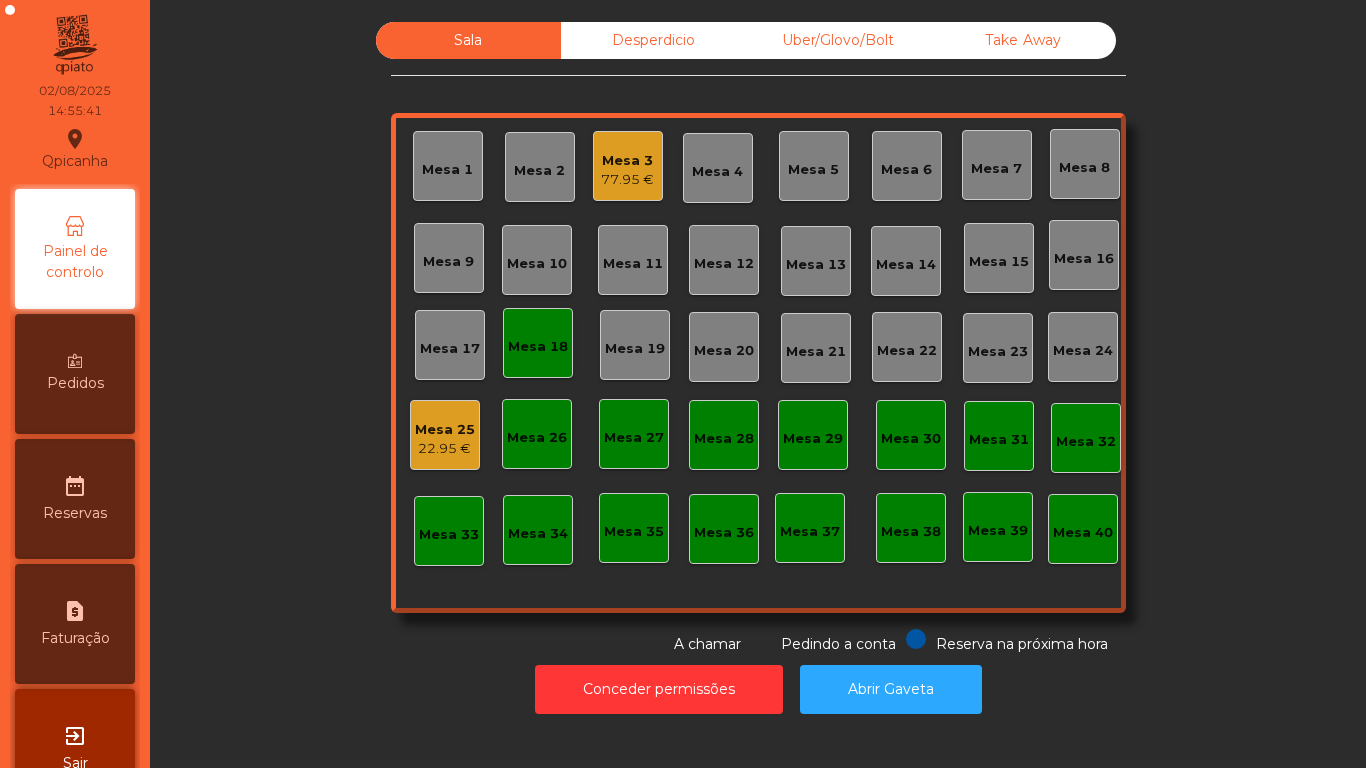scroll, scrollTop: 0, scrollLeft: 0, axis: both 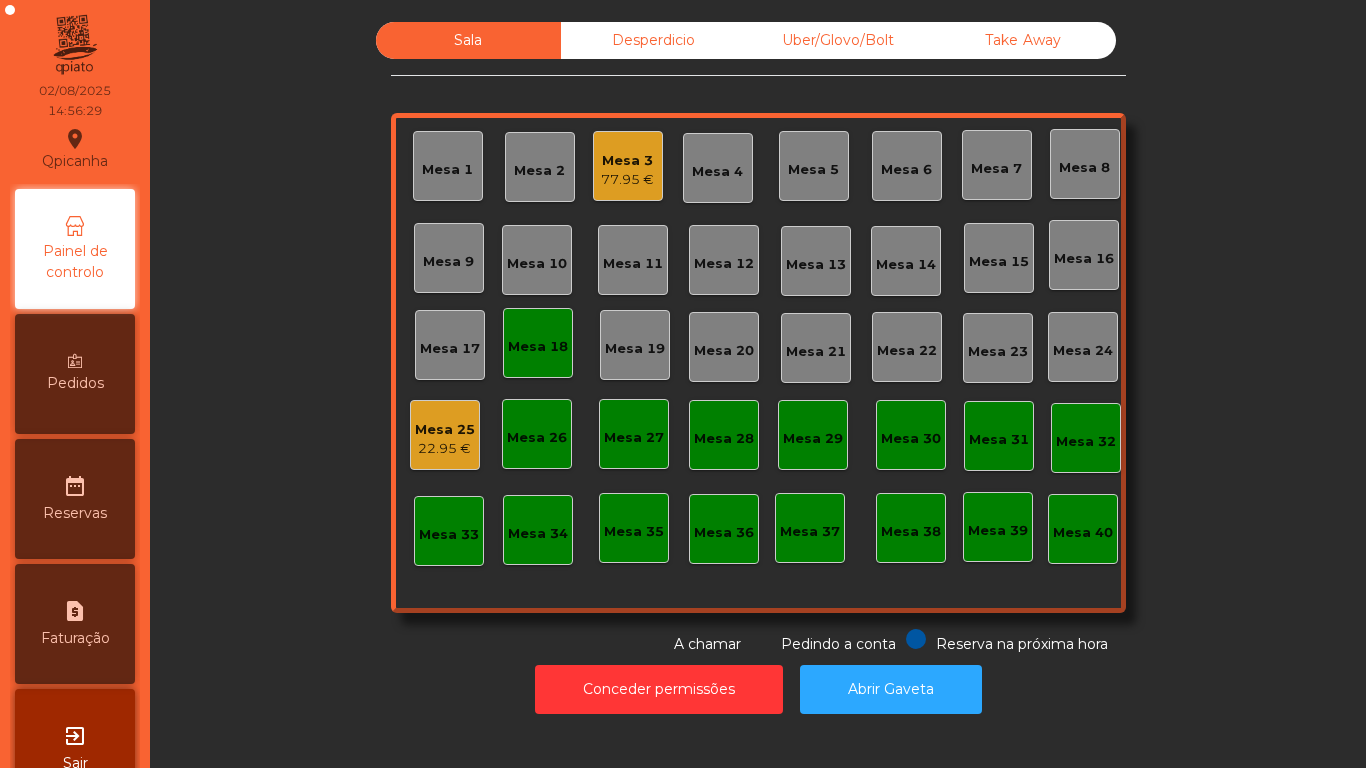 click on "Mesa 3" 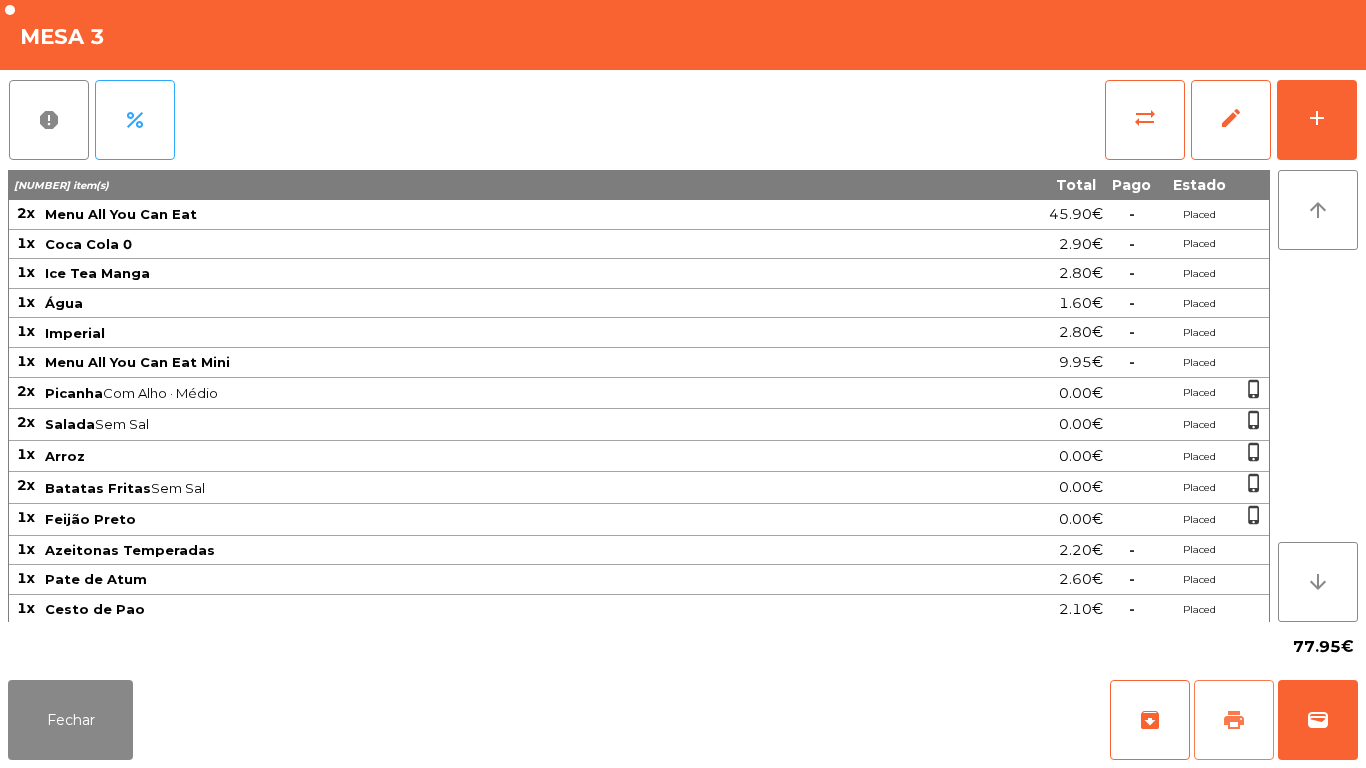 click on "print" 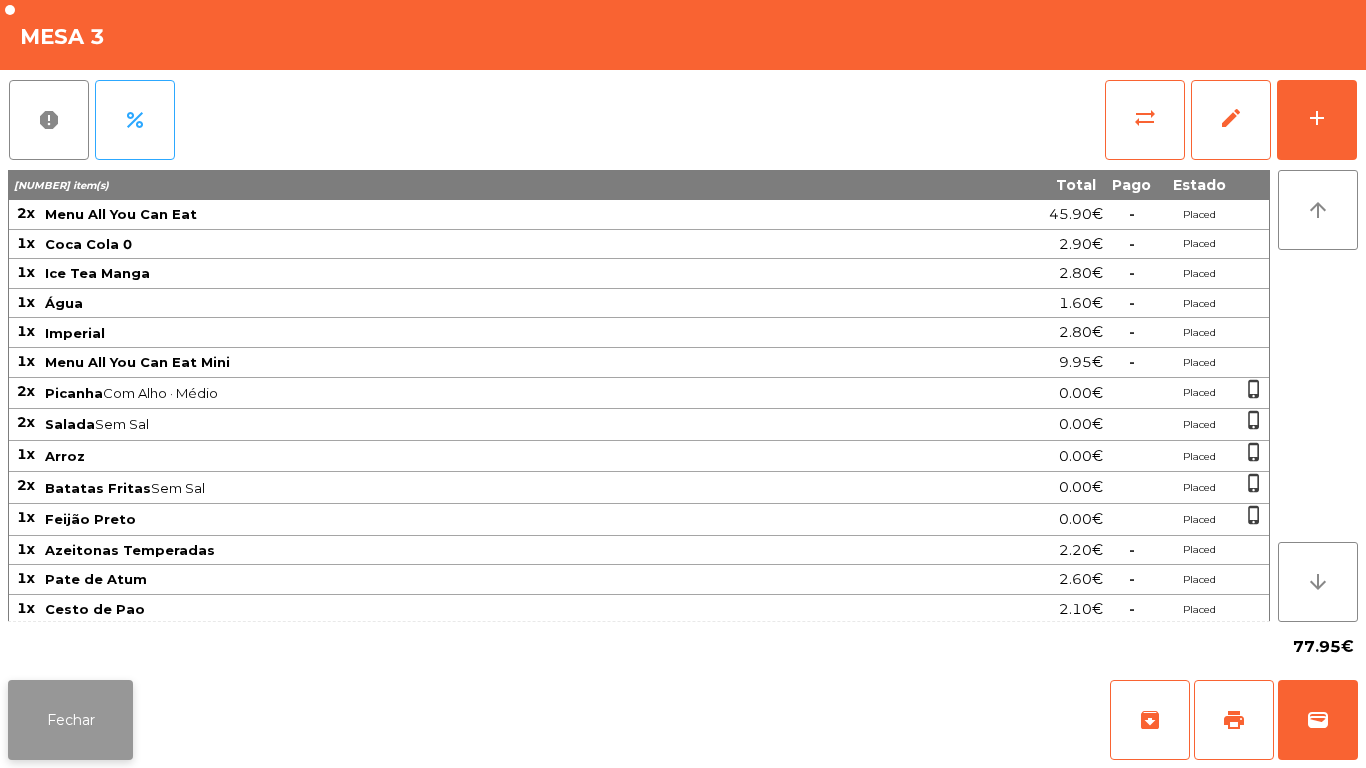 click on "Fechar" 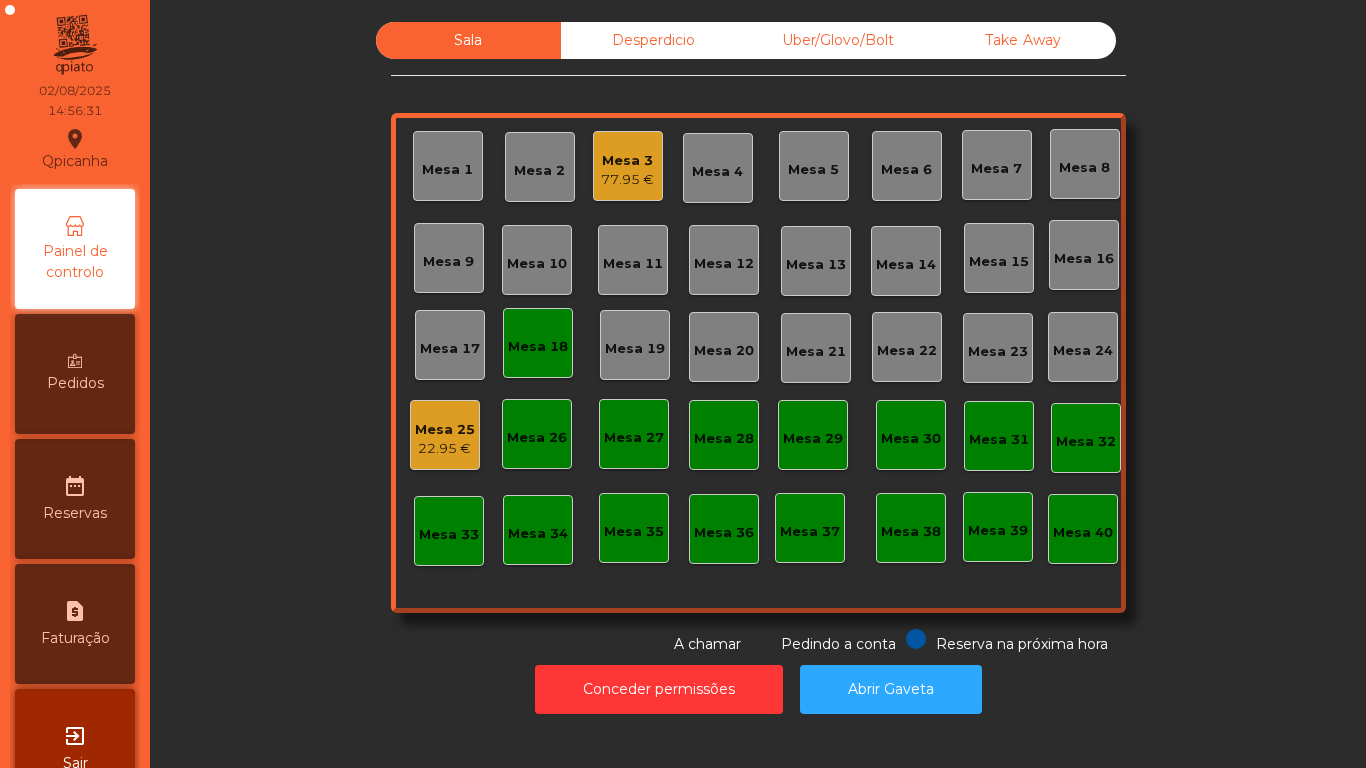 click on "Mesa 18" 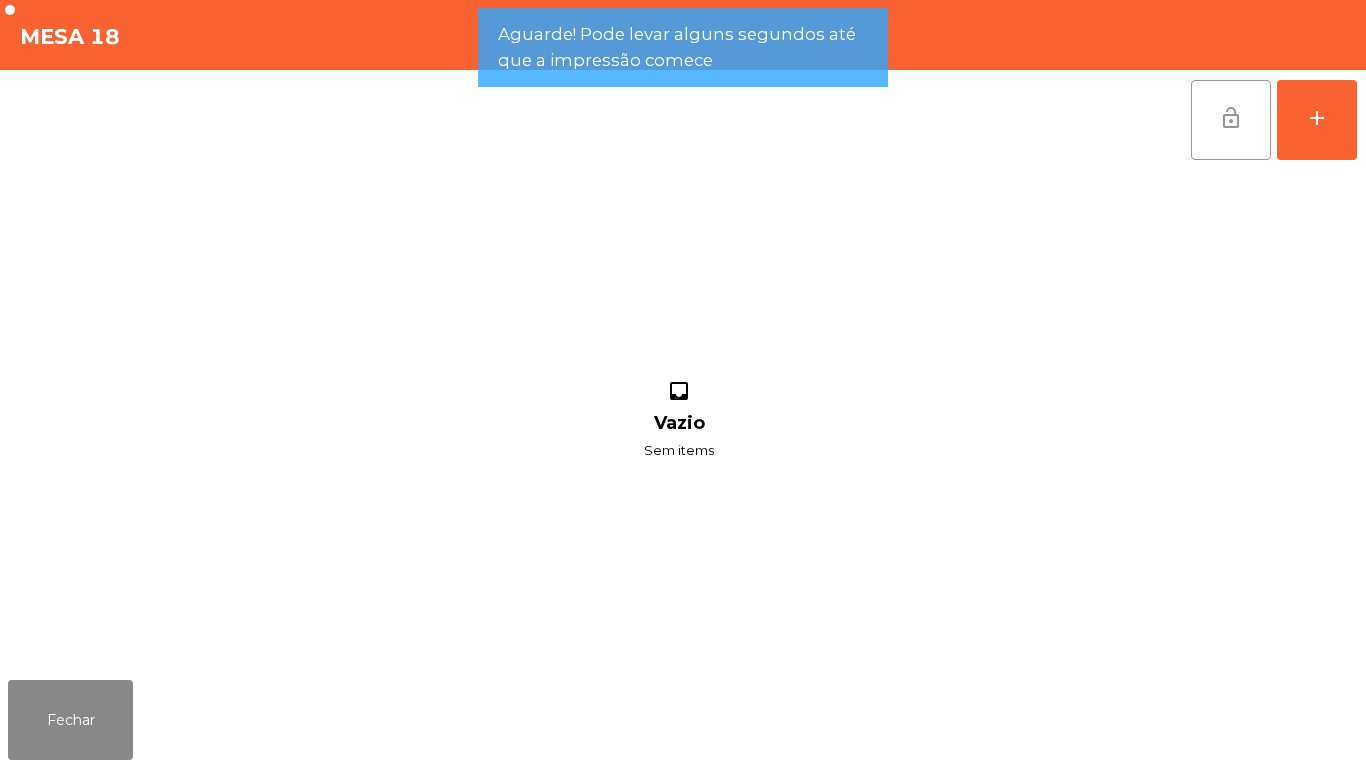 click on "lock_open" 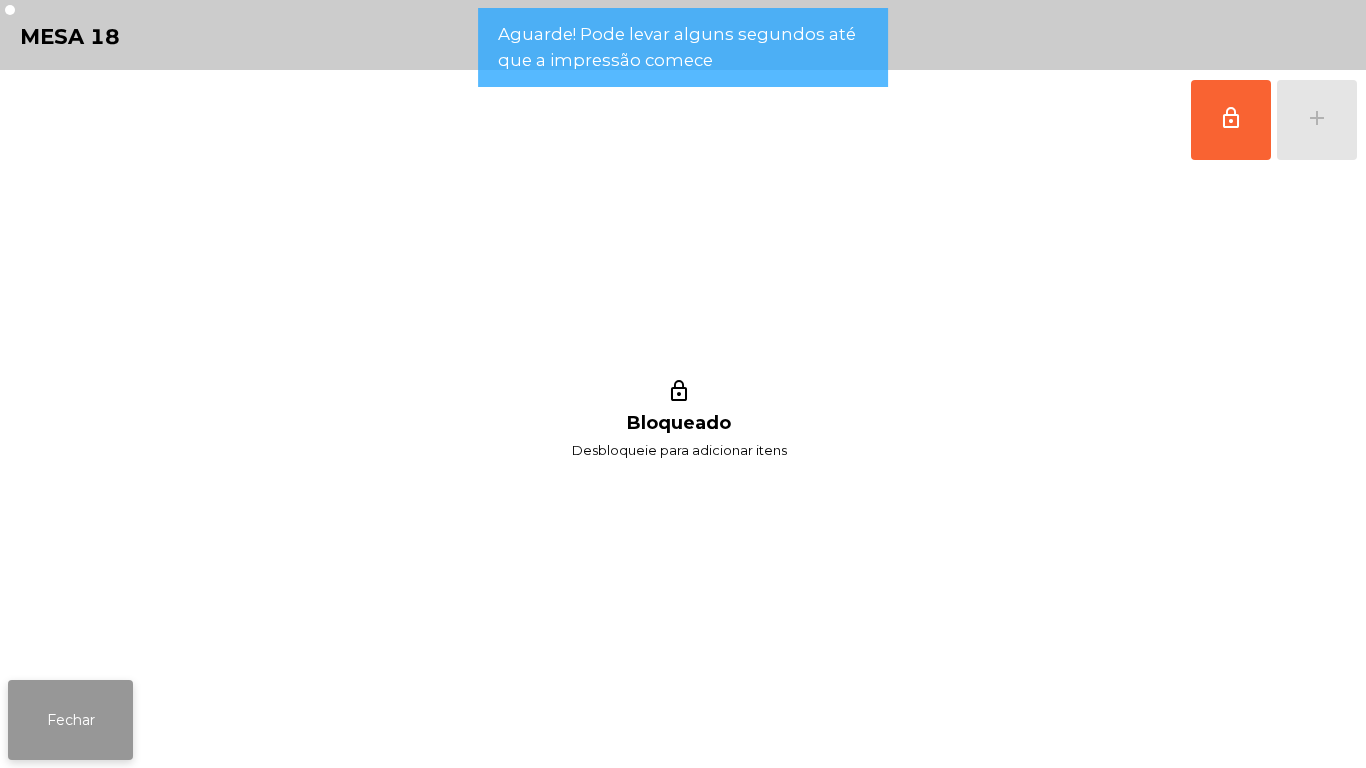 click on "Fechar" 